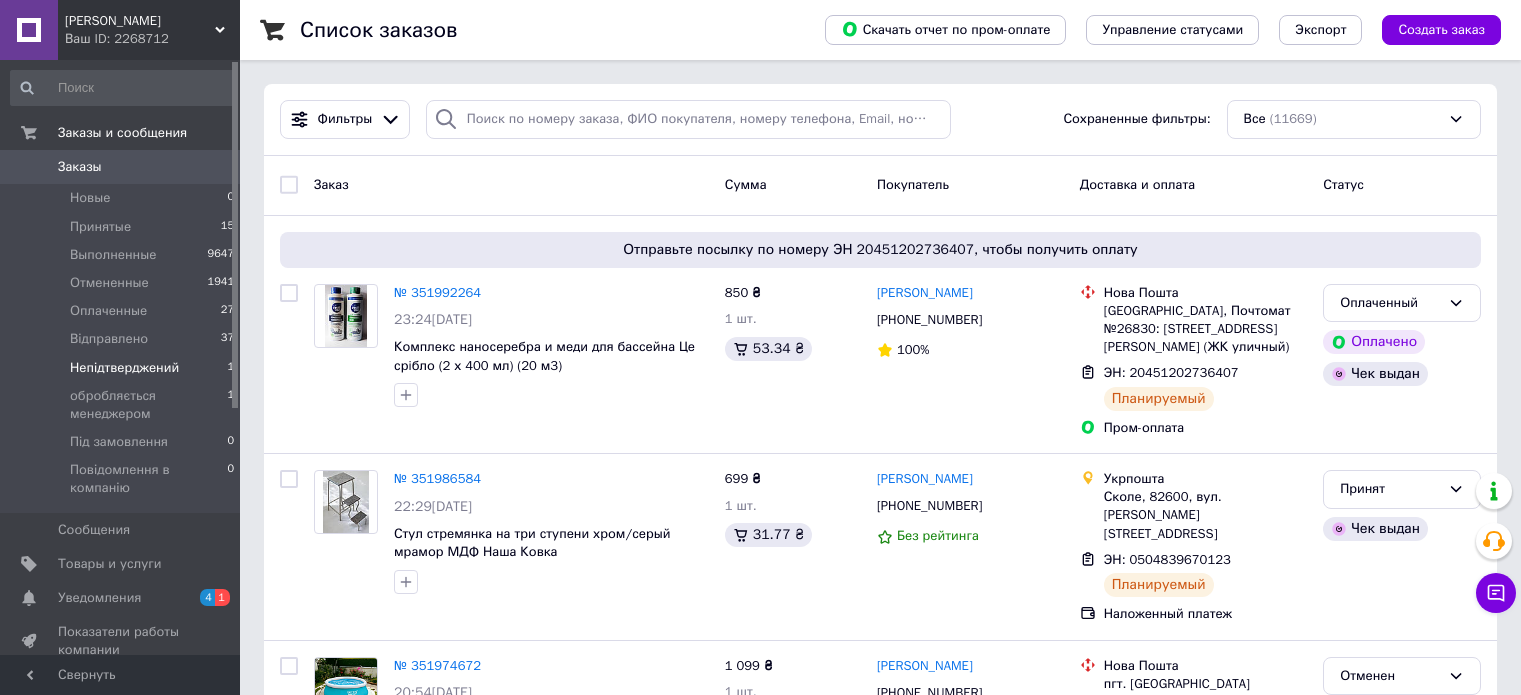 scroll, scrollTop: 0, scrollLeft: 0, axis: both 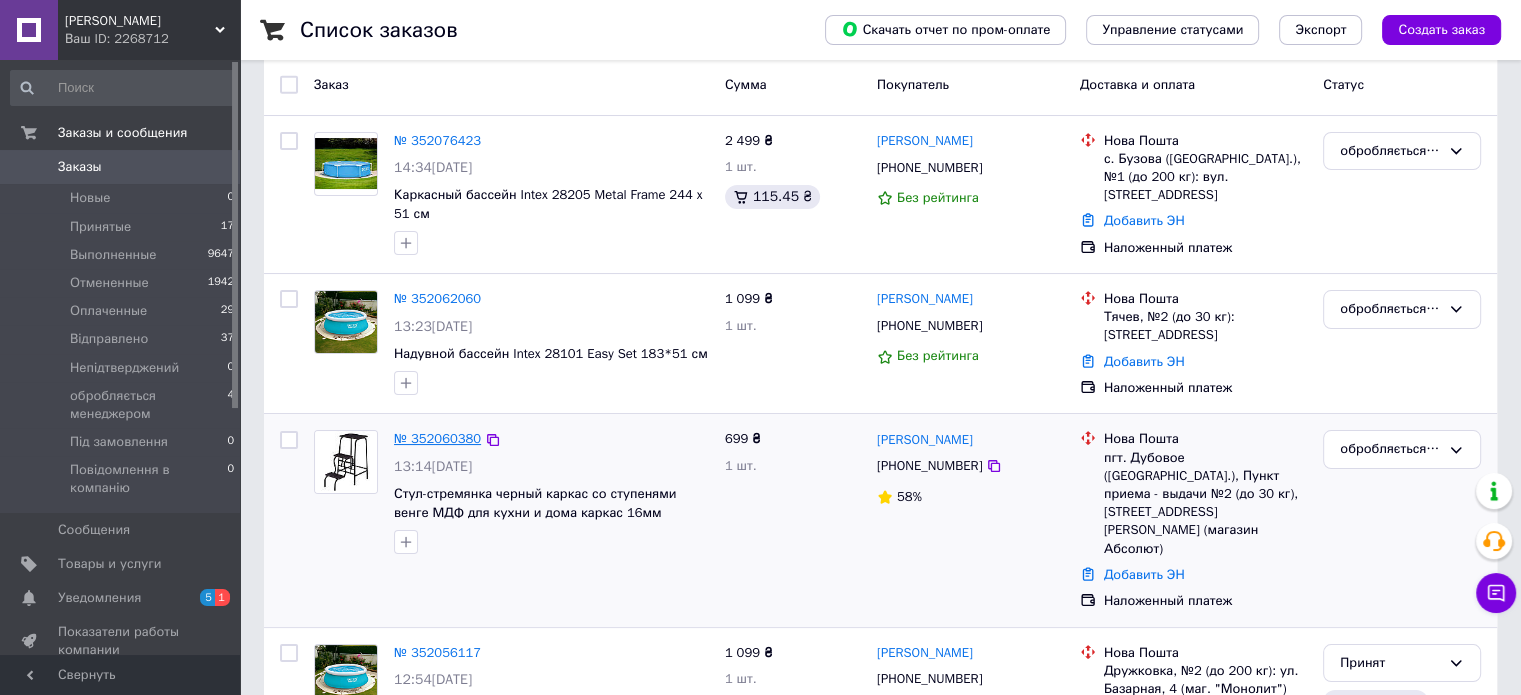click on "№ 352060380" at bounding box center [437, 438] 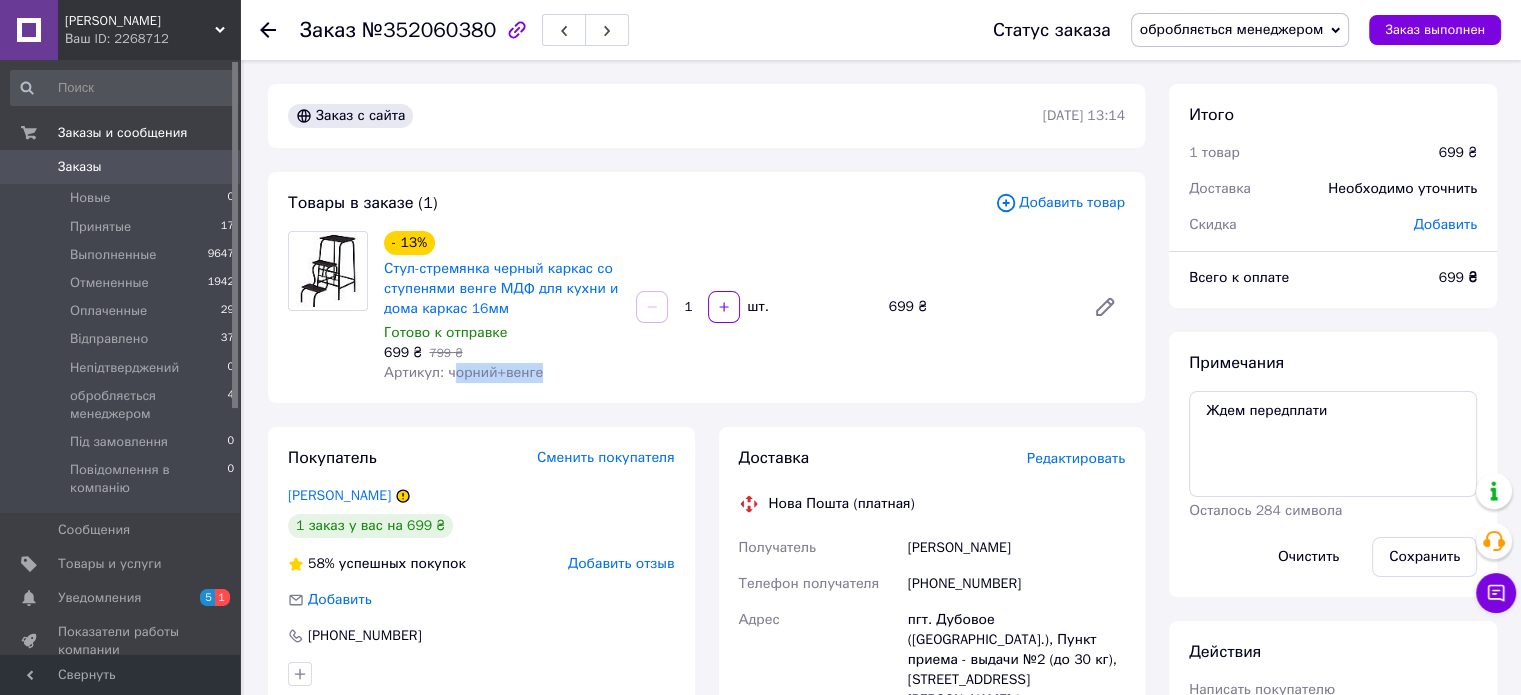 drag, startPoint x: 448, startPoint y: 379, endPoint x: 543, endPoint y: 387, distance: 95.33625 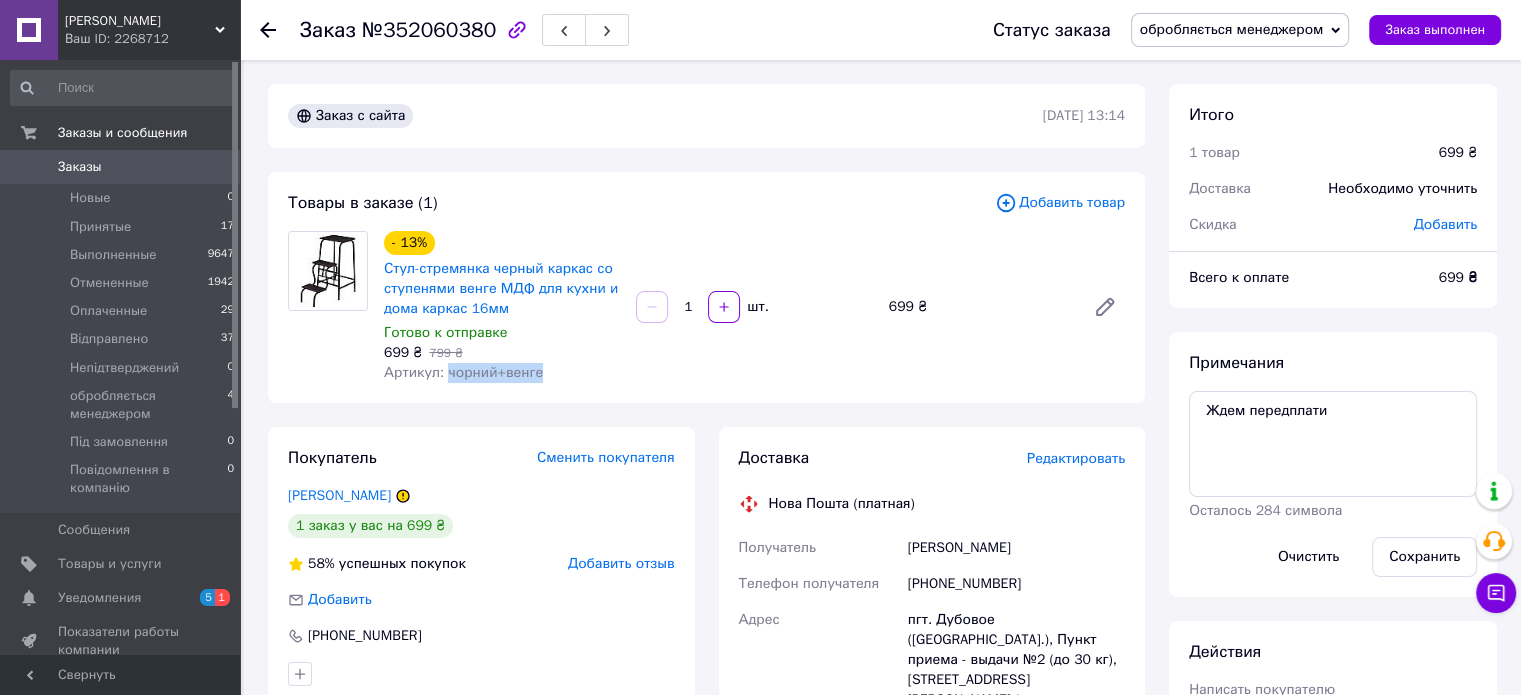 drag, startPoint x: 540, startPoint y: 377, endPoint x: 445, endPoint y: 382, distance: 95.131485 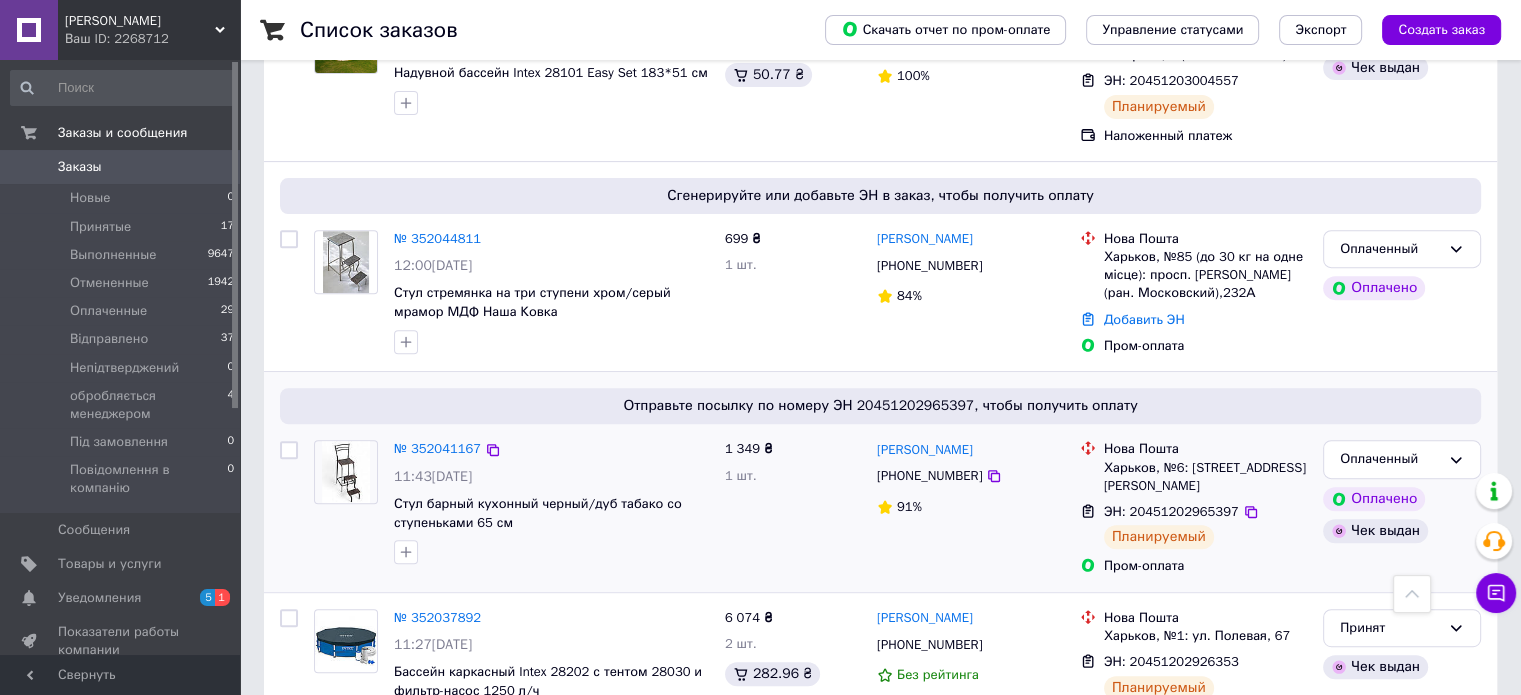 scroll, scrollTop: 700, scrollLeft: 0, axis: vertical 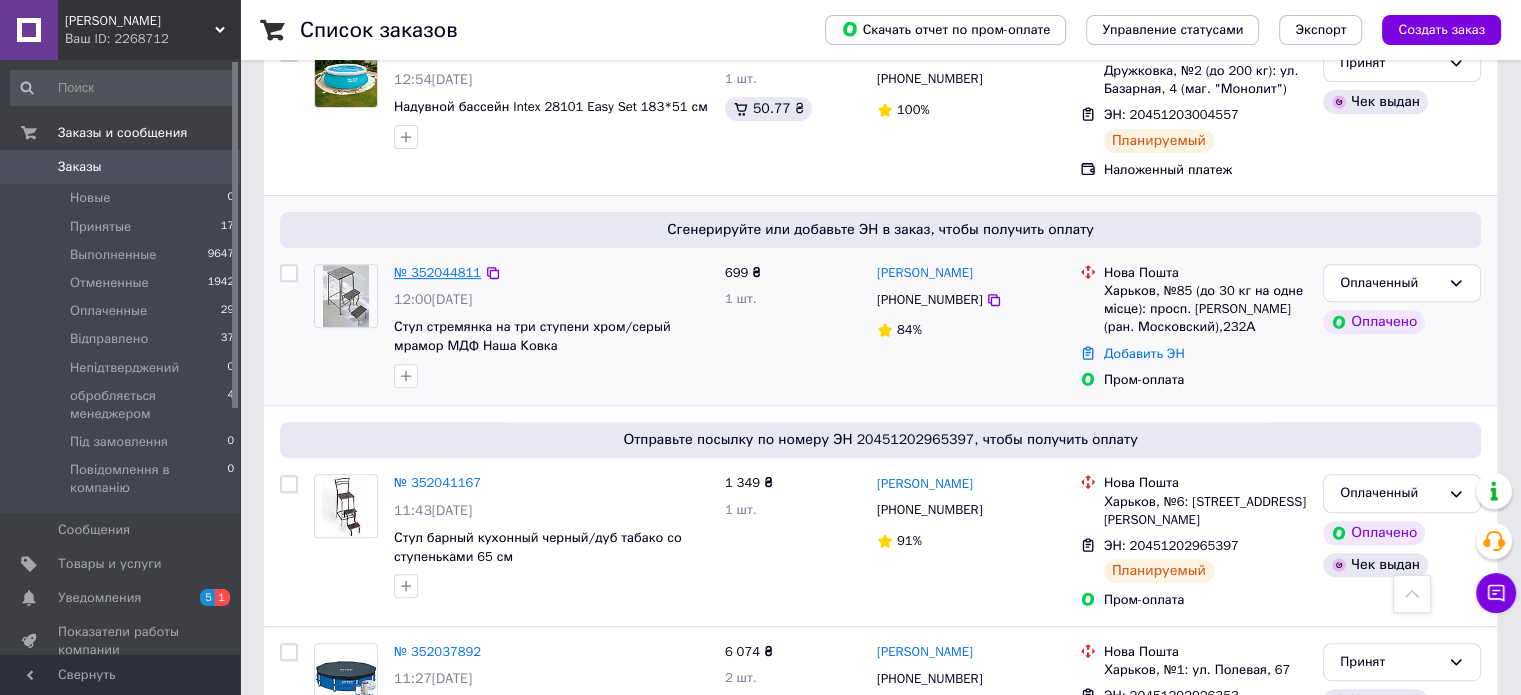 click on "№ 352044811" at bounding box center [437, 272] 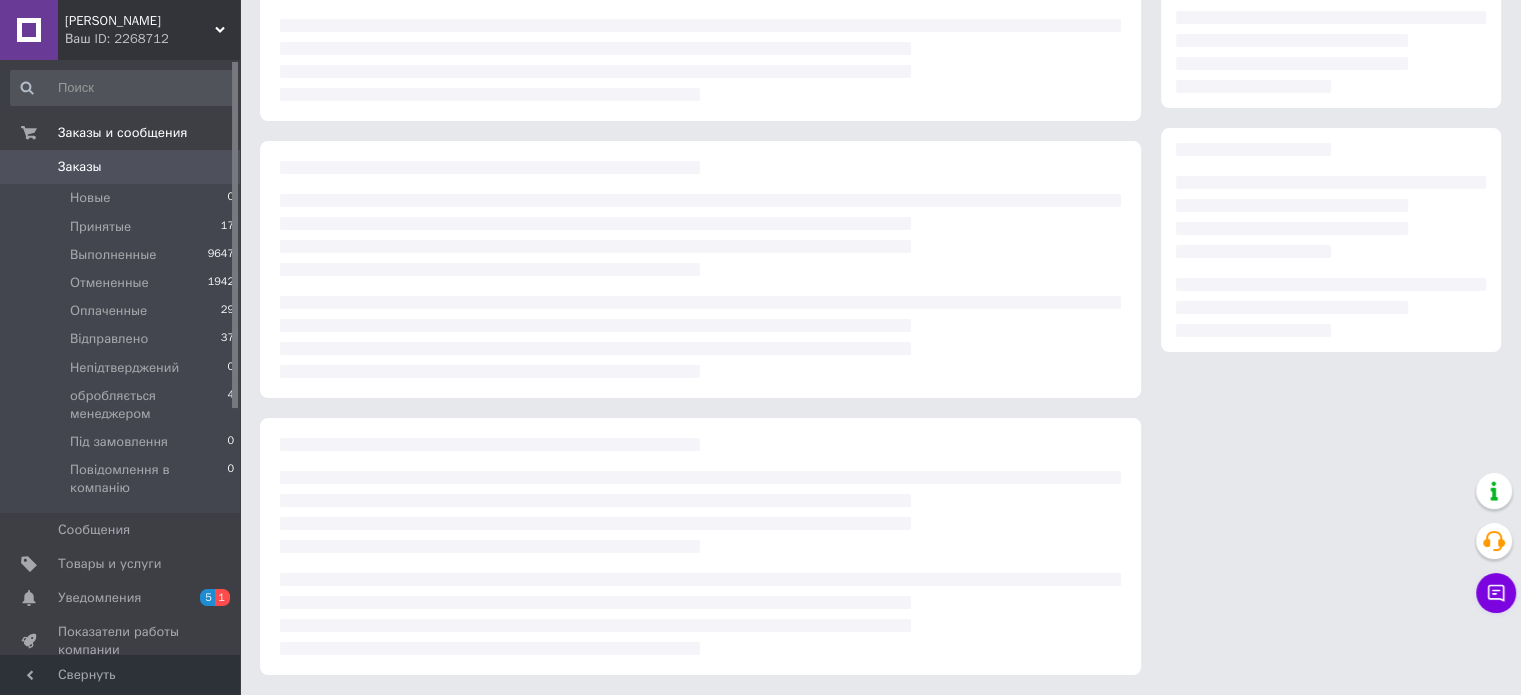 scroll, scrollTop: 700, scrollLeft: 0, axis: vertical 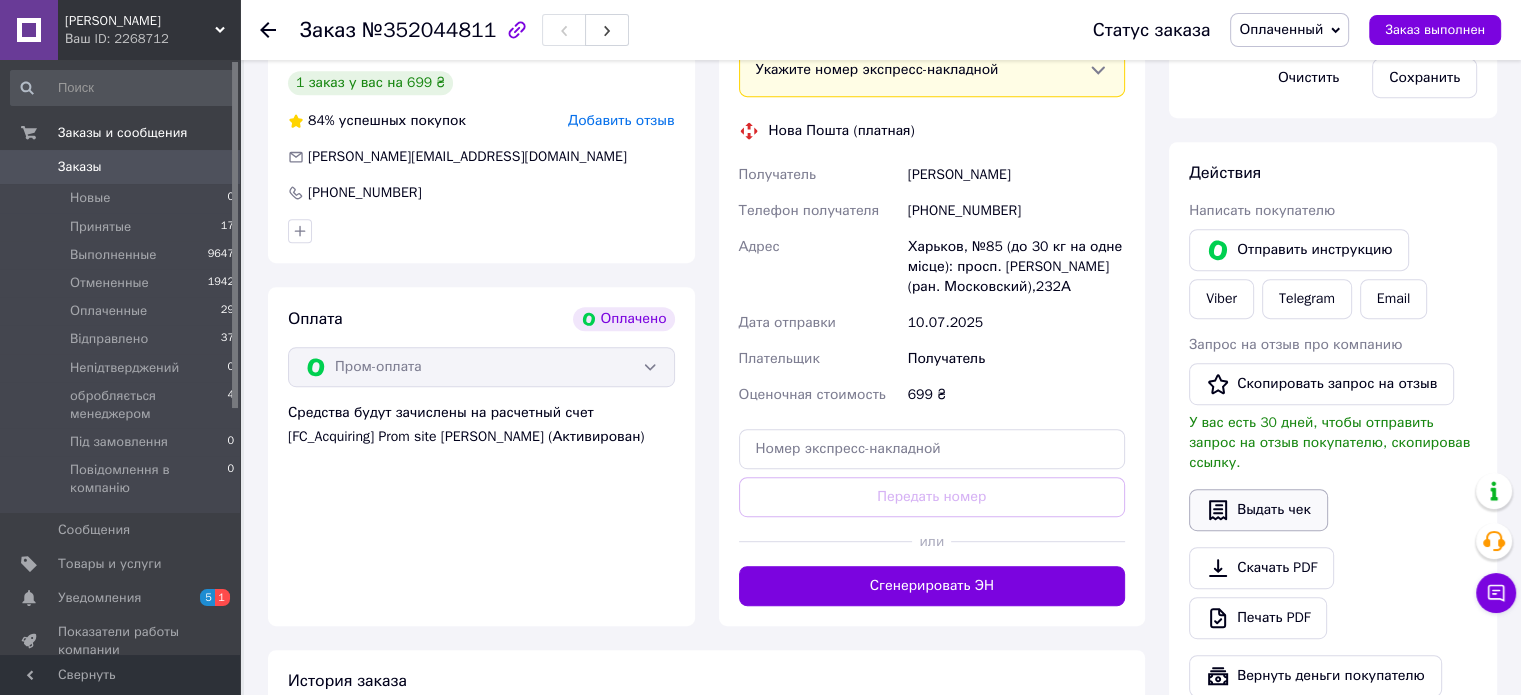 click on "Выдать чек" at bounding box center (1258, 510) 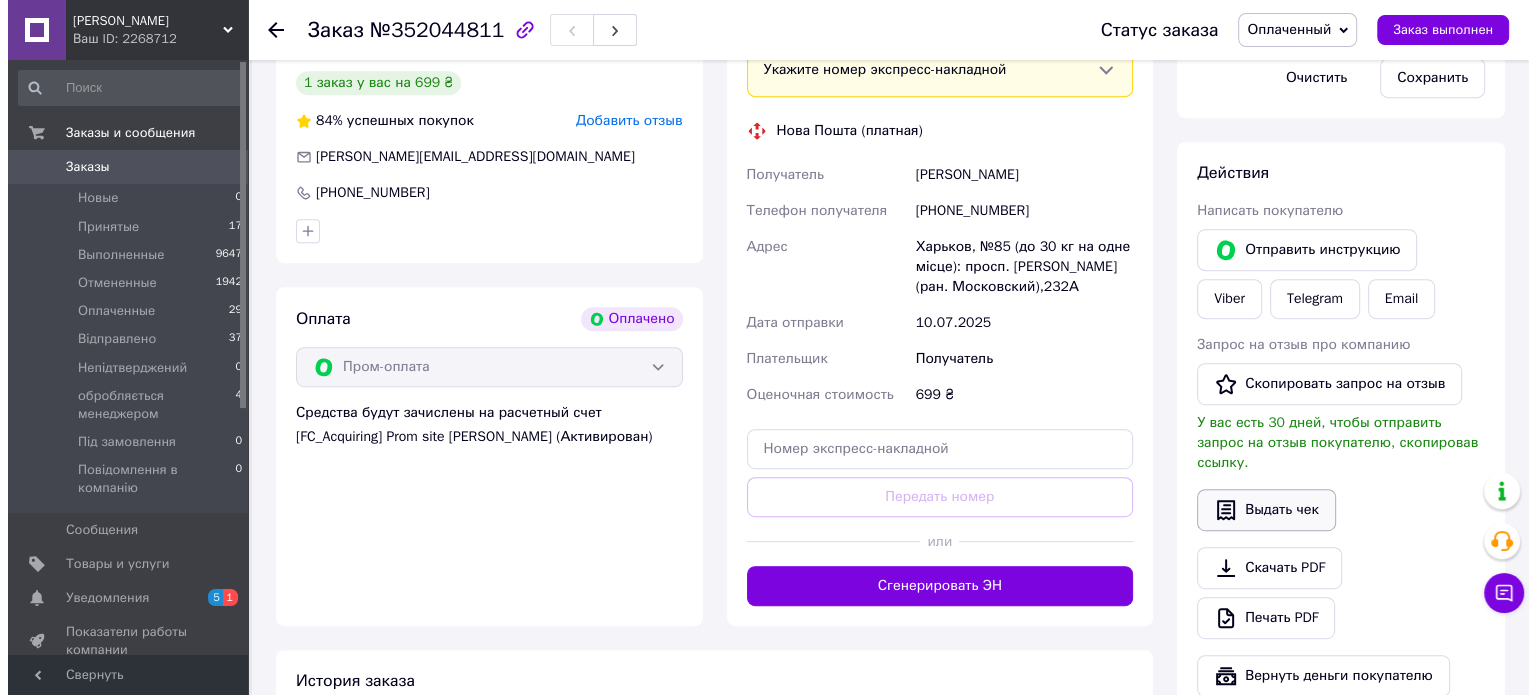 scroll, scrollTop: 980, scrollLeft: 0, axis: vertical 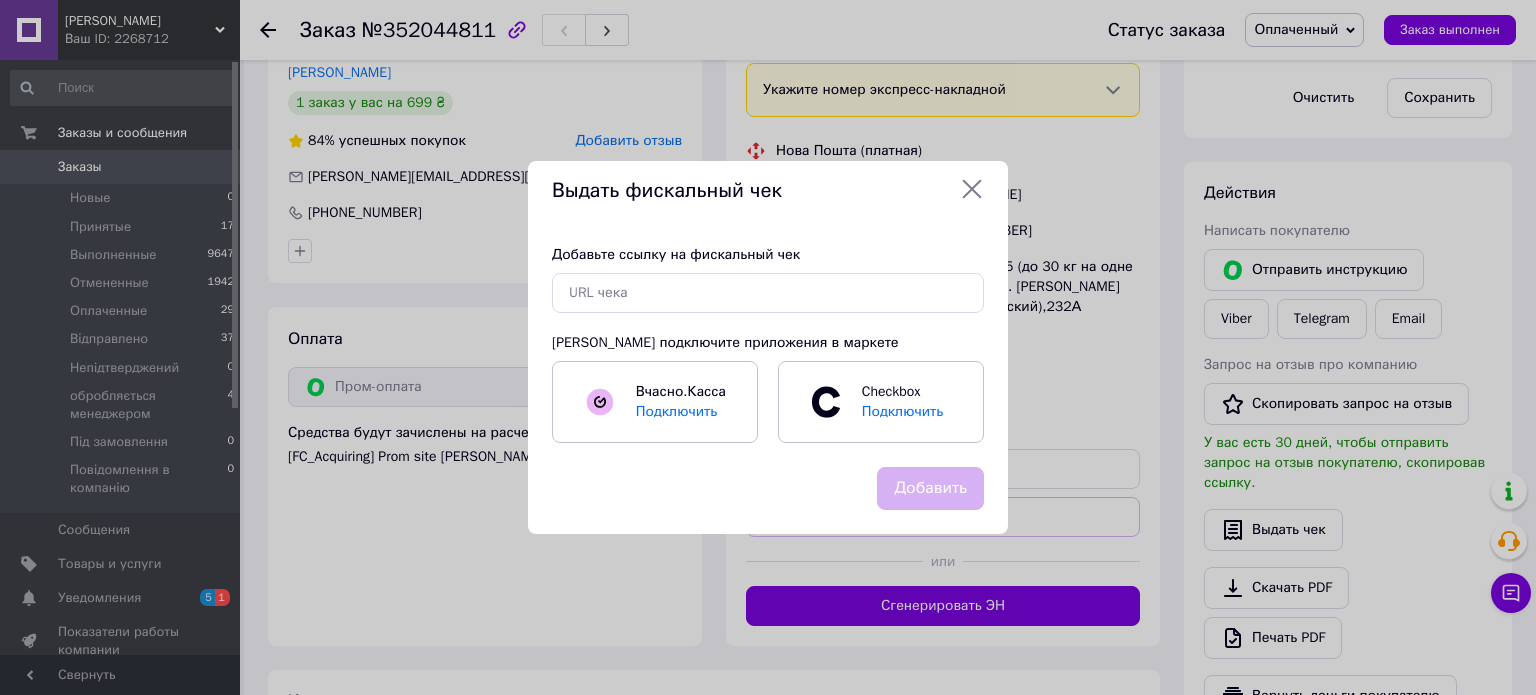 click on "Добавьте ссылку на фискальный чек Или подключите приложения в маркете Вчасно.Касса Подключить Checkbox Подключить" at bounding box center [768, 344] 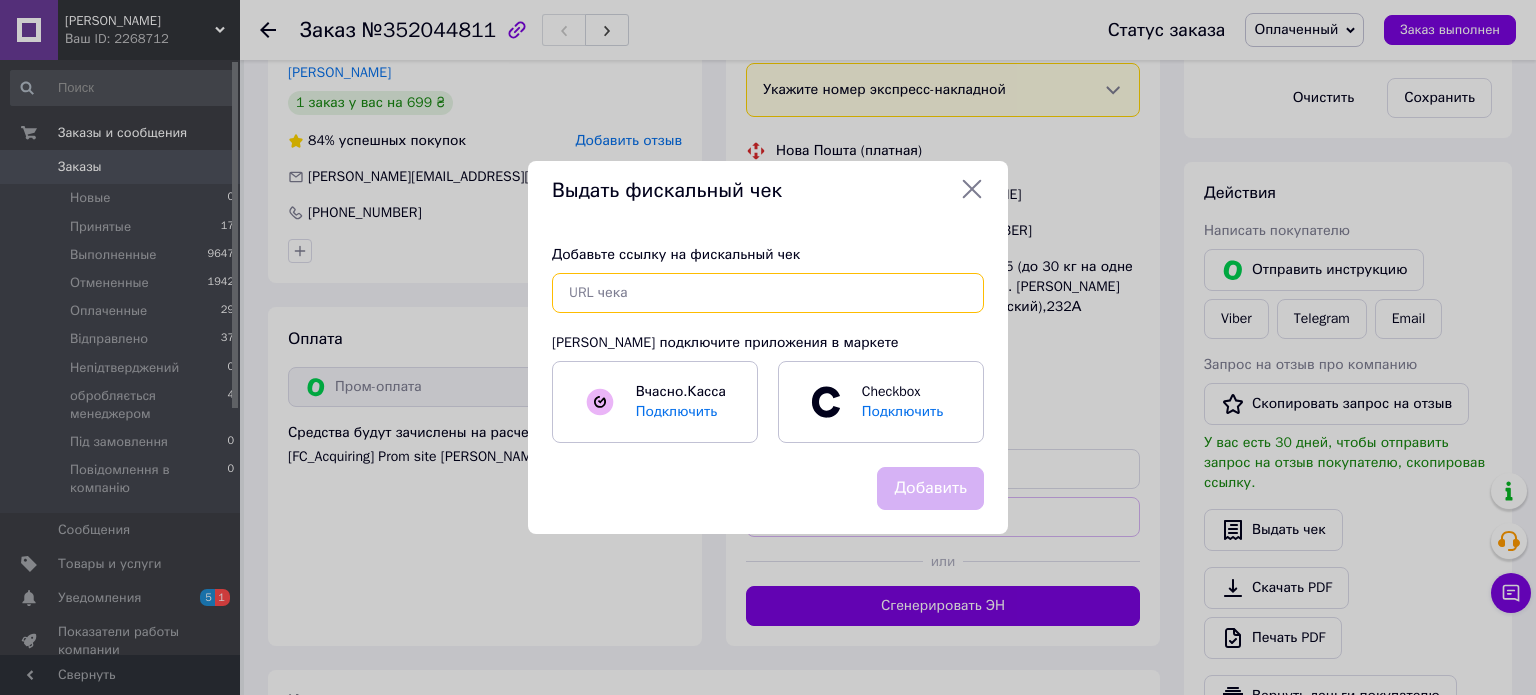 click at bounding box center [768, 293] 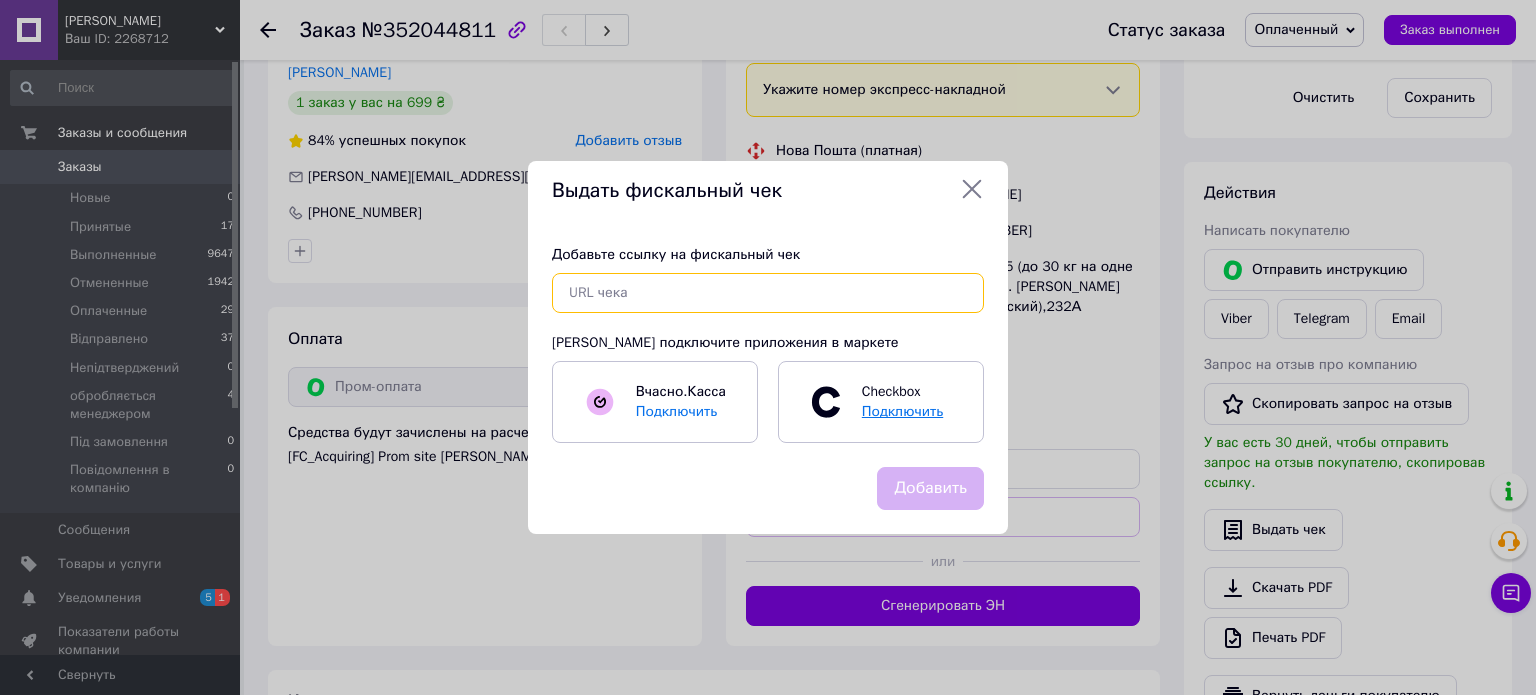 paste on "[URL][DOMAIN_NAME]" 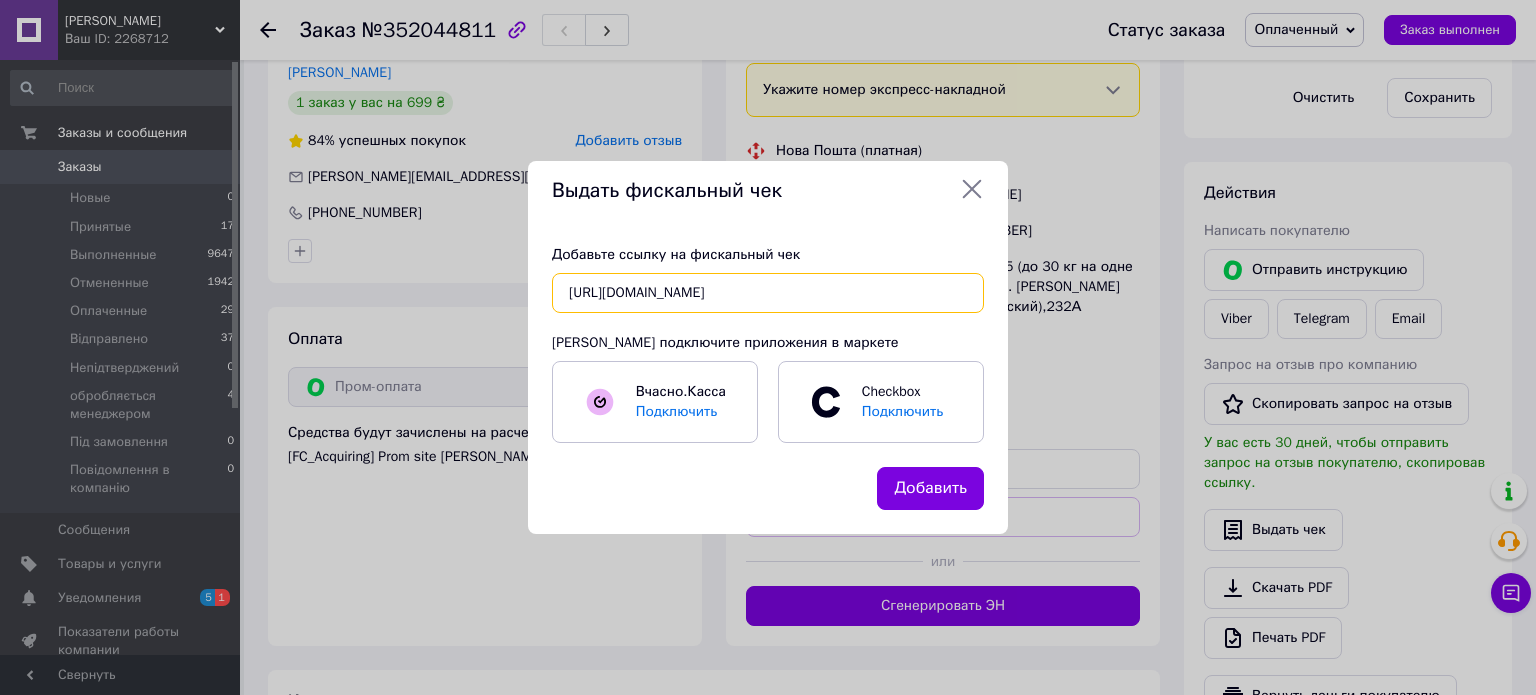 type on "[URL][DOMAIN_NAME]" 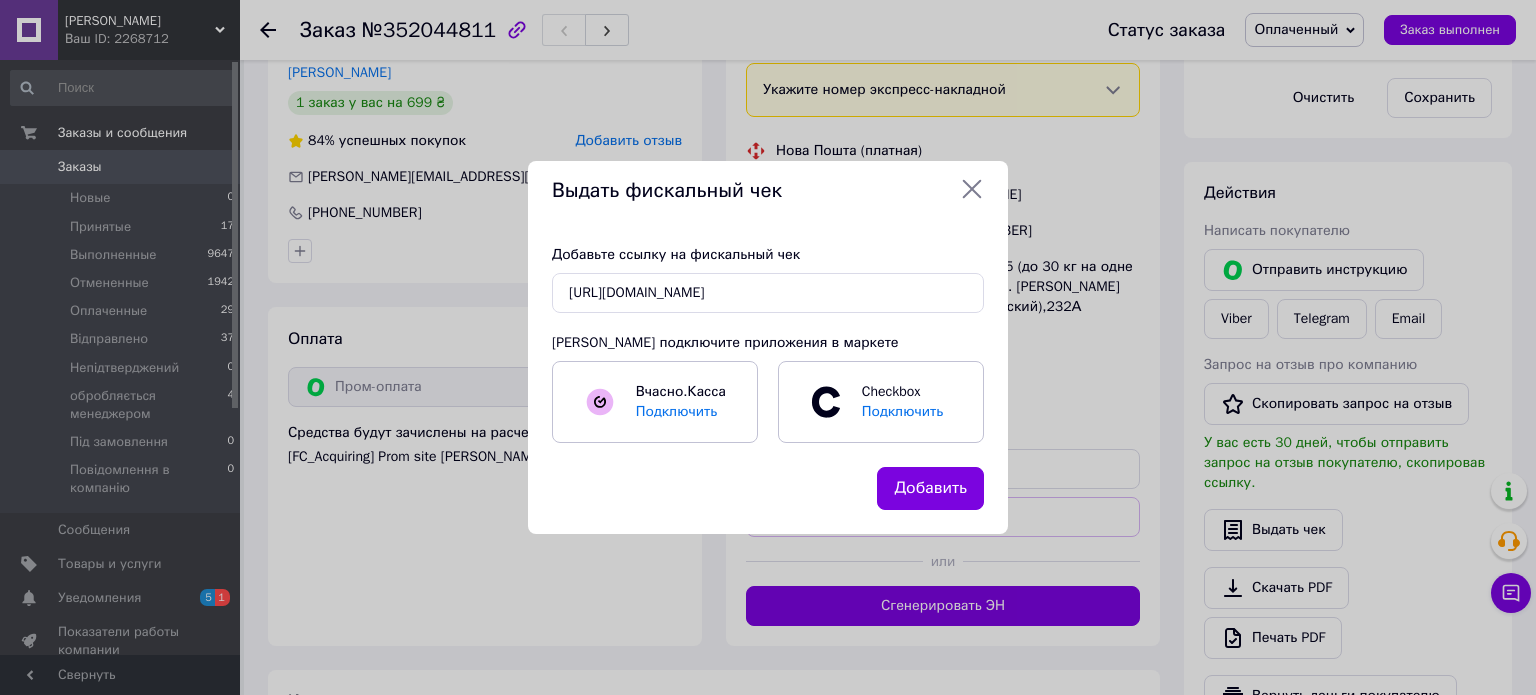 click on "Добавить" at bounding box center [930, 488] 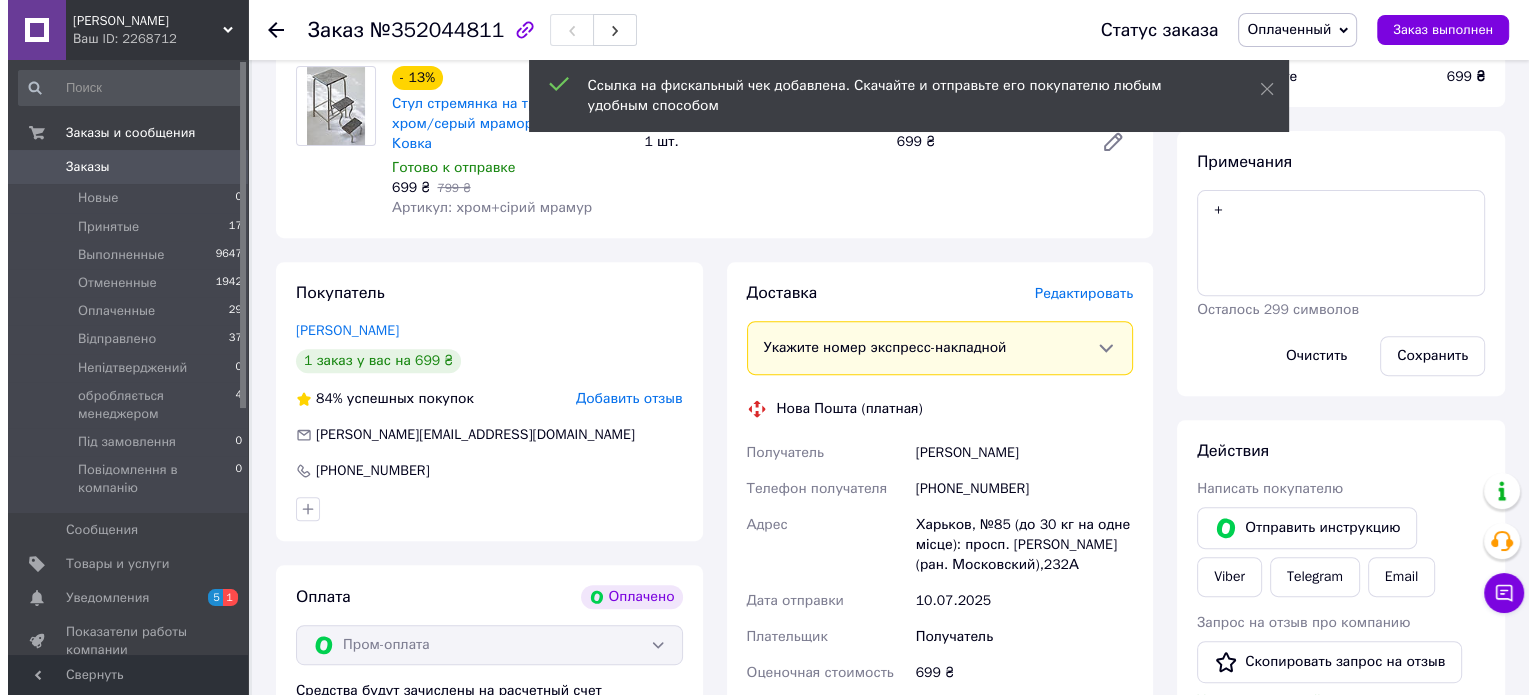 scroll, scrollTop: 700, scrollLeft: 0, axis: vertical 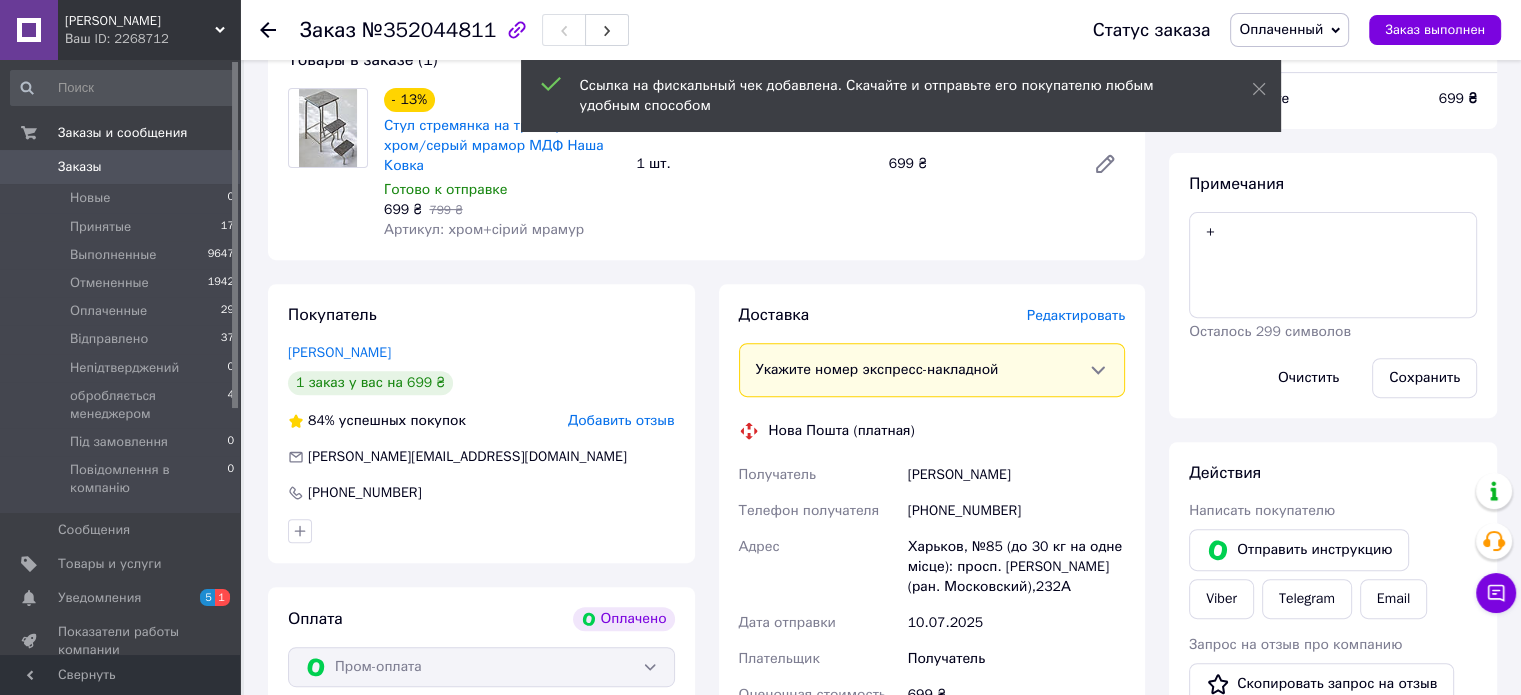 click on "Редактировать" at bounding box center (1076, 315) 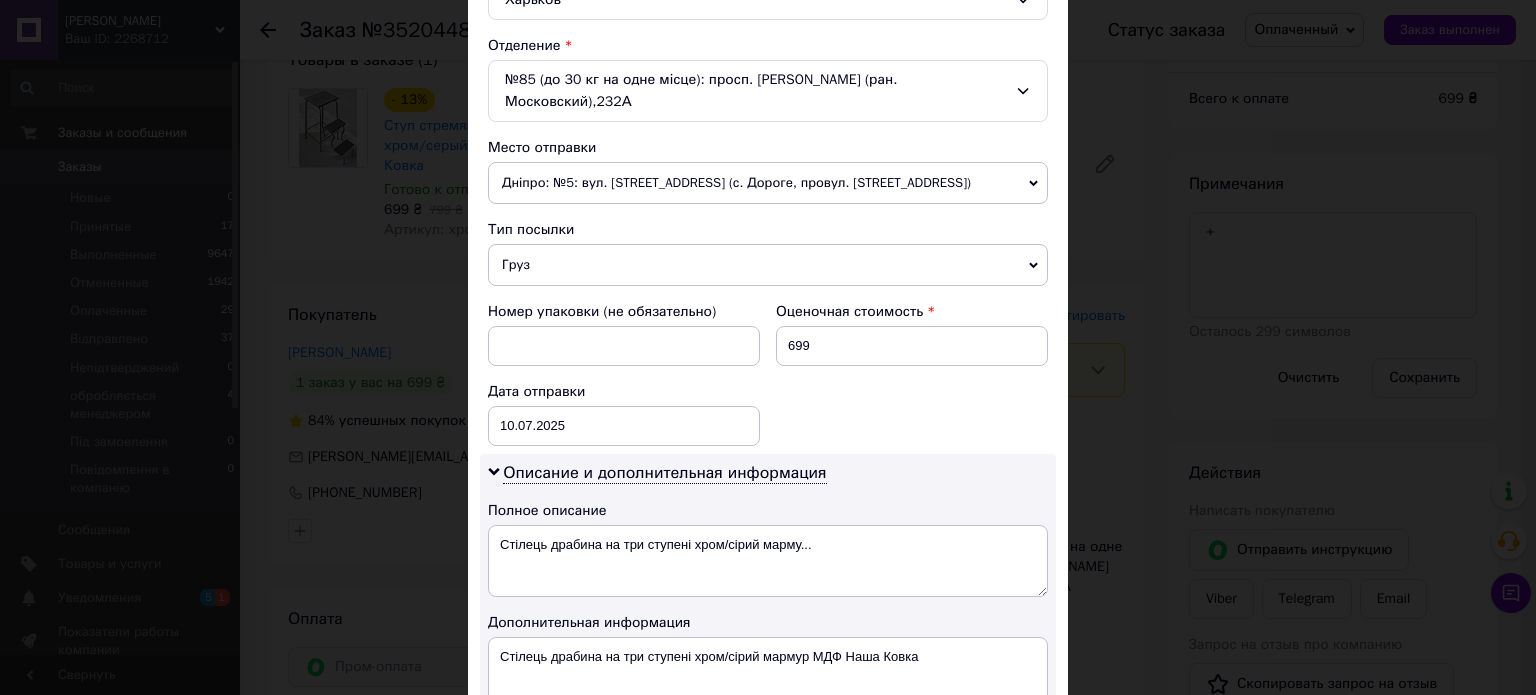 scroll, scrollTop: 600, scrollLeft: 0, axis: vertical 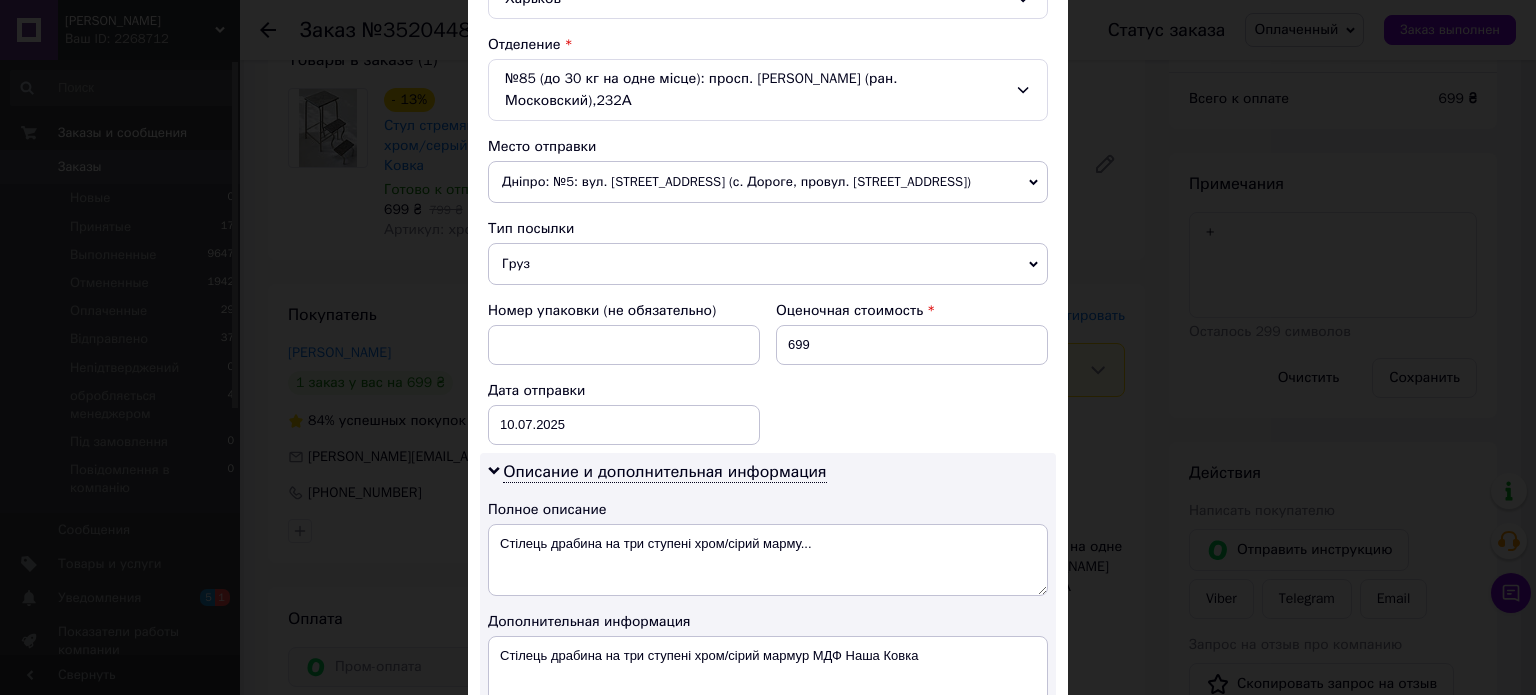click on "Дніпро: №5: вул. [STREET_ADDRESS] (с. Дороге, провул. [STREET_ADDRESS])" at bounding box center [768, 182] 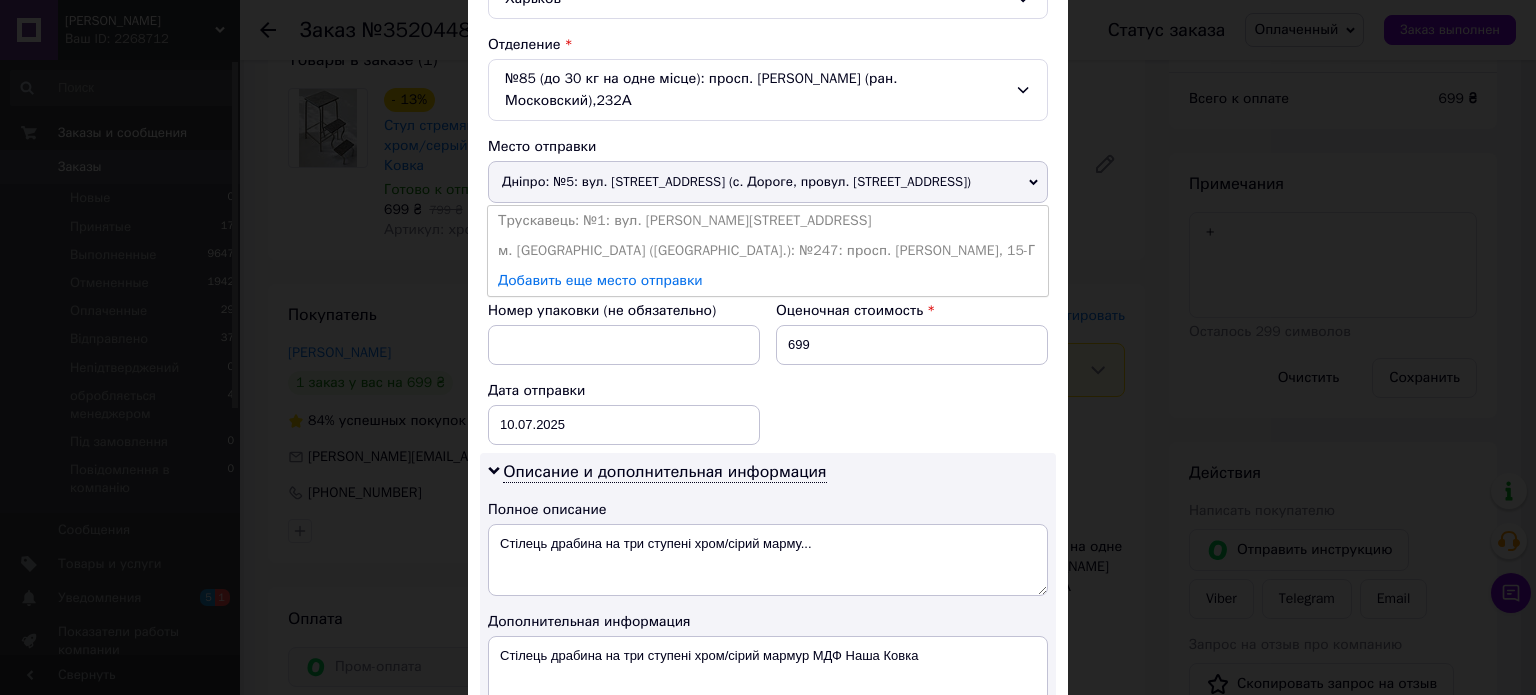 click on "м. [GEOGRAPHIC_DATA] ([GEOGRAPHIC_DATA].): №247: просп. [PERSON_NAME], 15-Г" at bounding box center (768, 251) 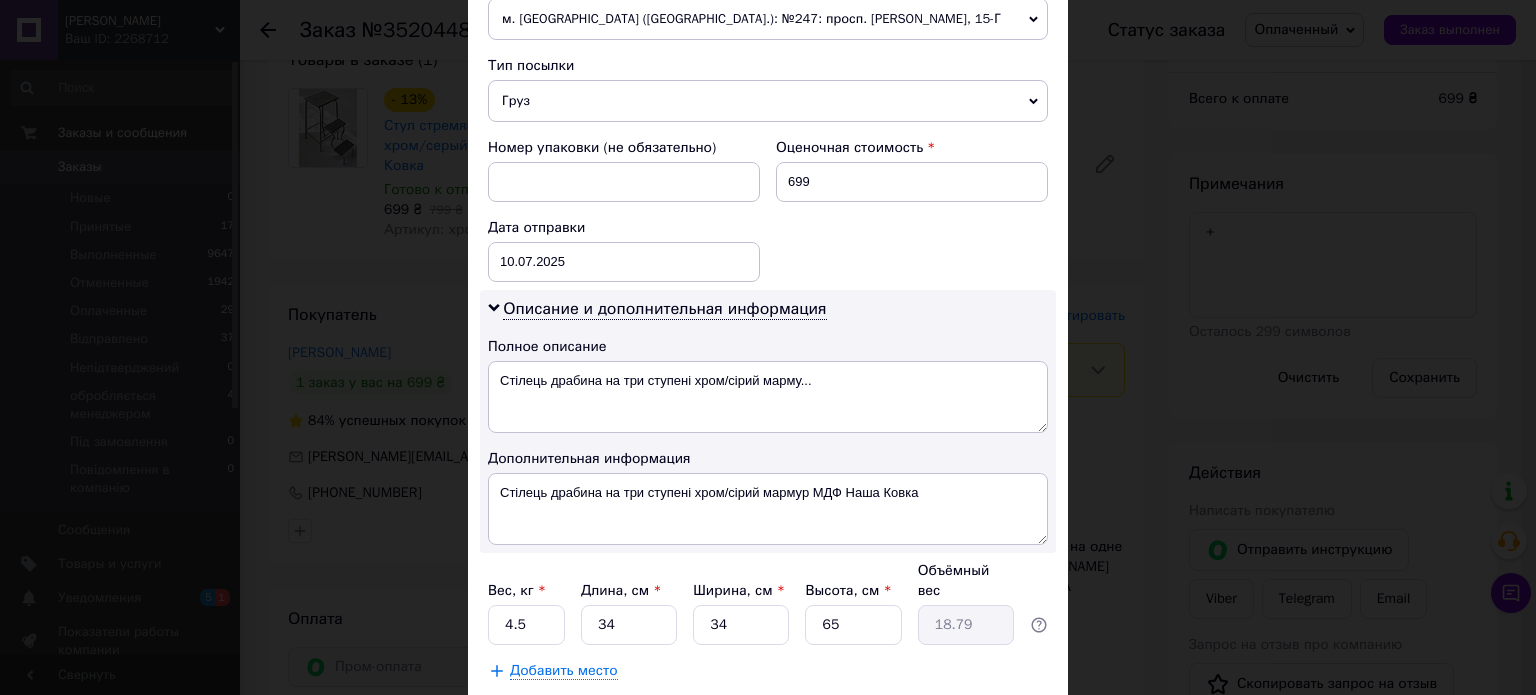 scroll, scrollTop: 800, scrollLeft: 0, axis: vertical 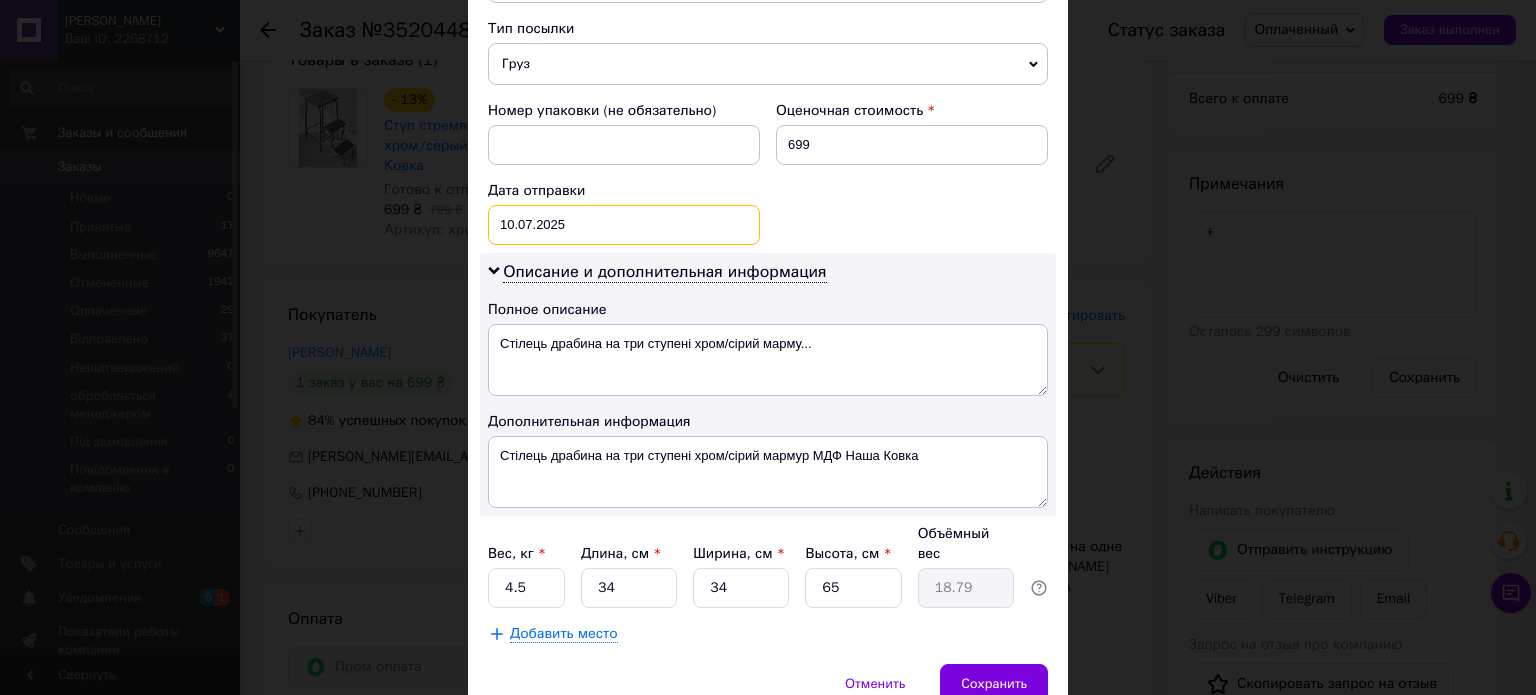 click on "[DATE] < 2025 > < Июль > Пн Вт Ср Чт Пт Сб Вс 30 1 2 3 4 5 6 7 8 9 10 11 12 13 14 15 16 17 18 19 20 21 22 23 24 25 26 27 28 29 30 31 1 2 3 4 5 6 7 8 9 10" at bounding box center [624, 225] 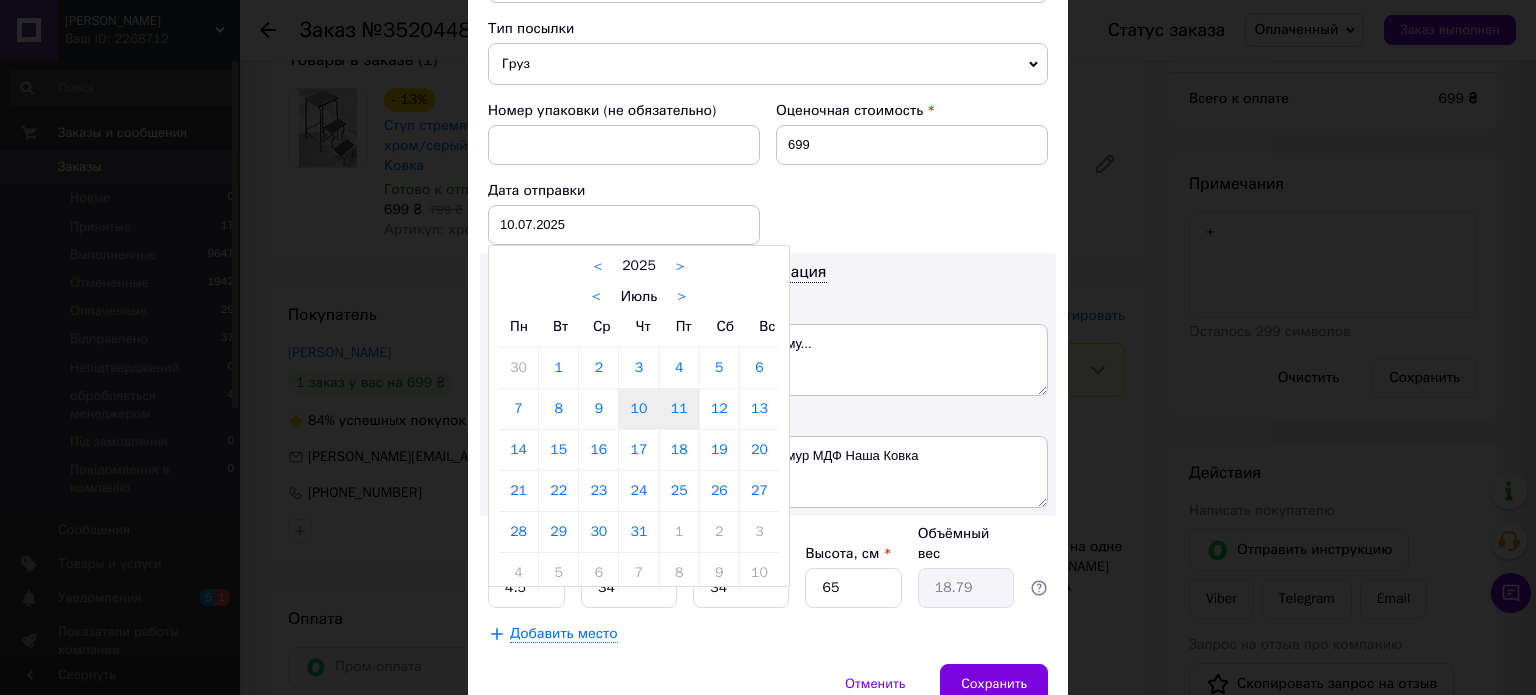 click on "11" at bounding box center [679, 409] 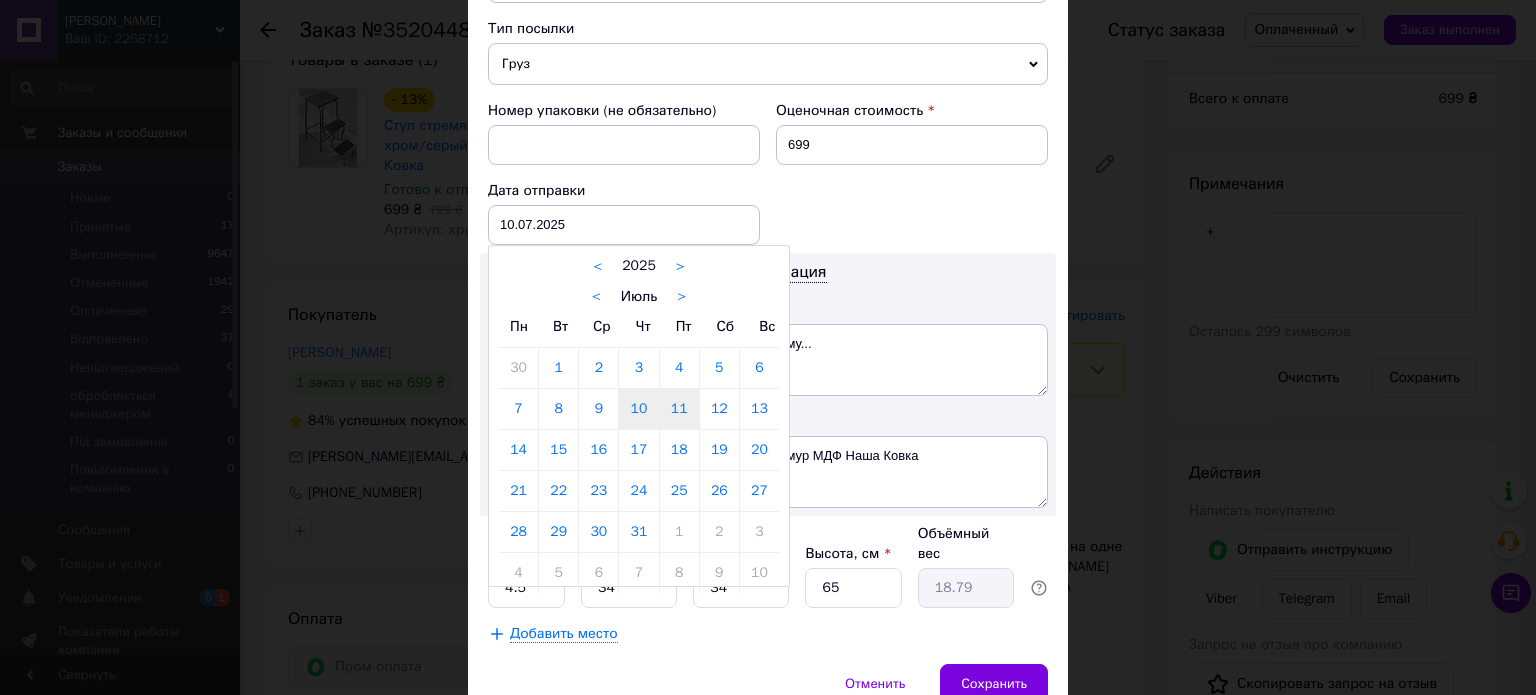 type on "[DATE]" 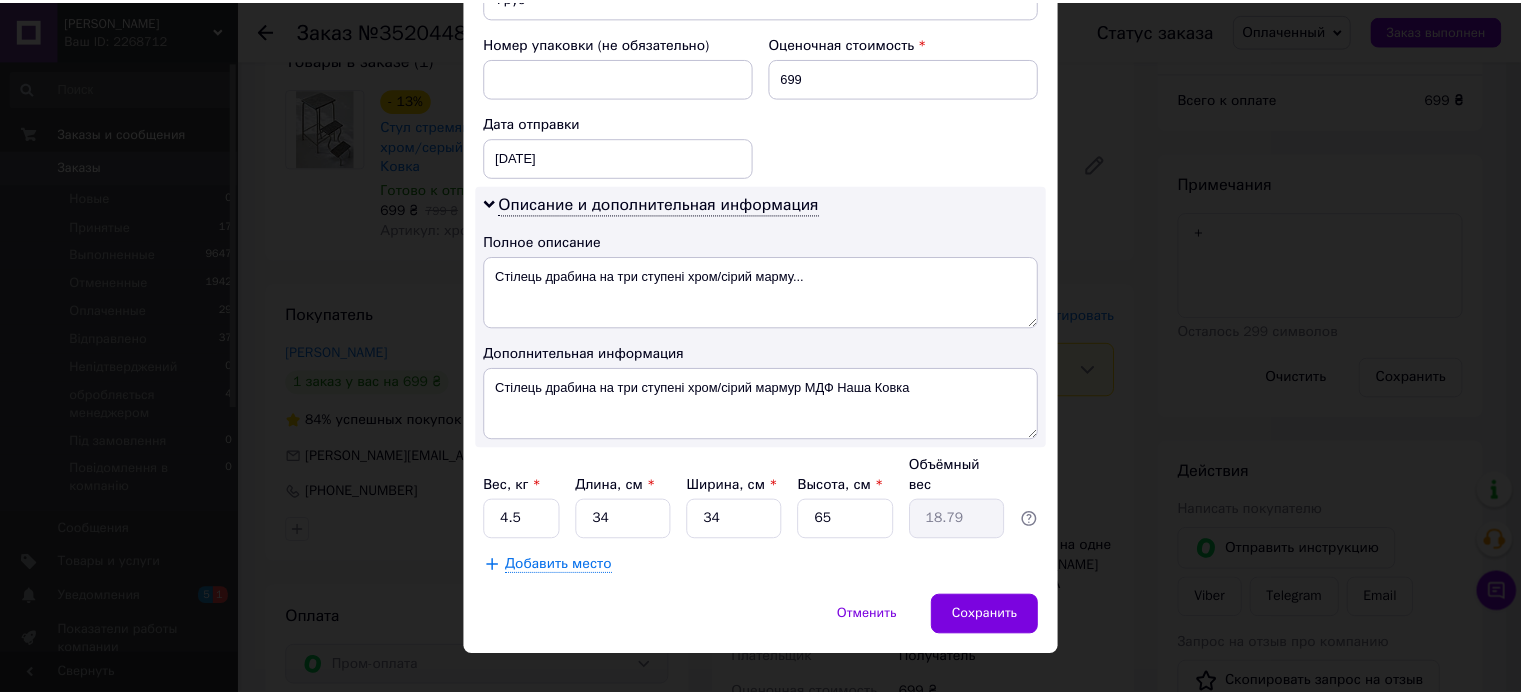 scroll, scrollTop: 872, scrollLeft: 0, axis: vertical 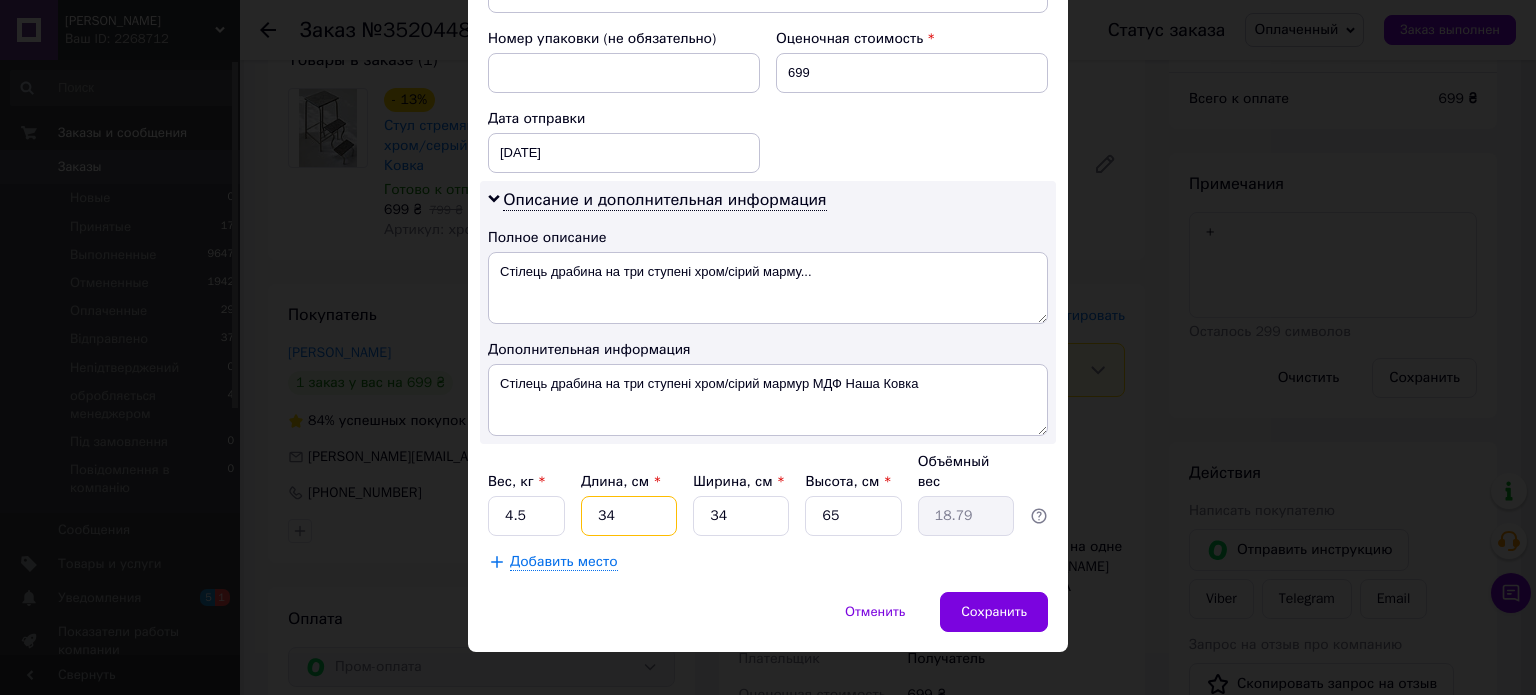 click on "34" at bounding box center [629, 516] 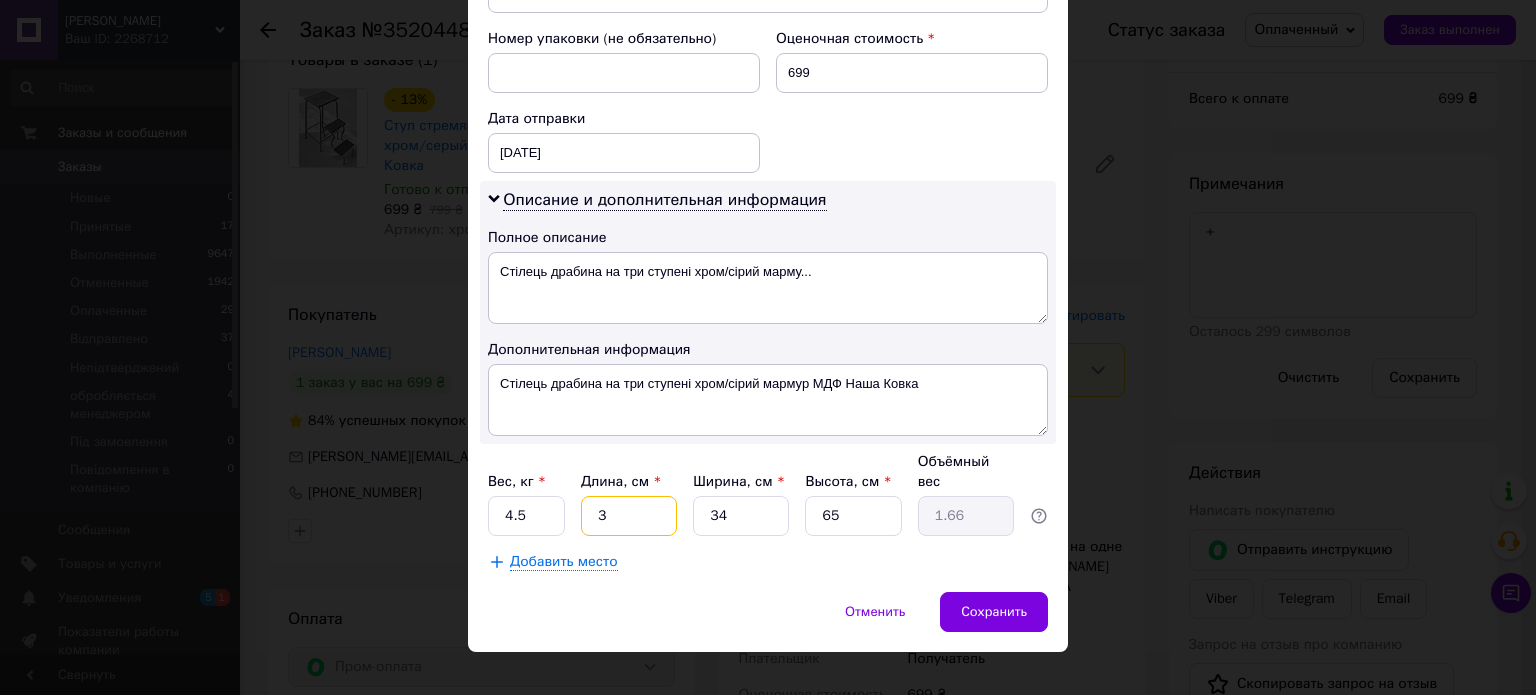 type 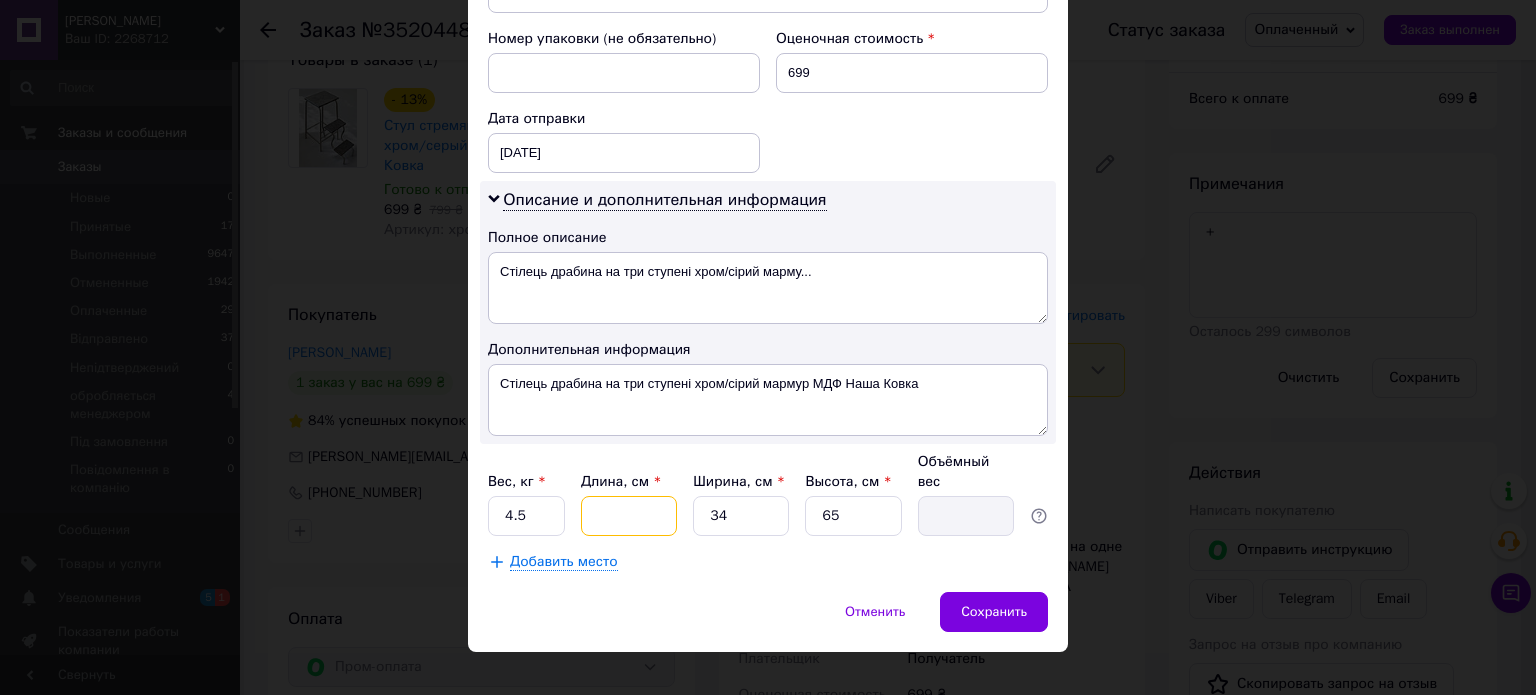 type on "6" 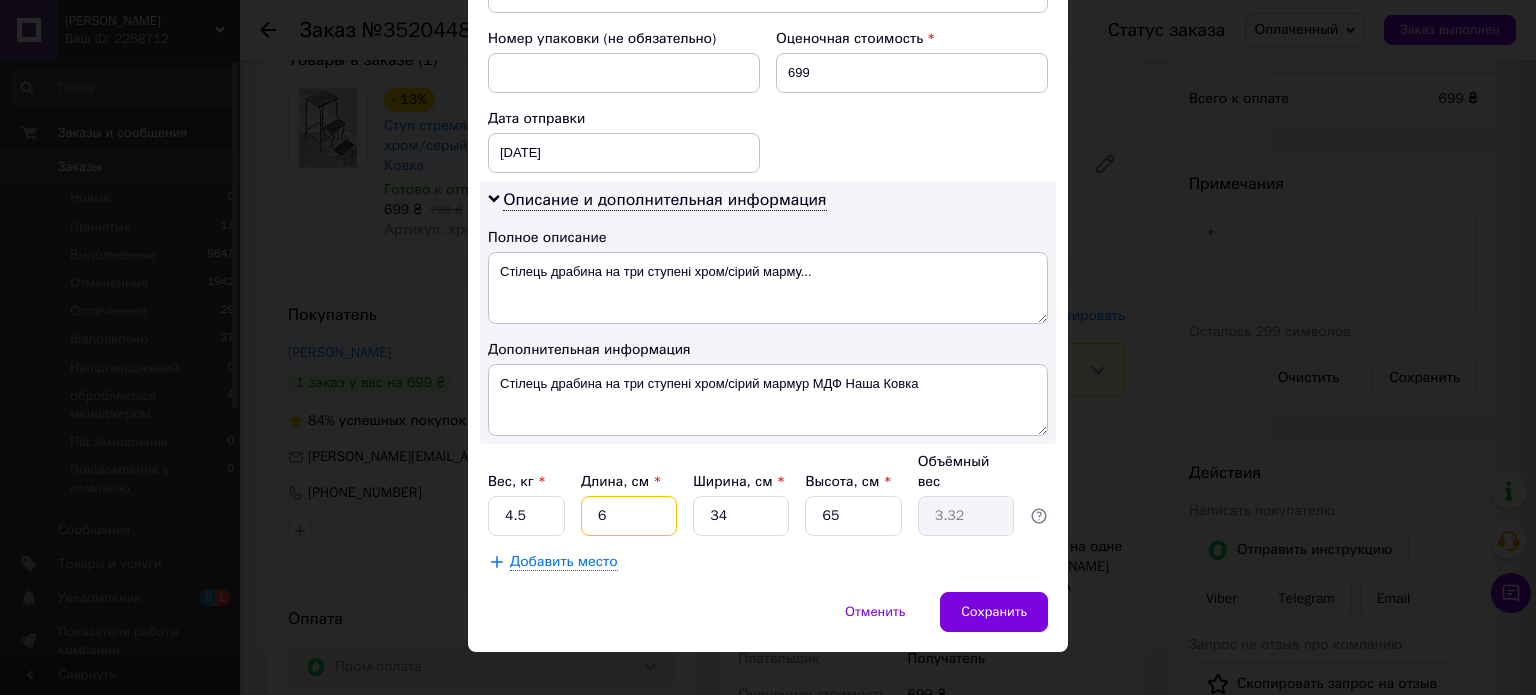 type on "66" 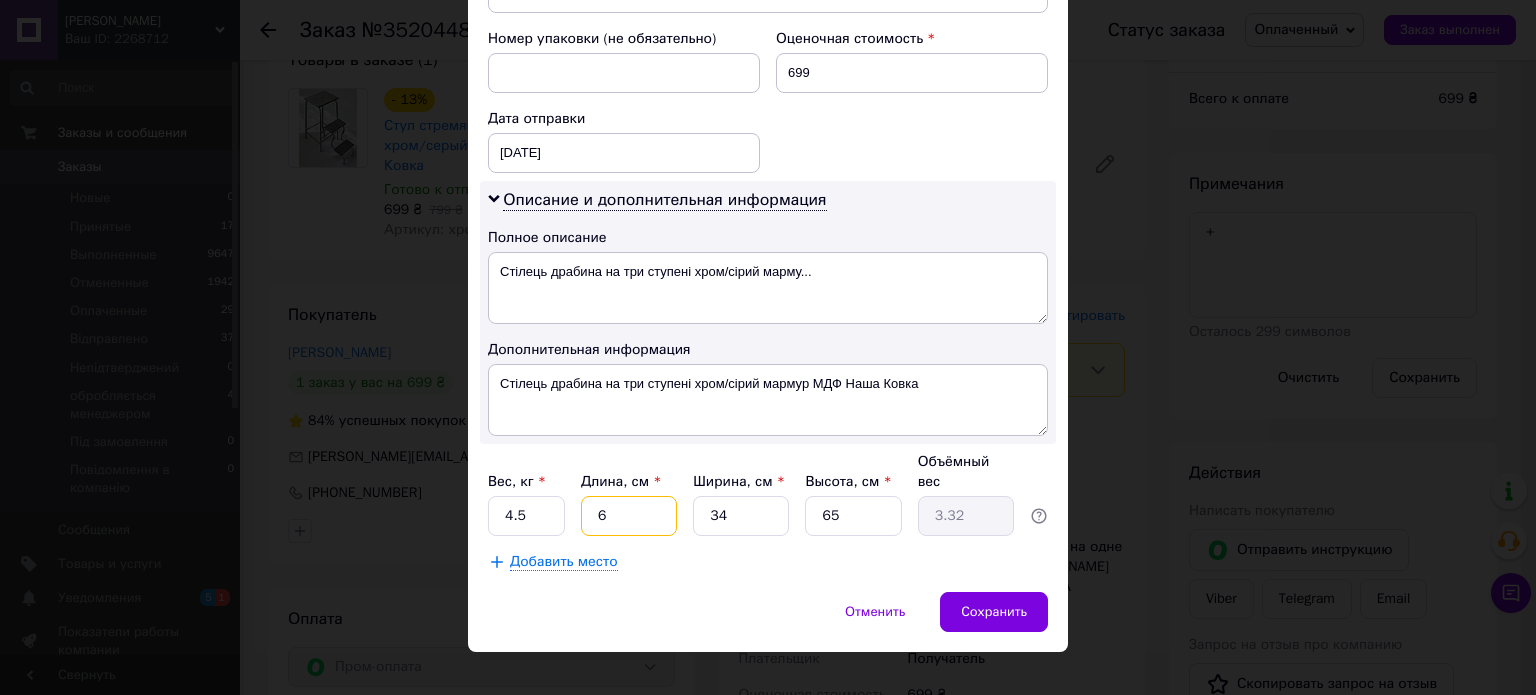 type on "36.47" 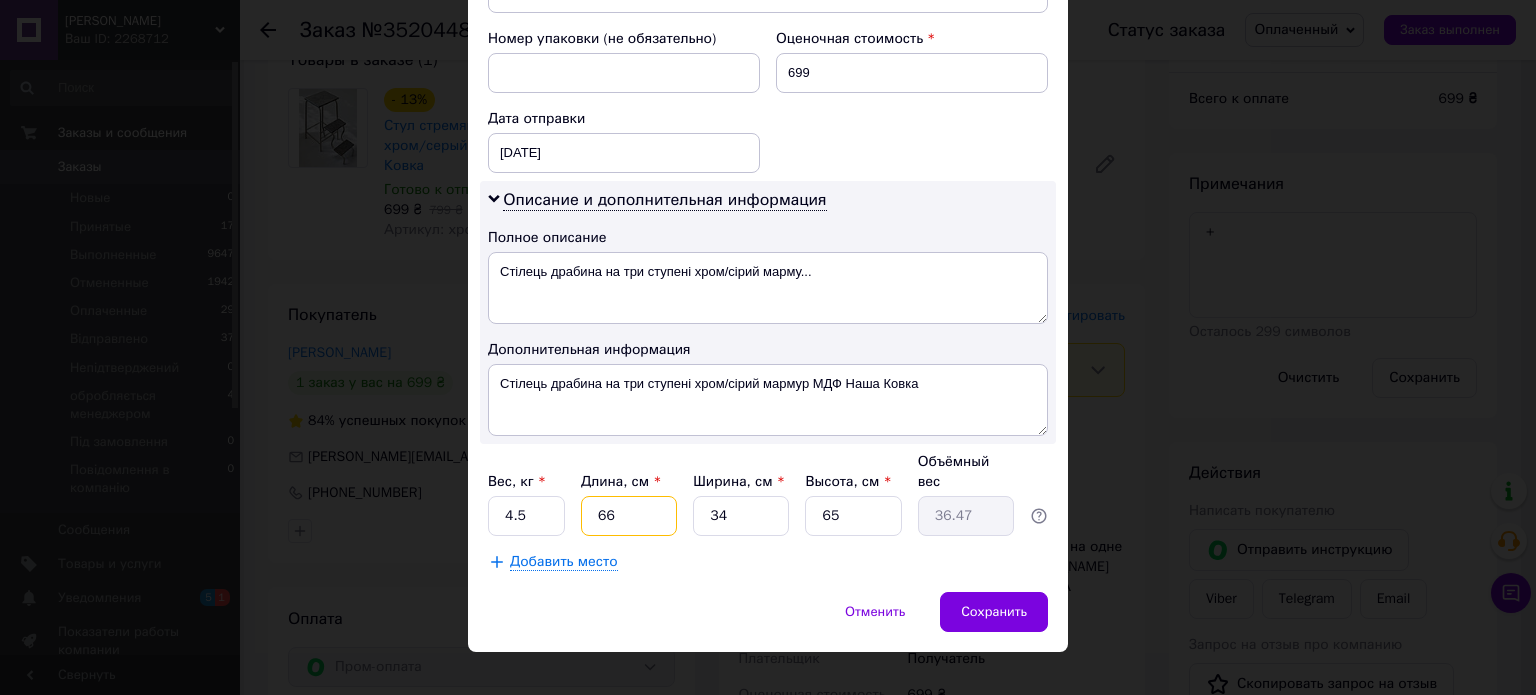 type on "66" 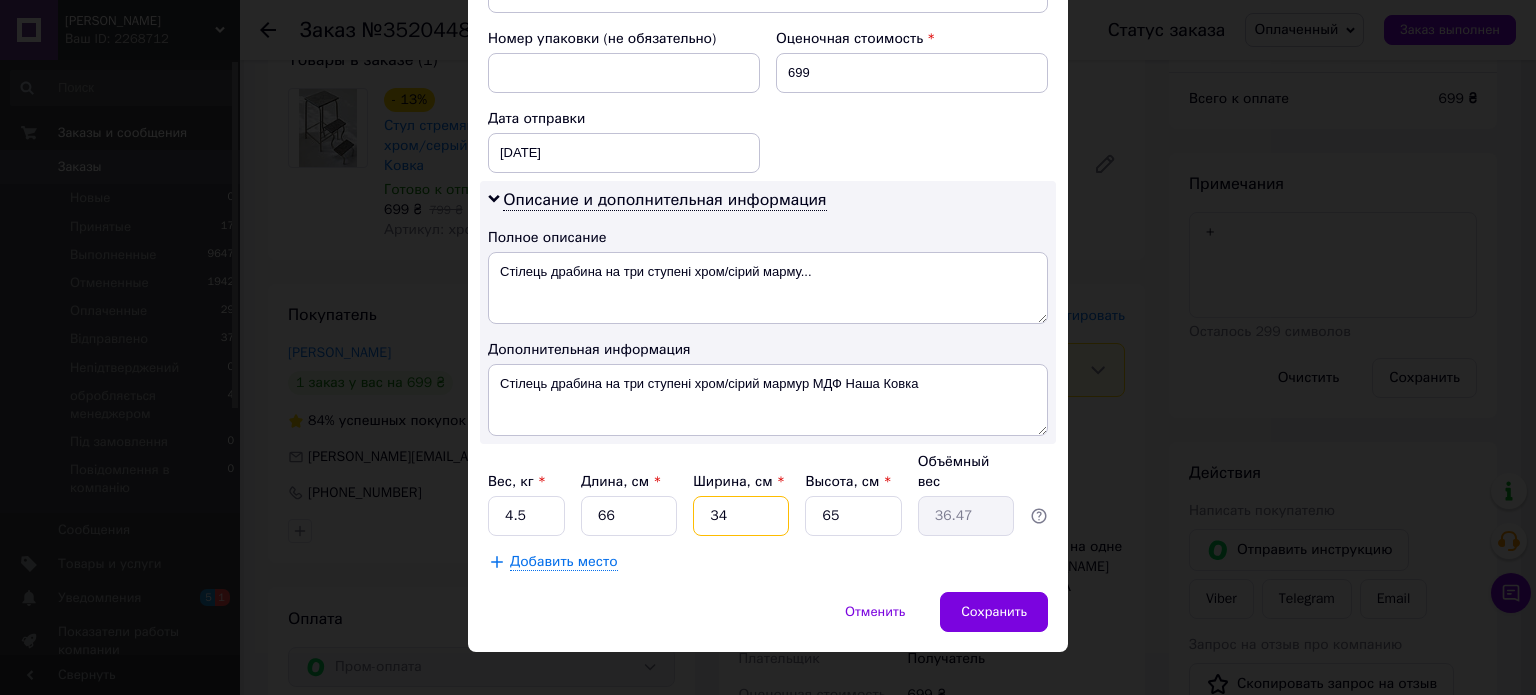 type on "3" 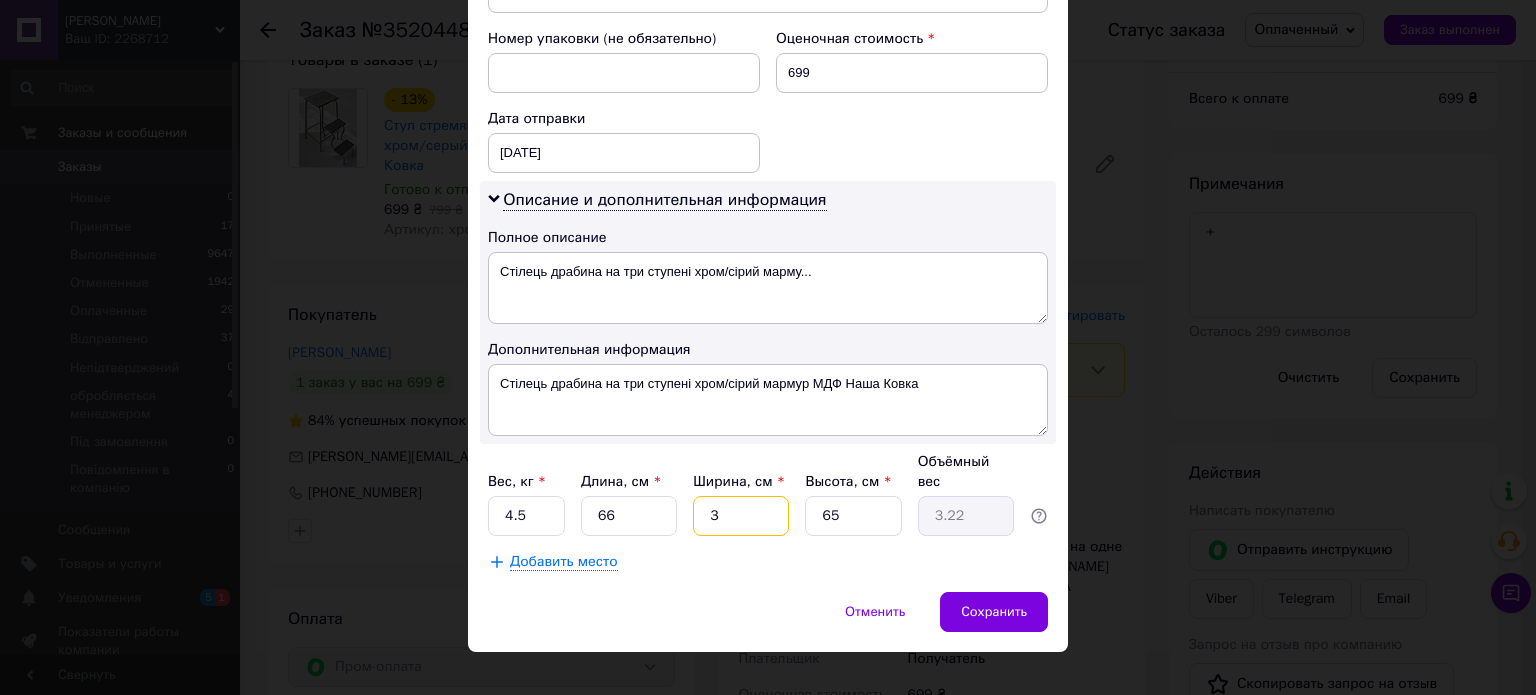 type on "35" 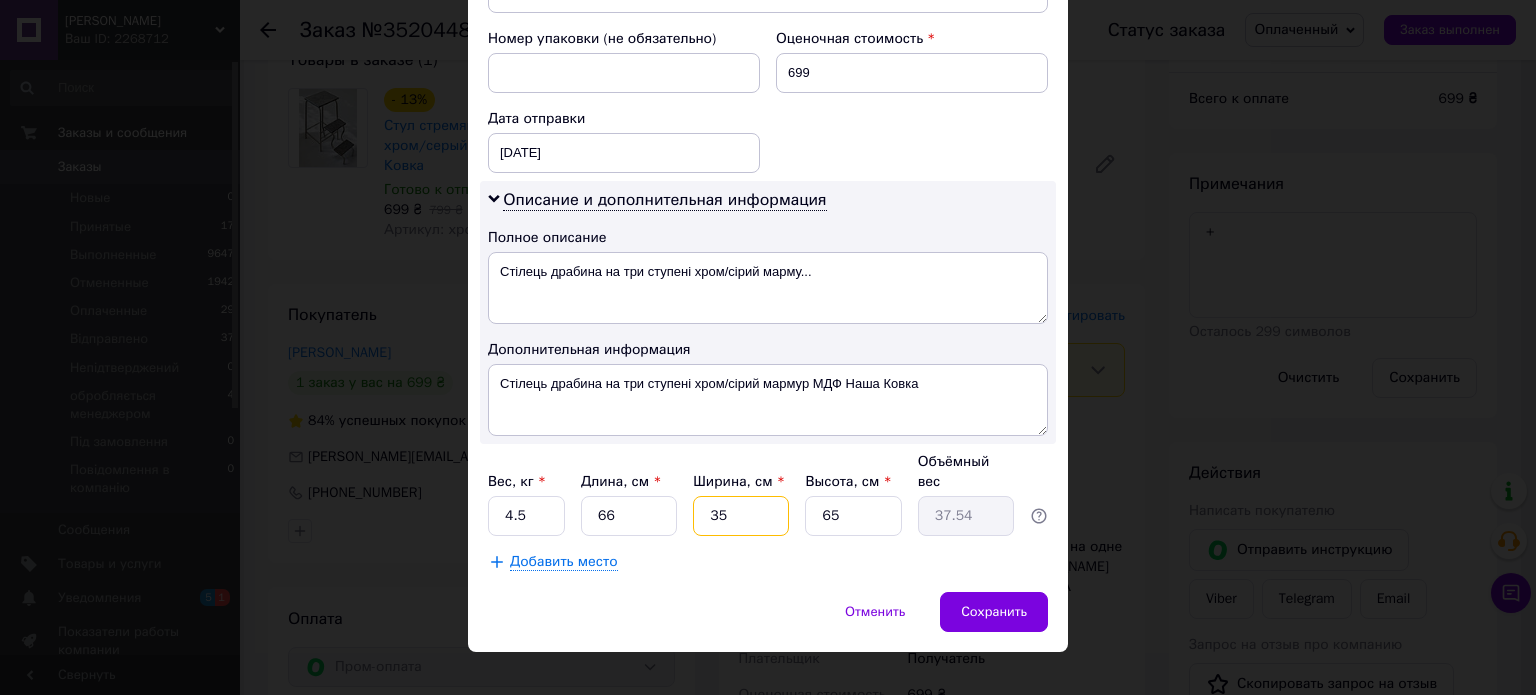 type on "35" 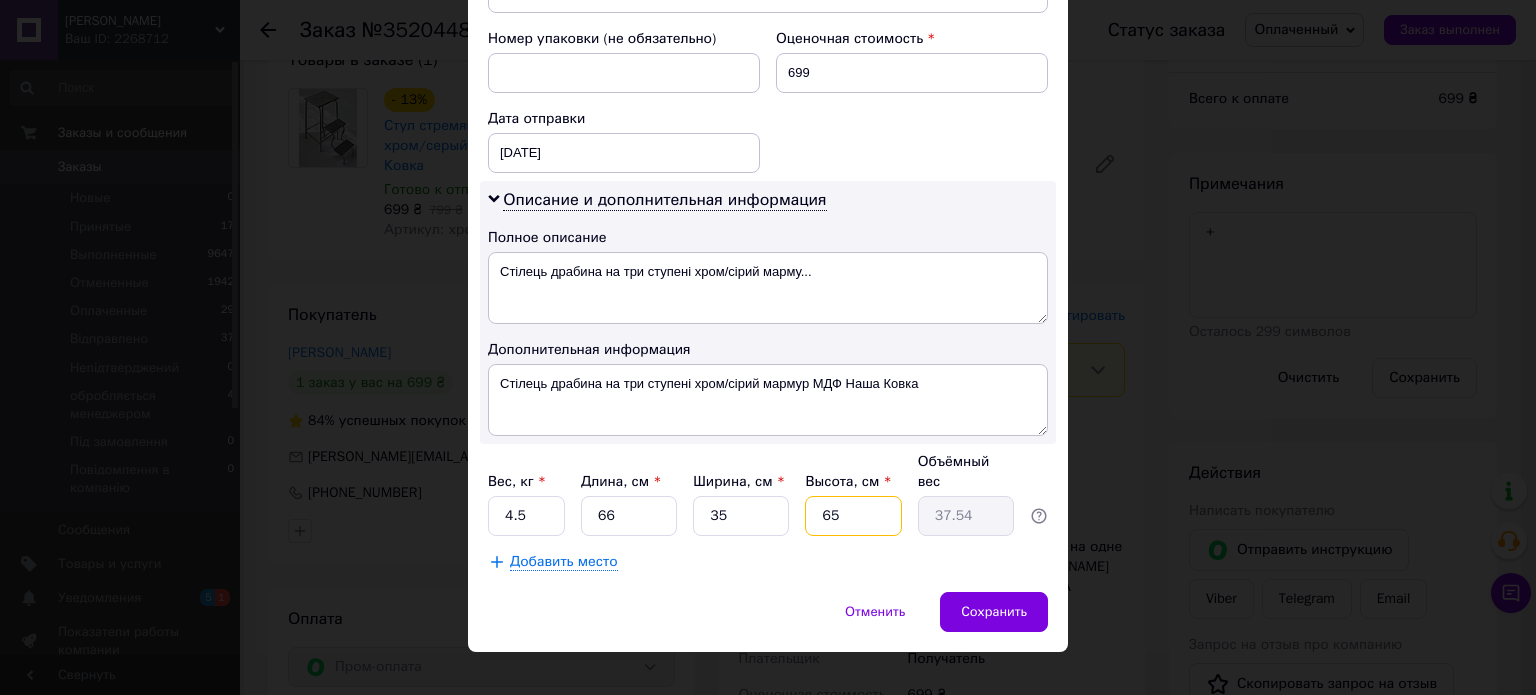 type on "3" 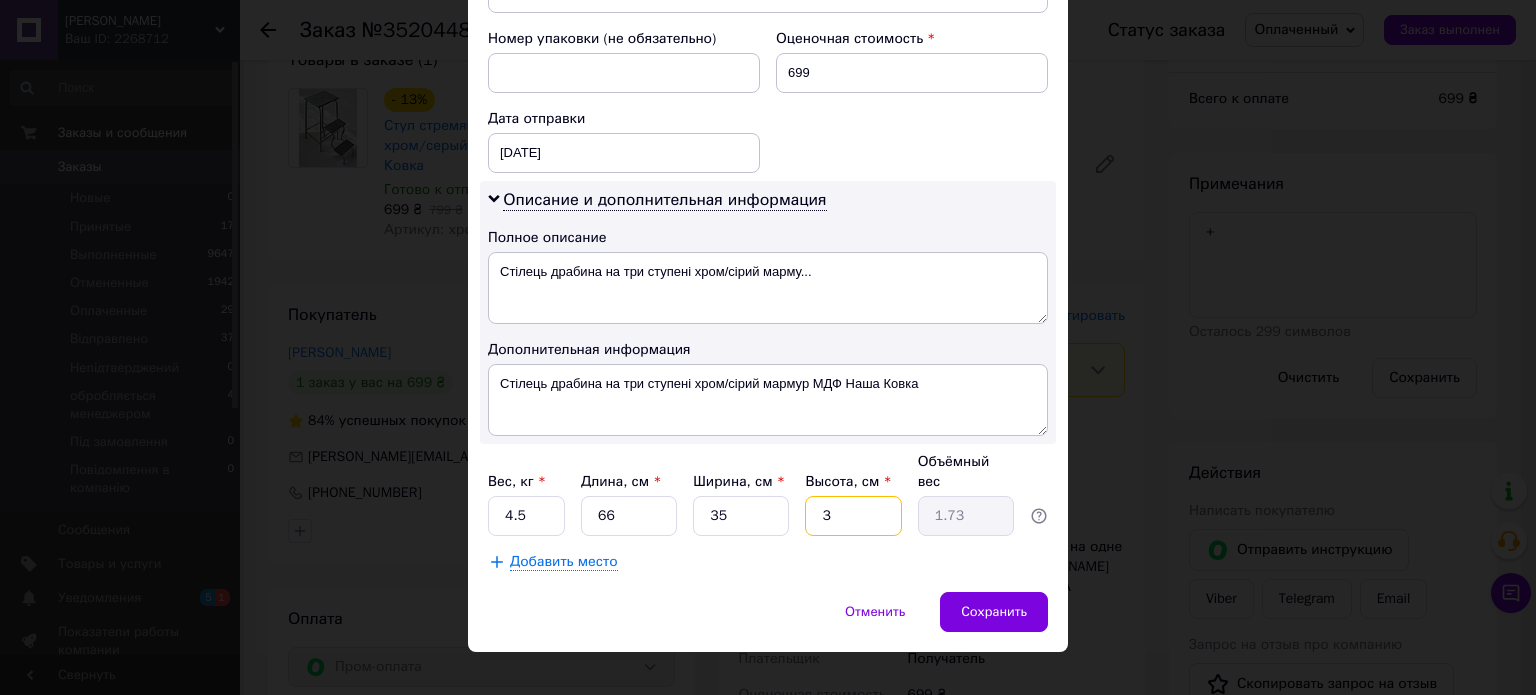 type on "35" 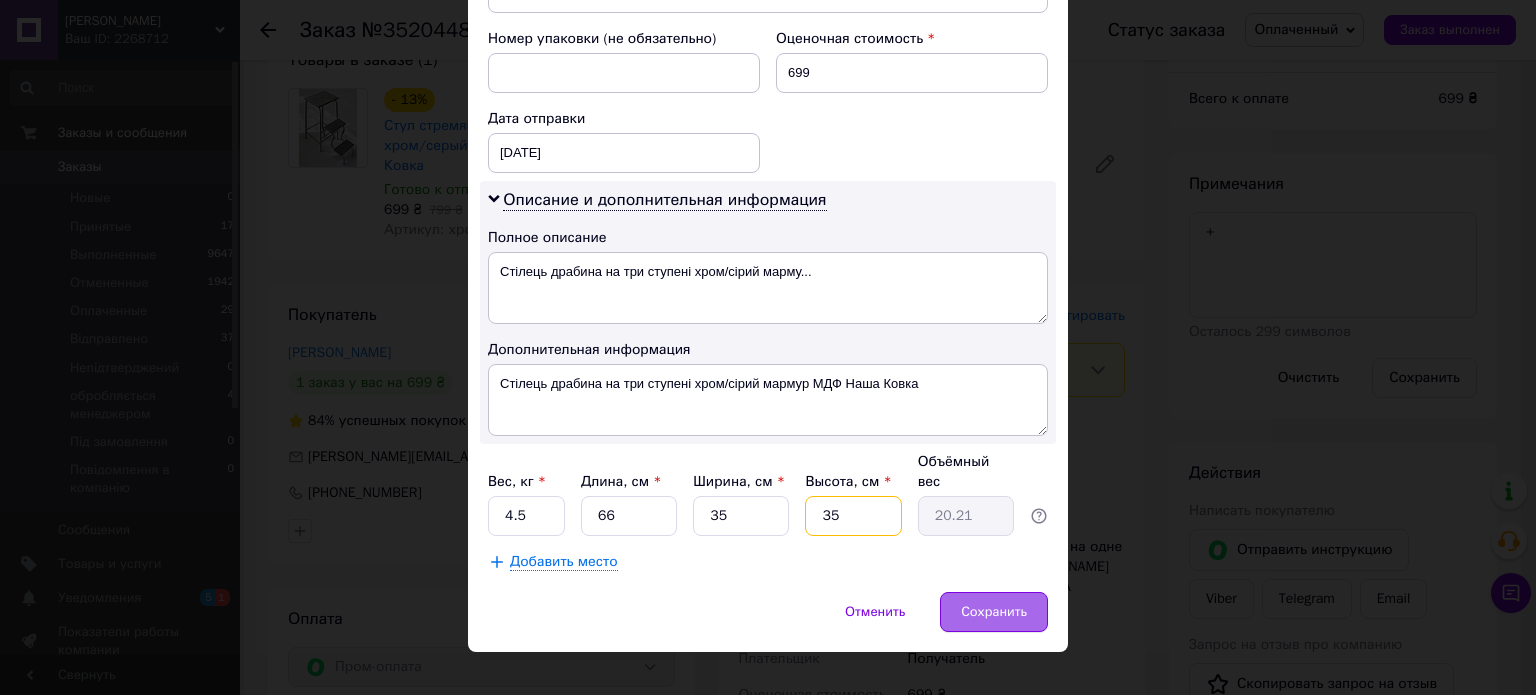 type on "35" 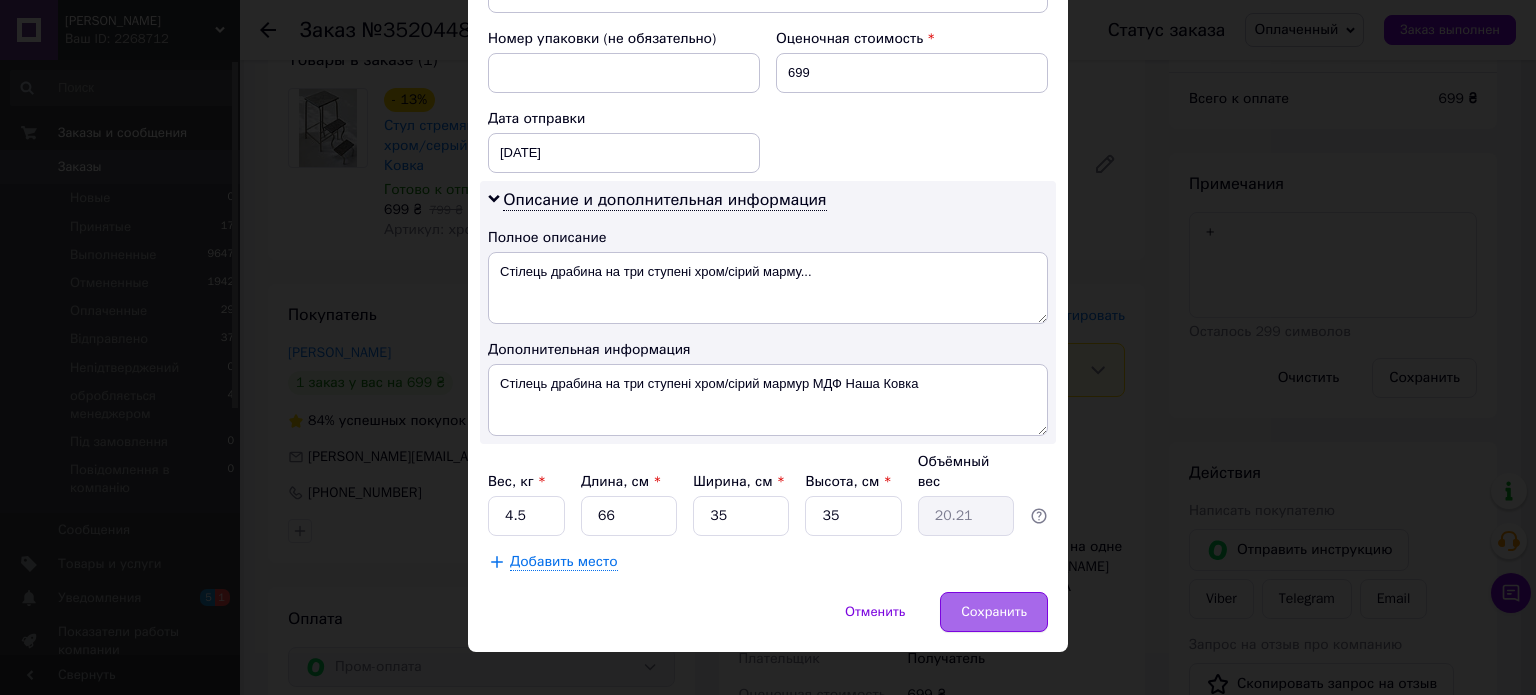 click on "Сохранить" at bounding box center [994, 612] 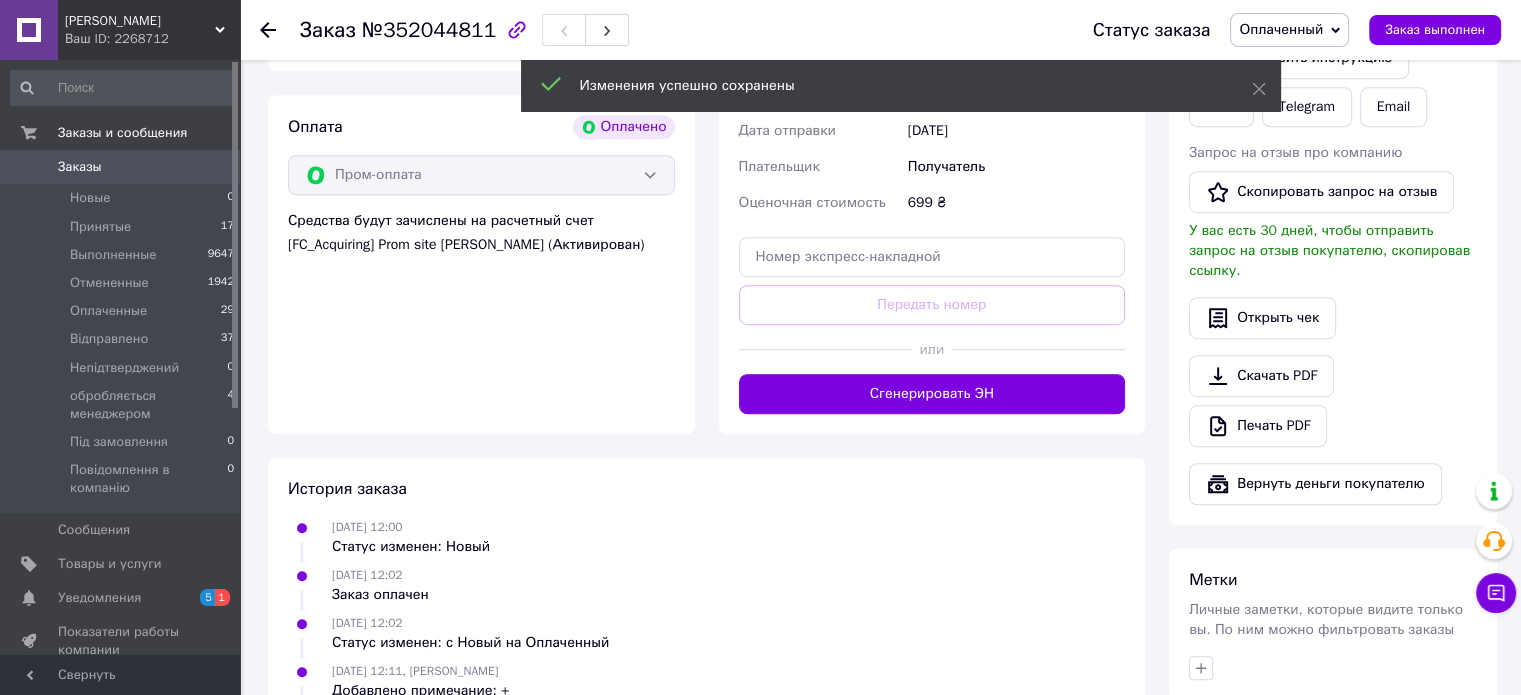 scroll, scrollTop: 1200, scrollLeft: 0, axis: vertical 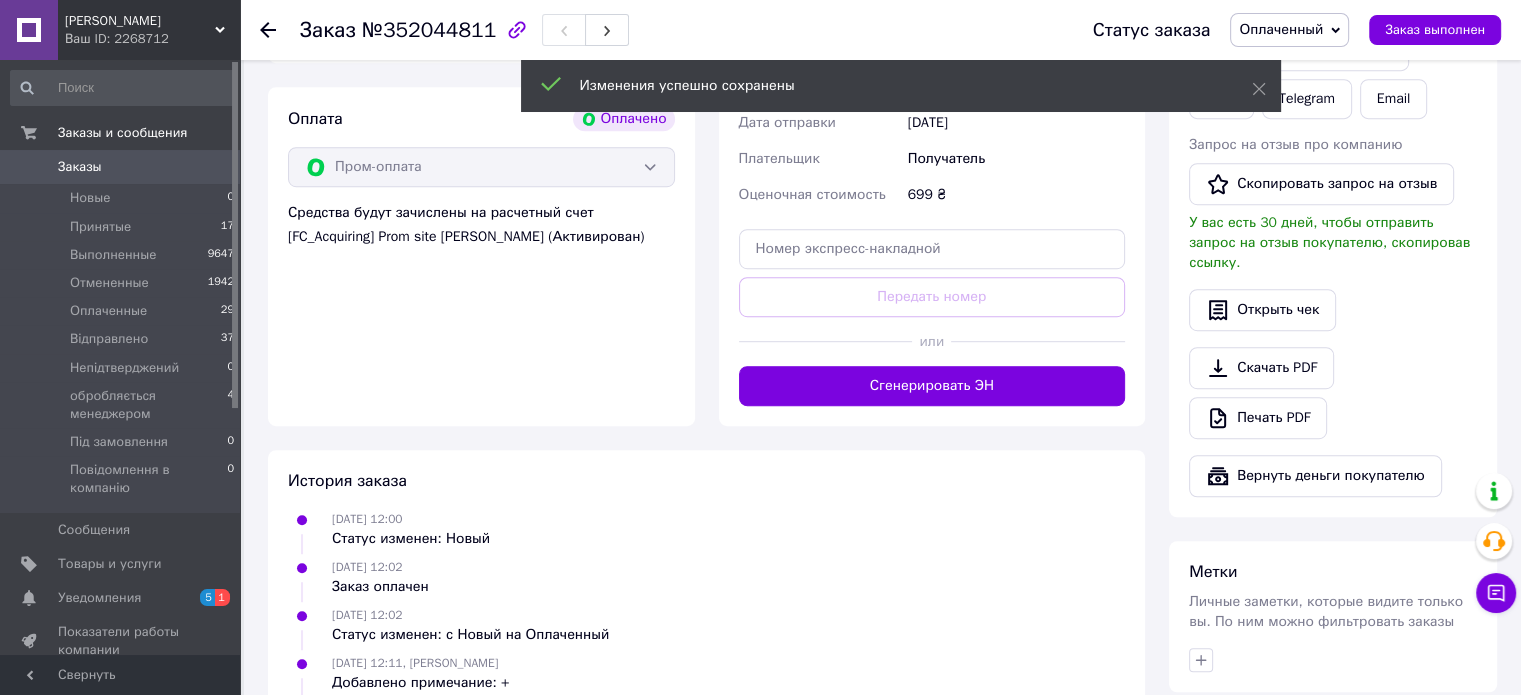 click on "Сгенерировать ЭН" at bounding box center (932, 386) 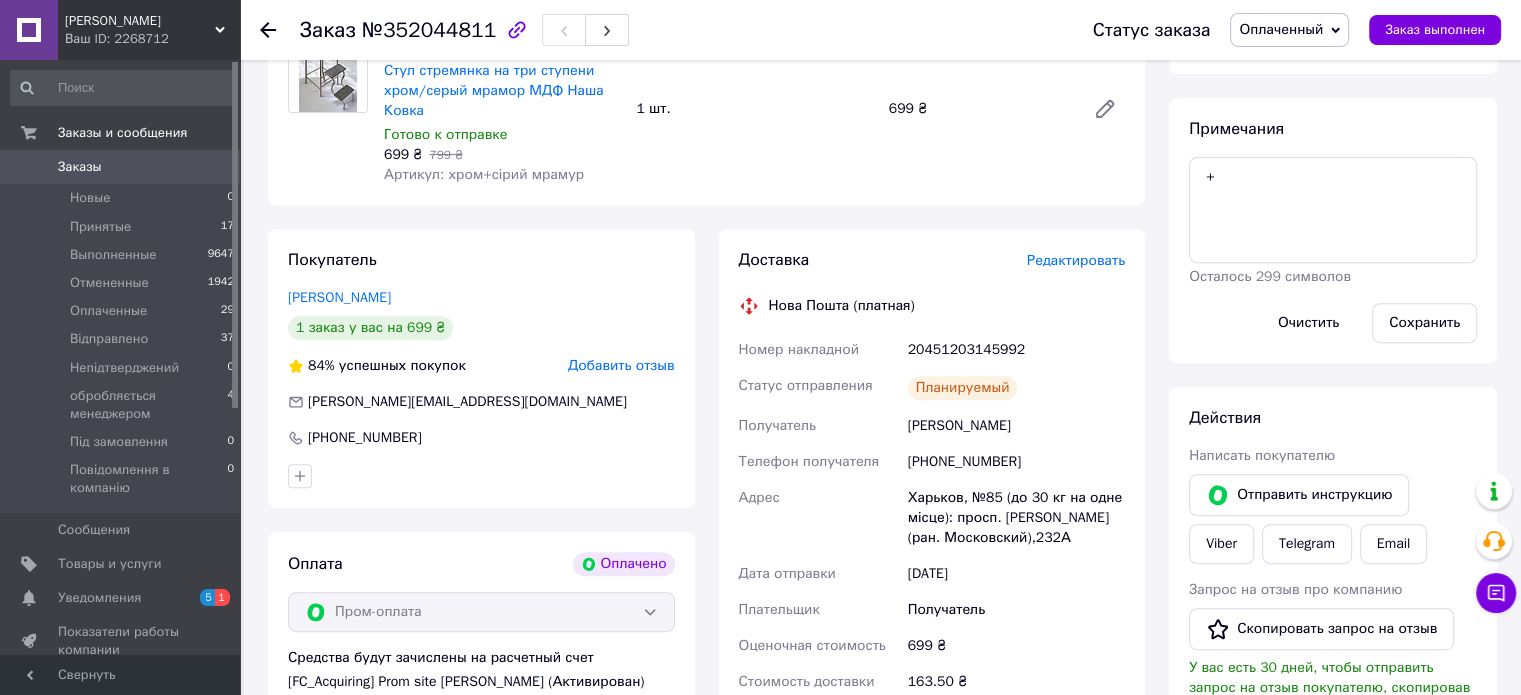 scroll, scrollTop: 400, scrollLeft: 0, axis: vertical 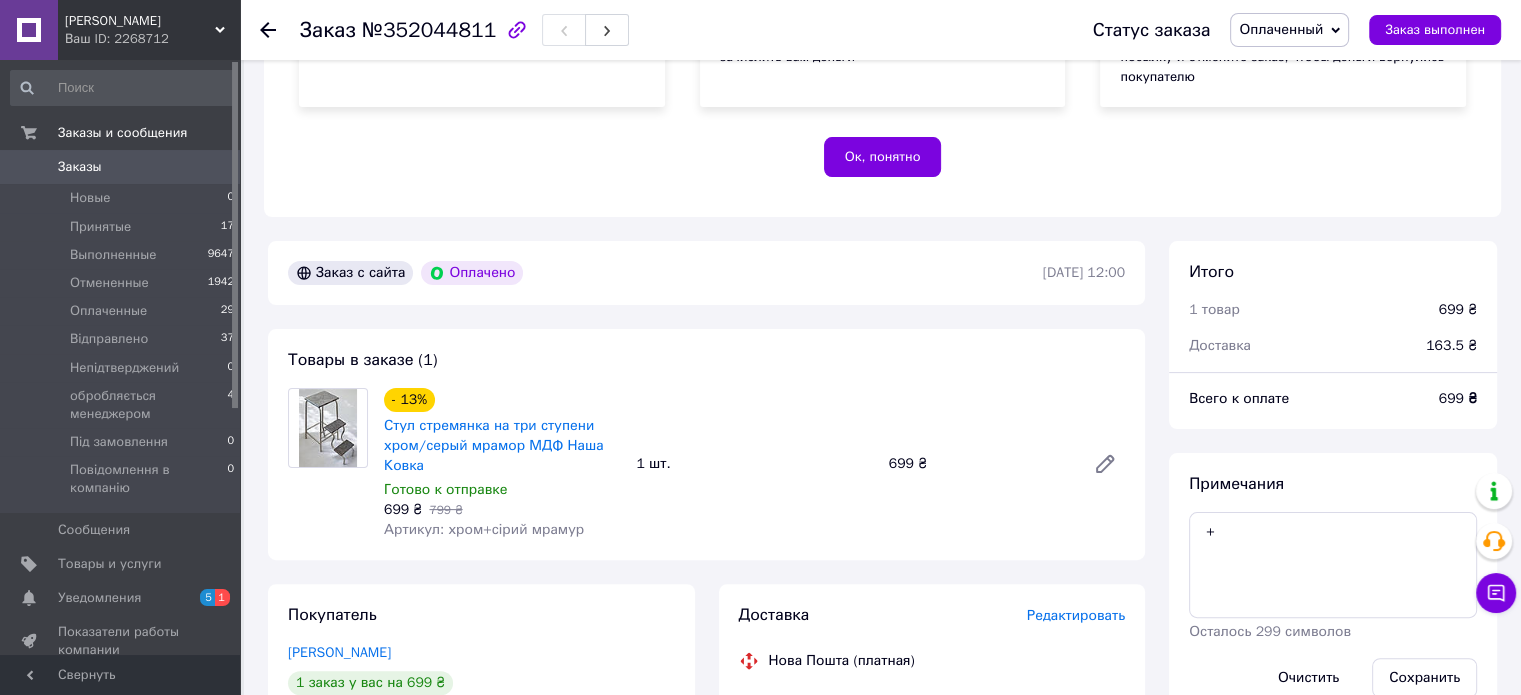 drag, startPoint x: 877, startPoint y: 311, endPoint x: 870, endPoint y: 247, distance: 64.381676 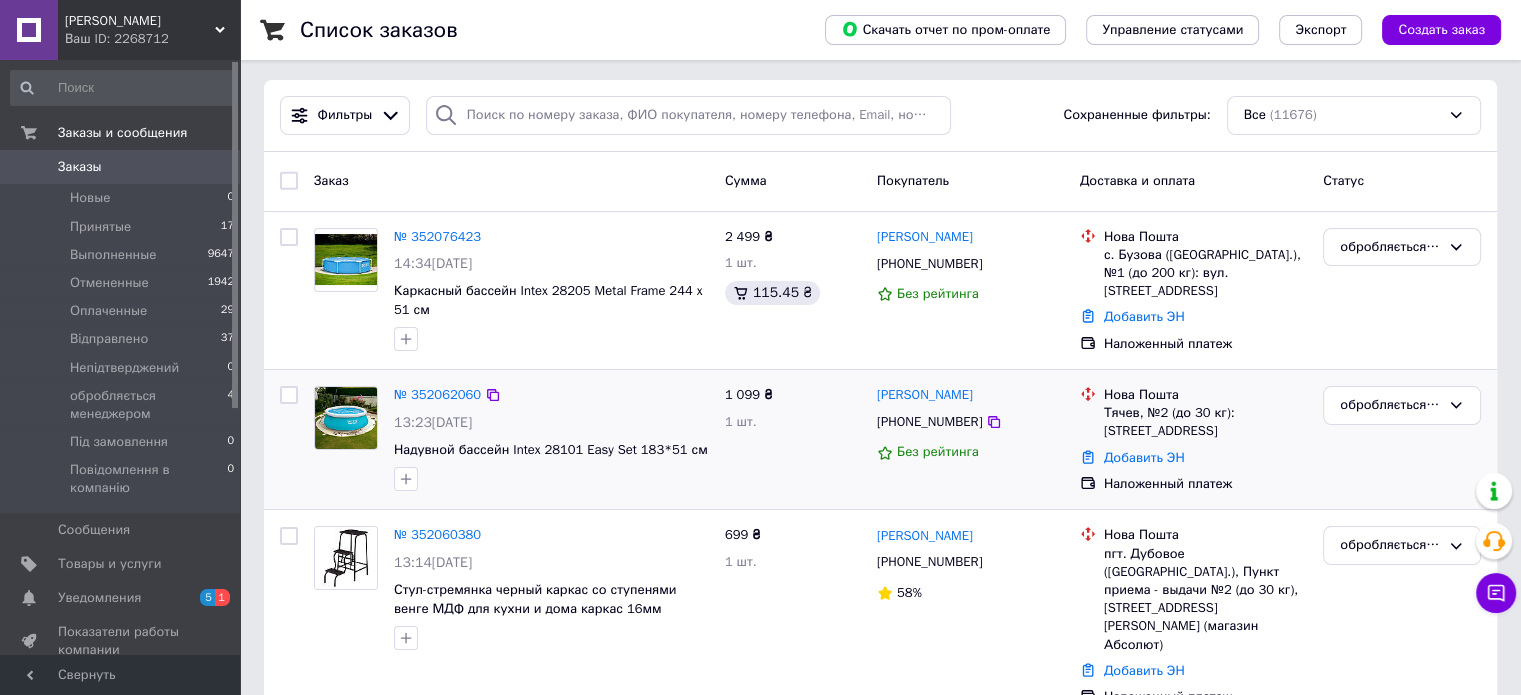 scroll, scrollTop: 0, scrollLeft: 0, axis: both 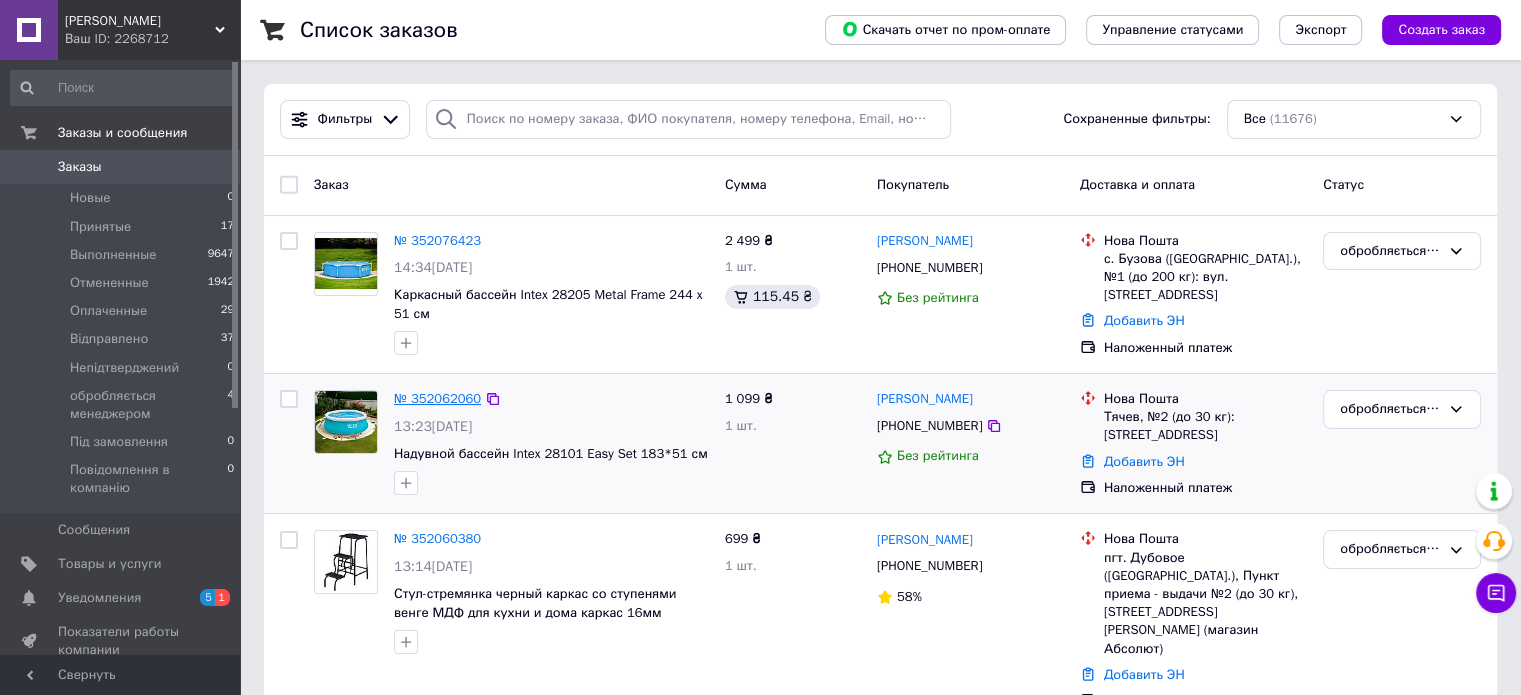 click on "№ 352062060" at bounding box center [437, 398] 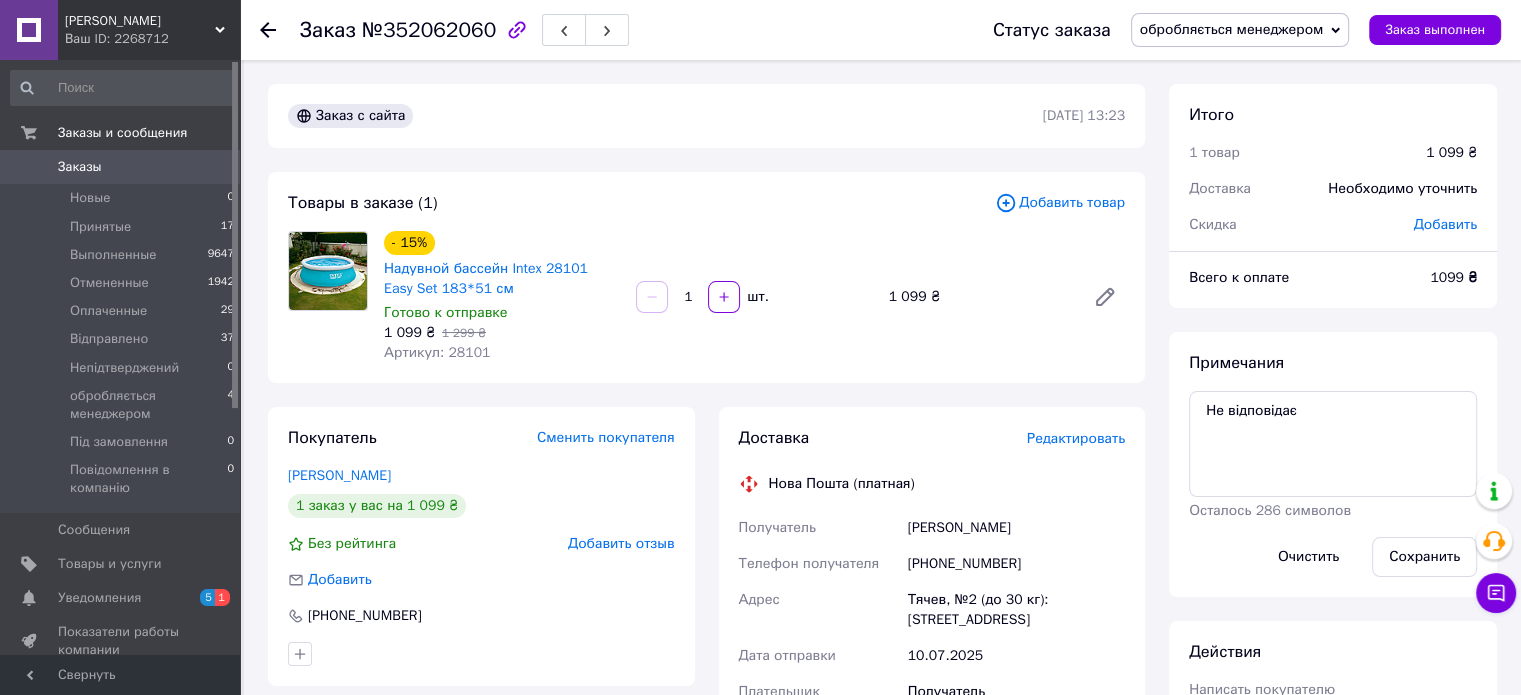click on "обробляється менеджером" at bounding box center (1232, 29) 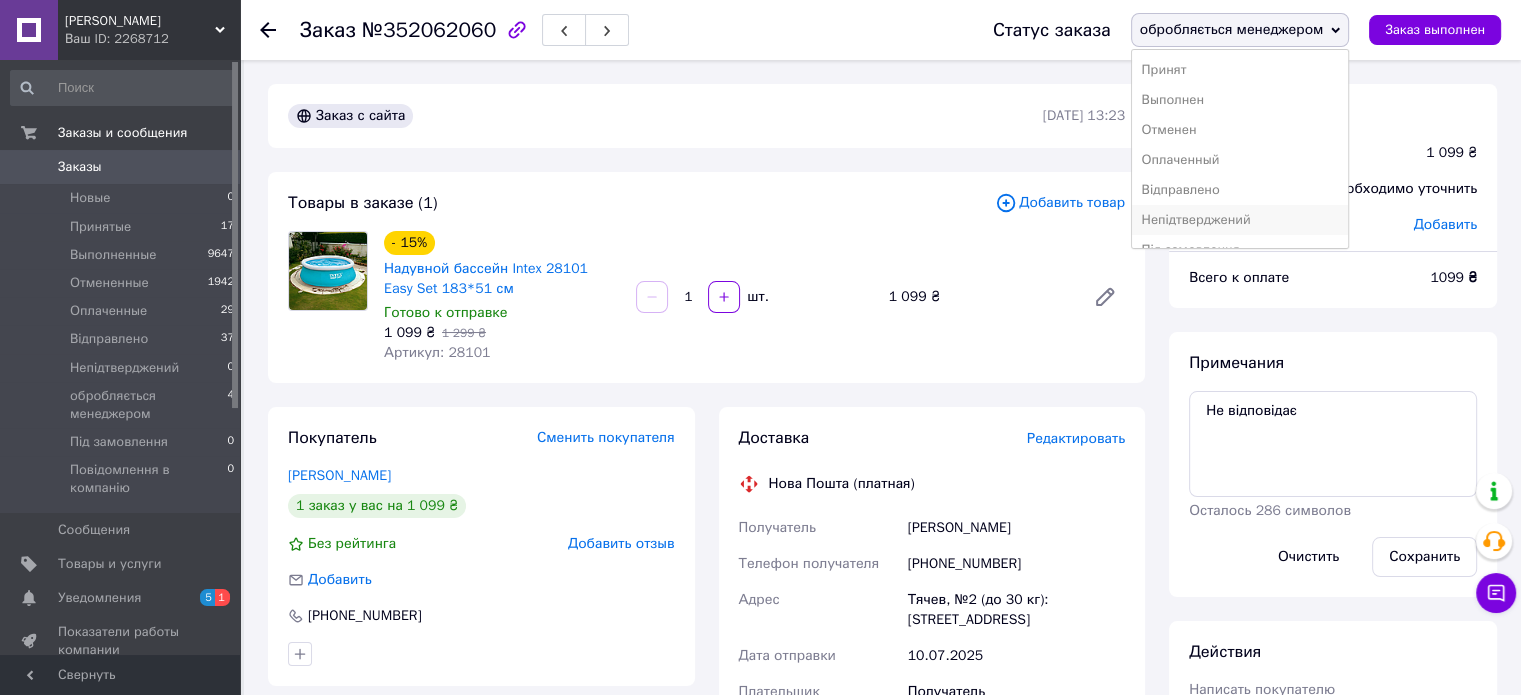 click on "Непідтверджений" at bounding box center (1240, 220) 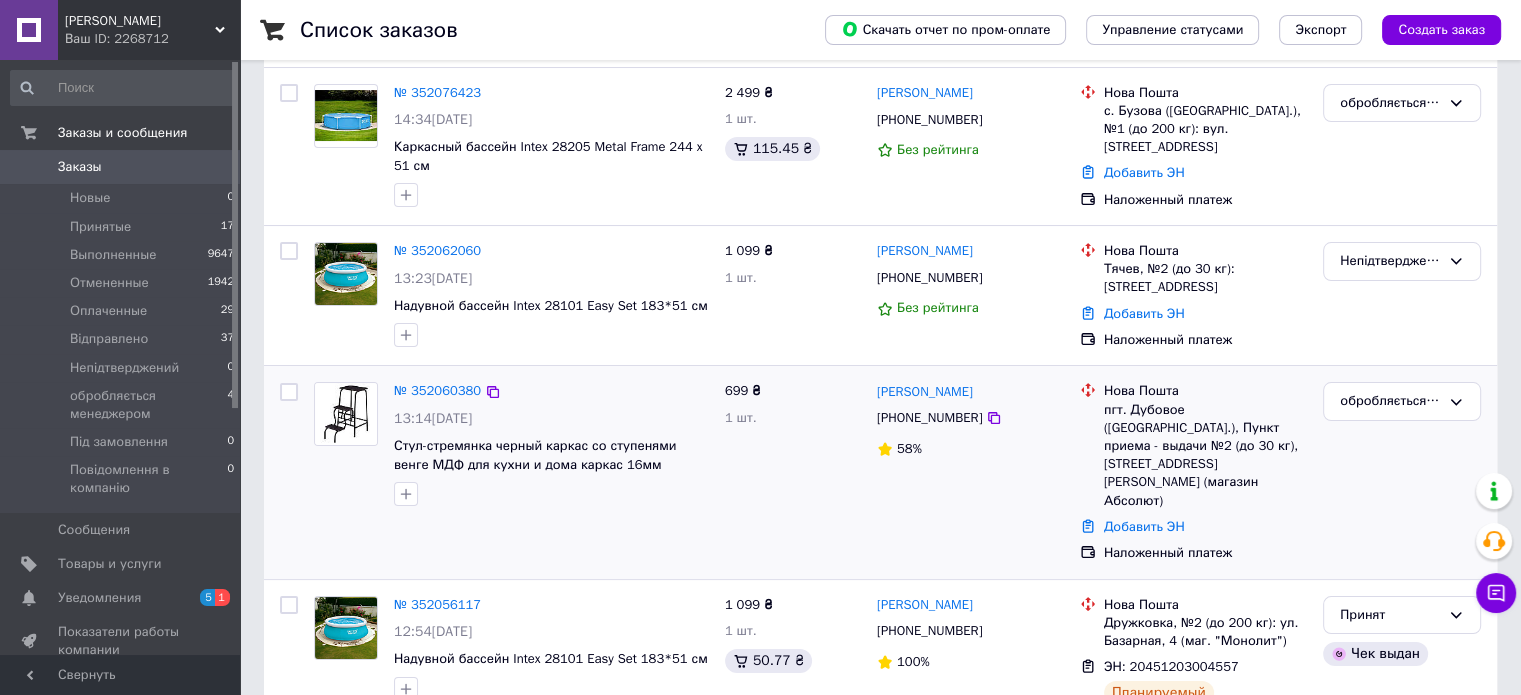 scroll, scrollTop: 200, scrollLeft: 0, axis: vertical 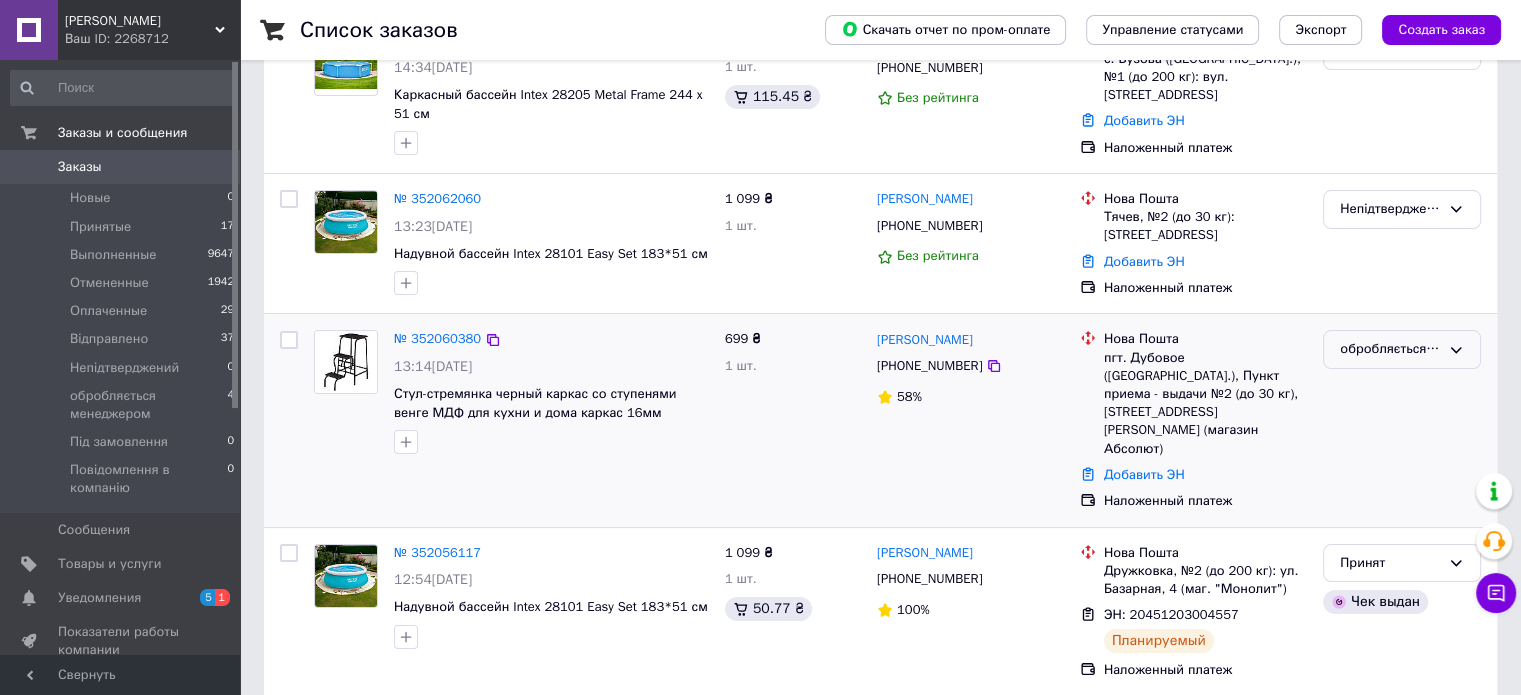click on "обробляється менеджером" at bounding box center [1402, 349] 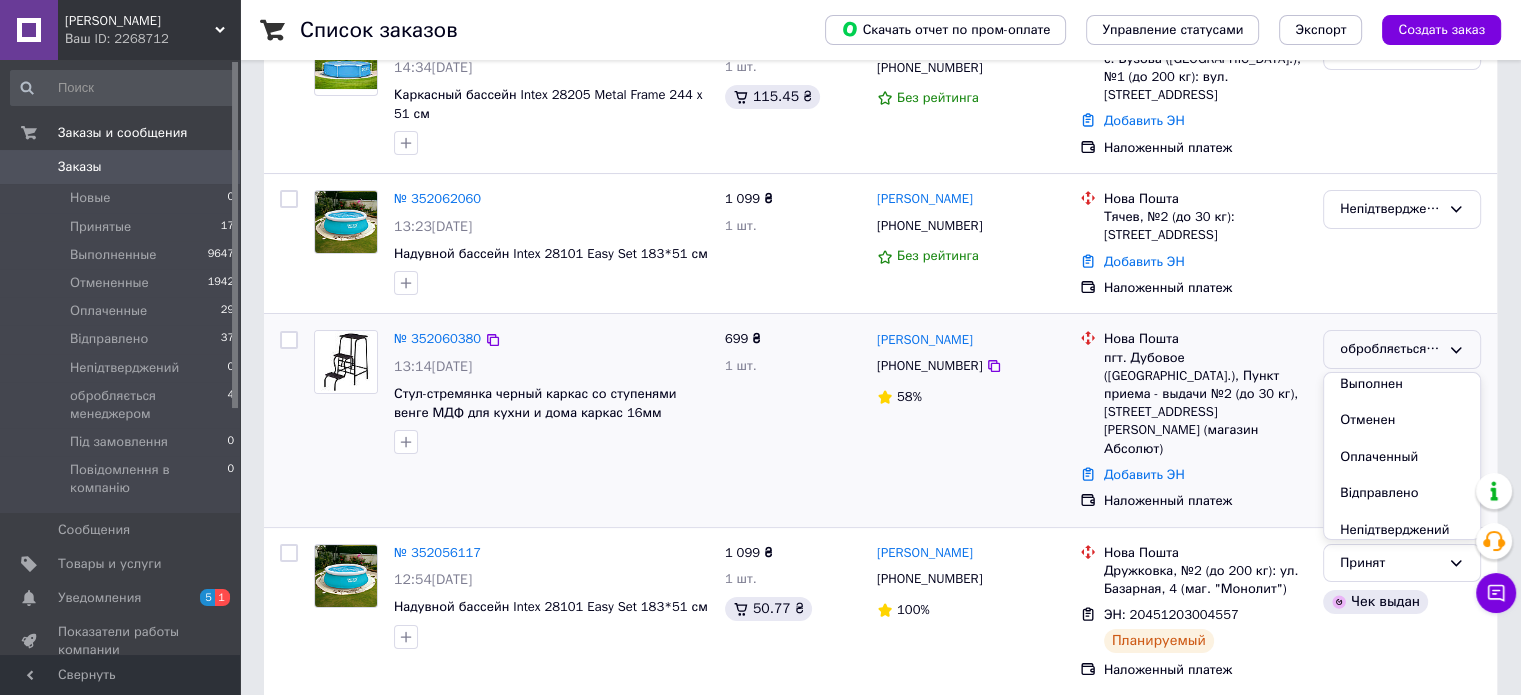scroll, scrollTop: 100, scrollLeft: 0, axis: vertical 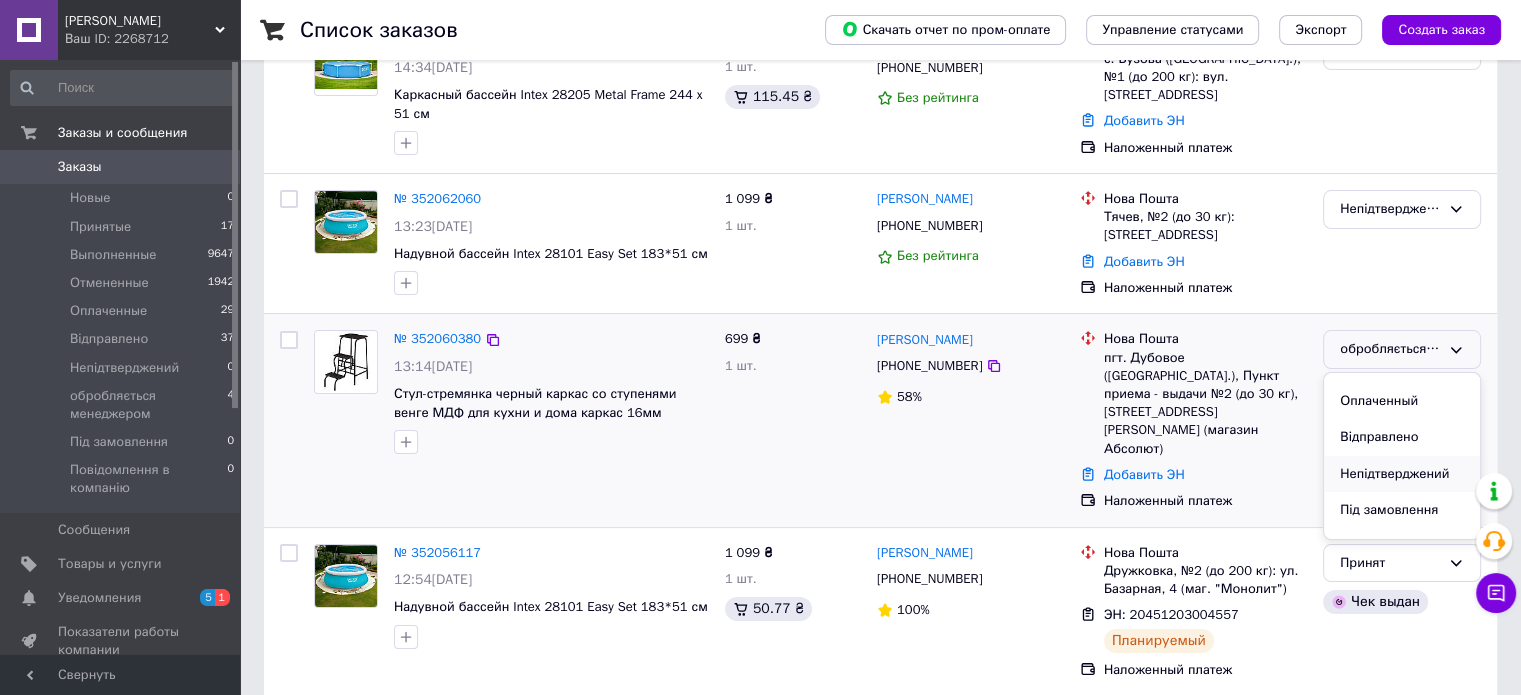 click on "Непідтверджений" at bounding box center [1402, 474] 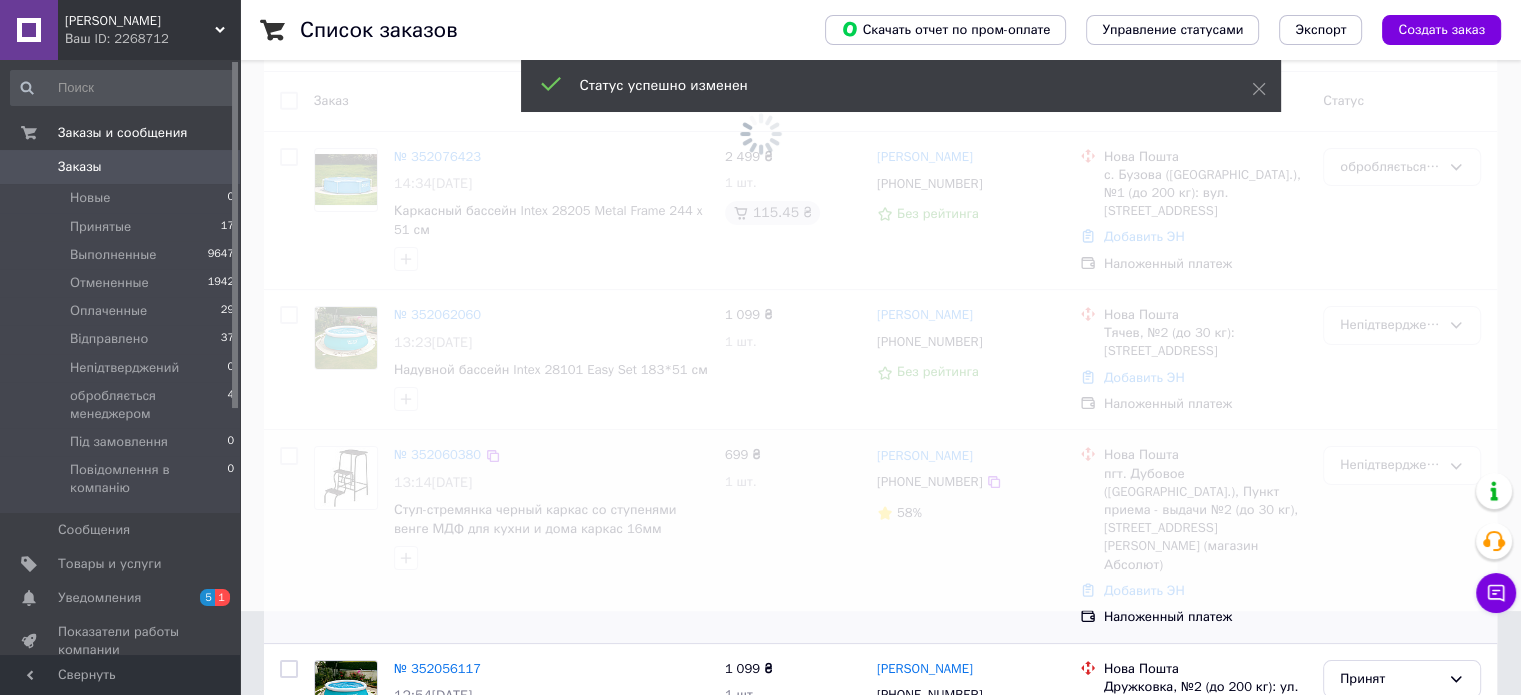 scroll, scrollTop: 0, scrollLeft: 0, axis: both 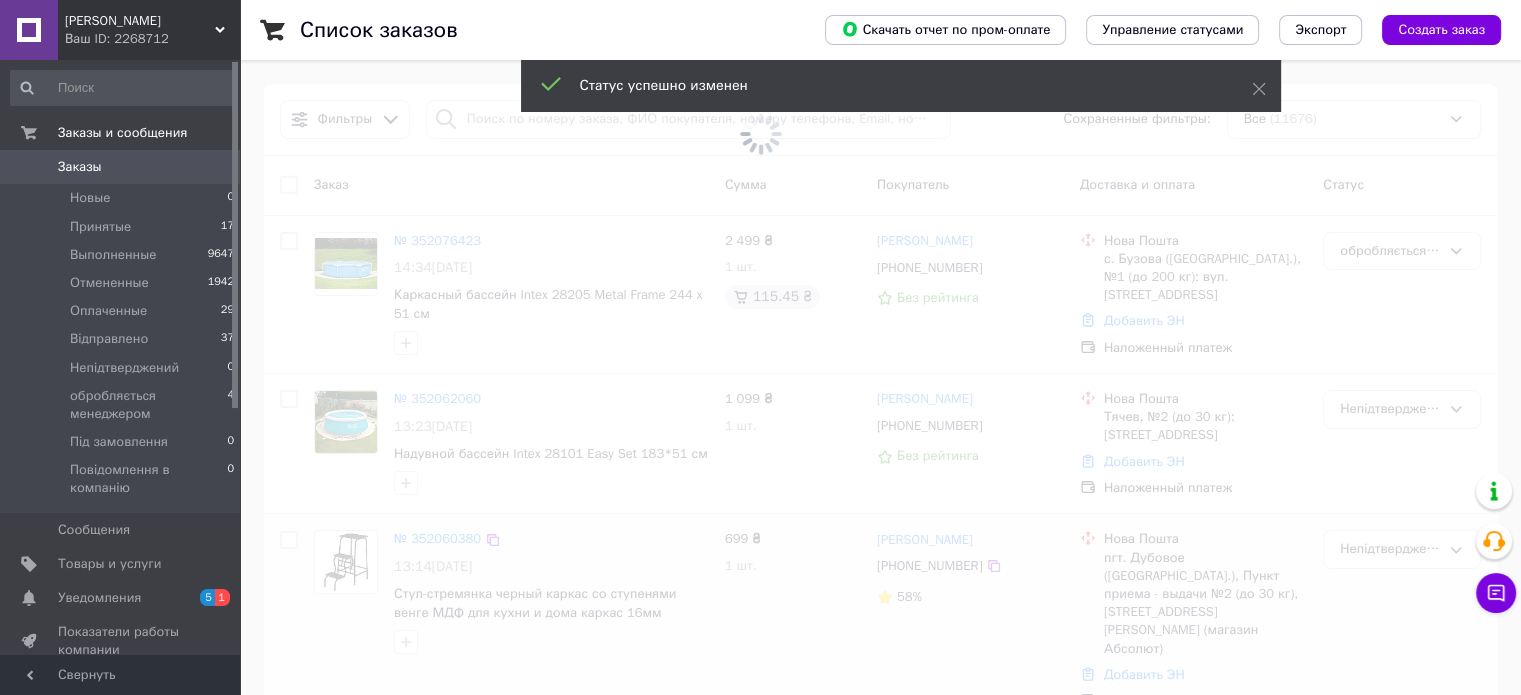 click at bounding box center [760, 134] 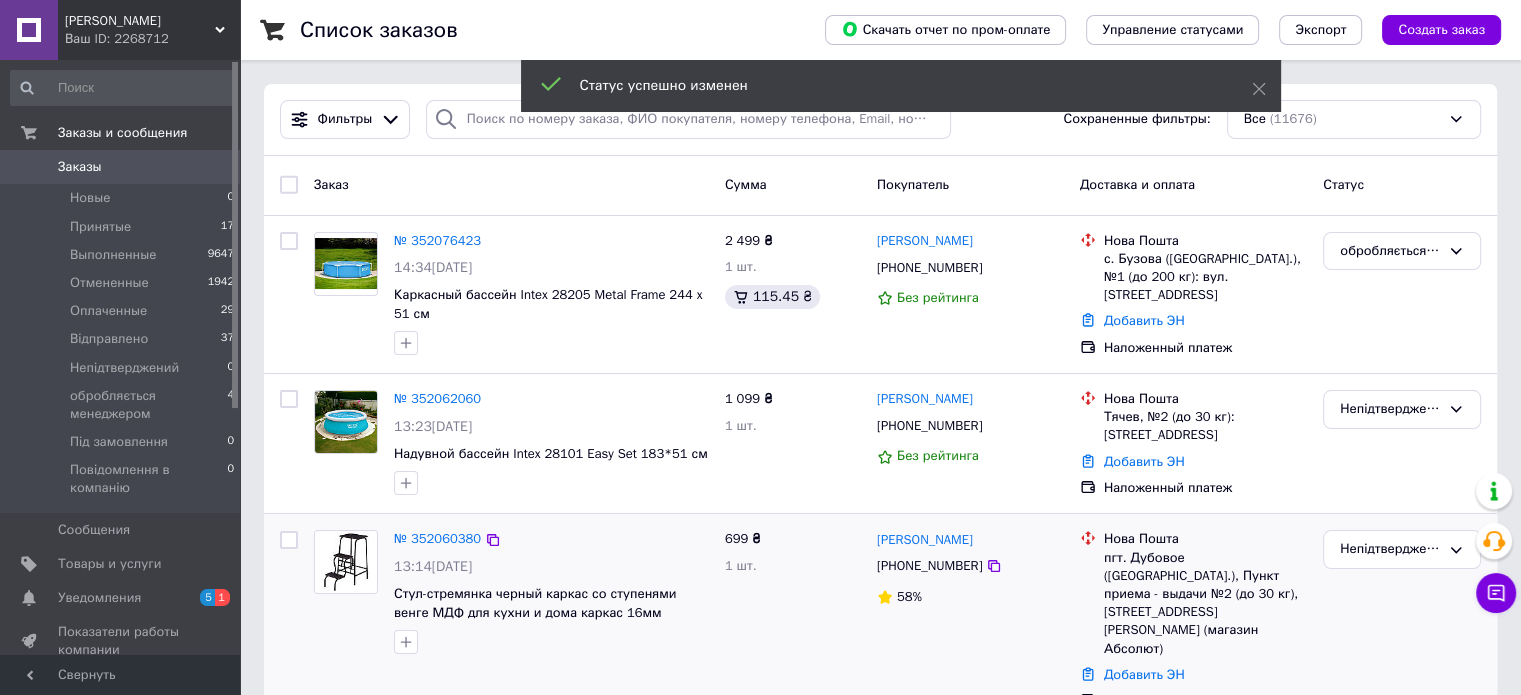 click on "№ 352076423" at bounding box center (437, 240) 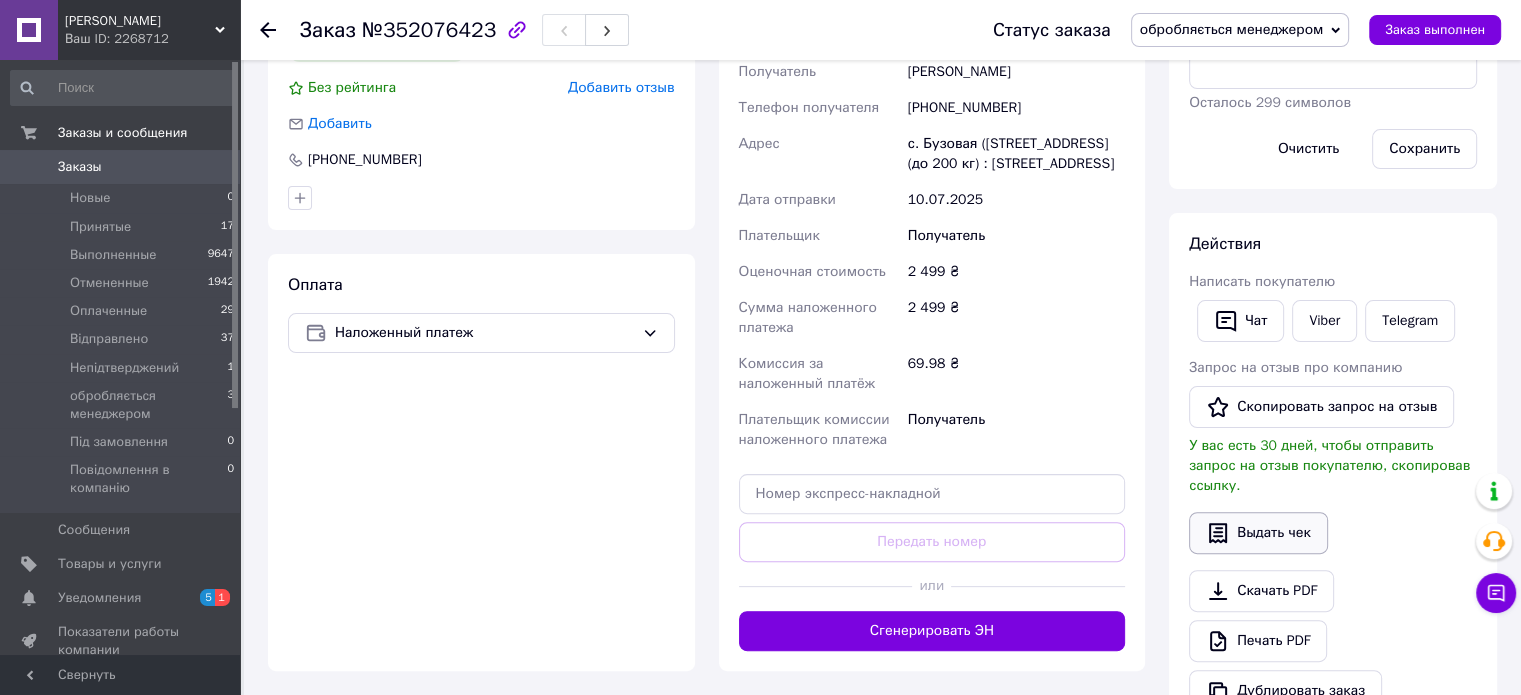scroll, scrollTop: 500, scrollLeft: 0, axis: vertical 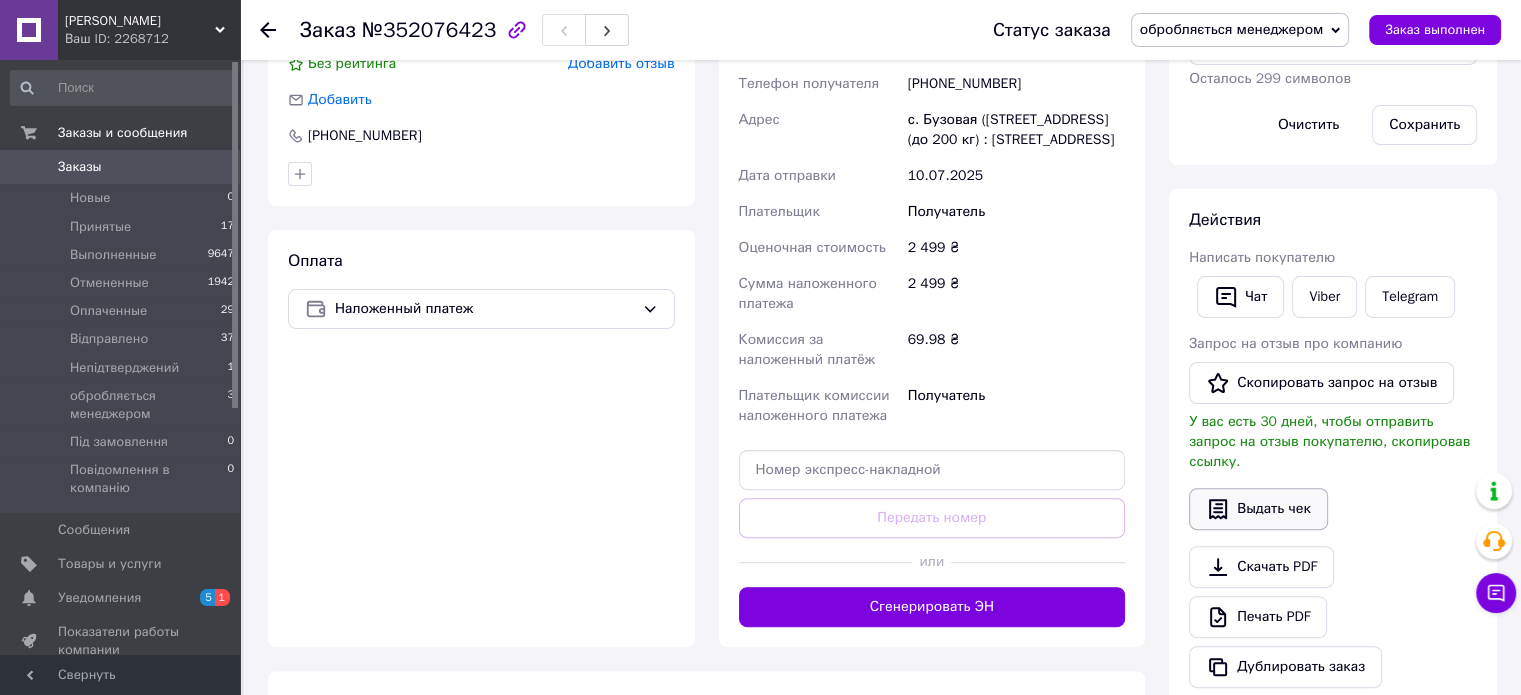click on "Выдать чек" at bounding box center (1258, 509) 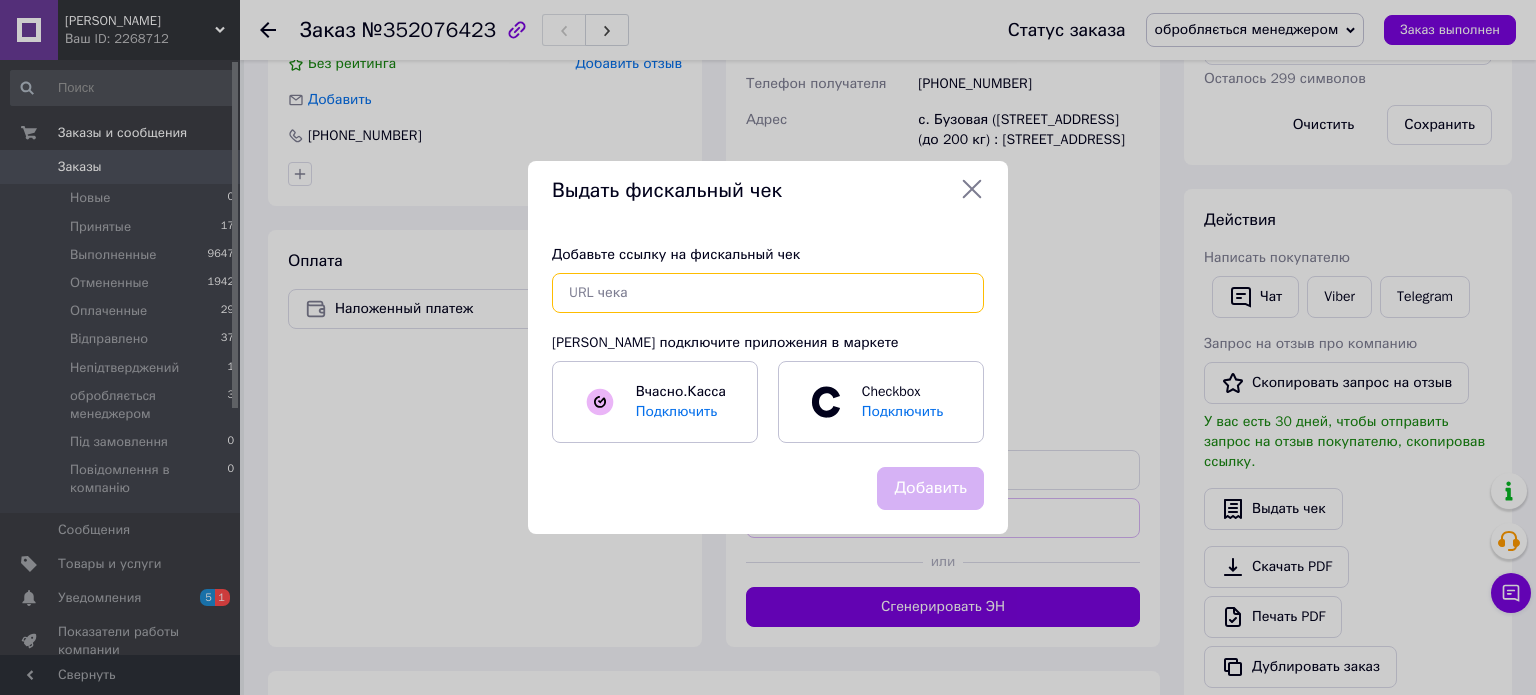 click at bounding box center [768, 293] 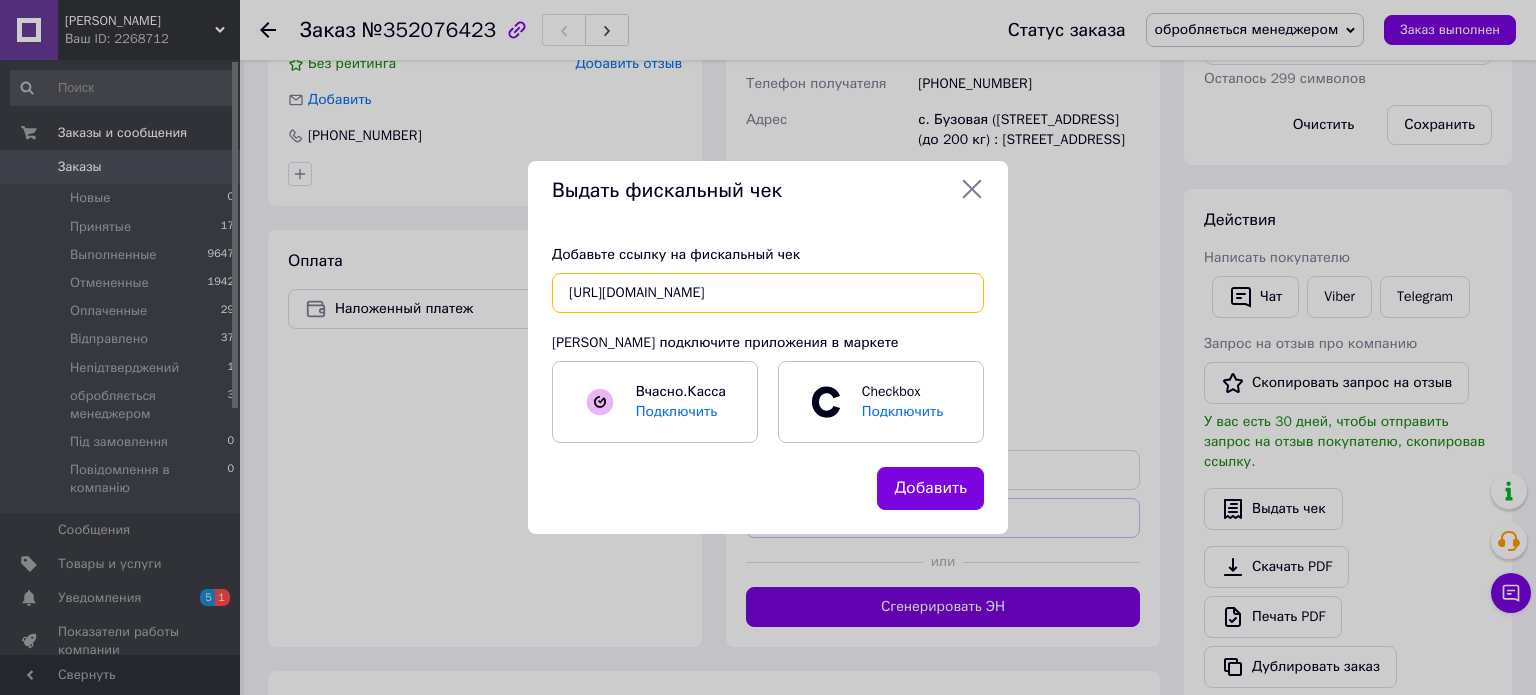 type on "[URL][DOMAIN_NAME]" 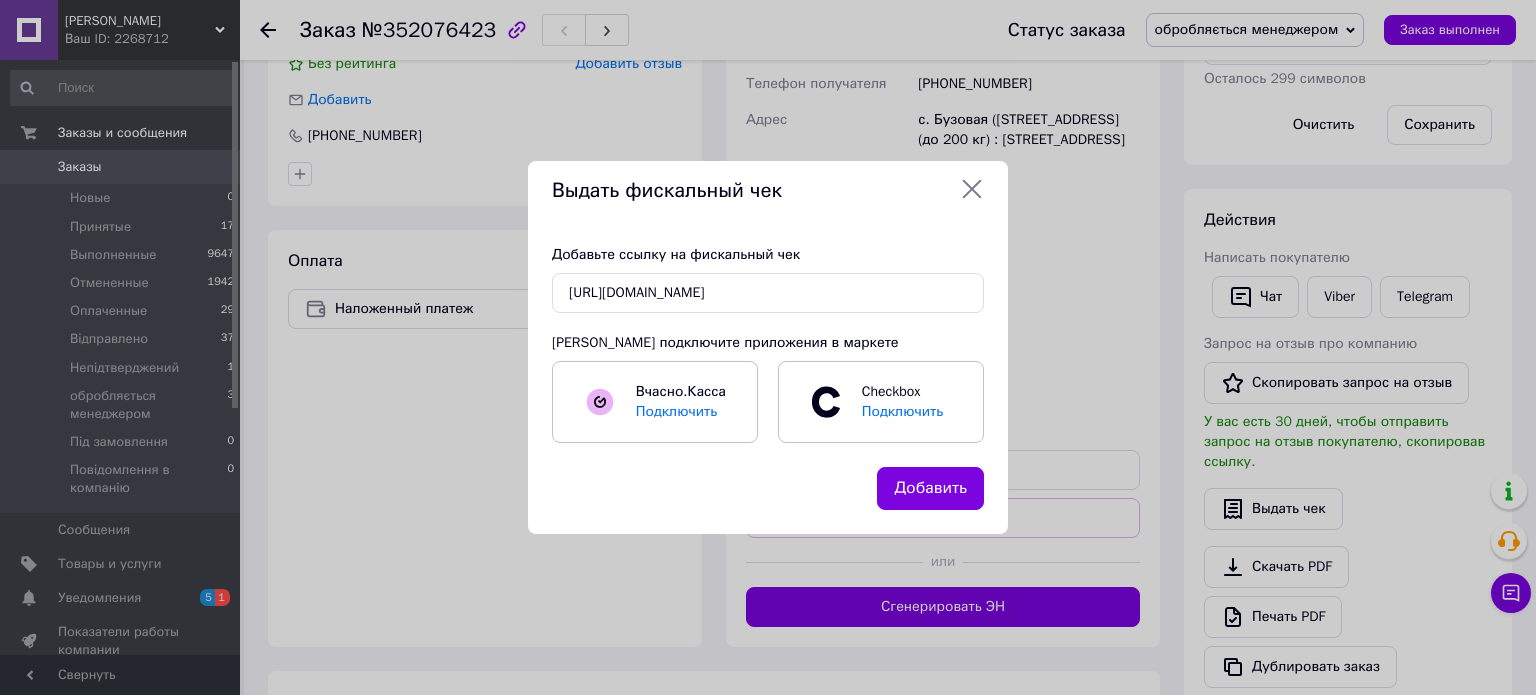 click on "Добавить" at bounding box center [930, 488] 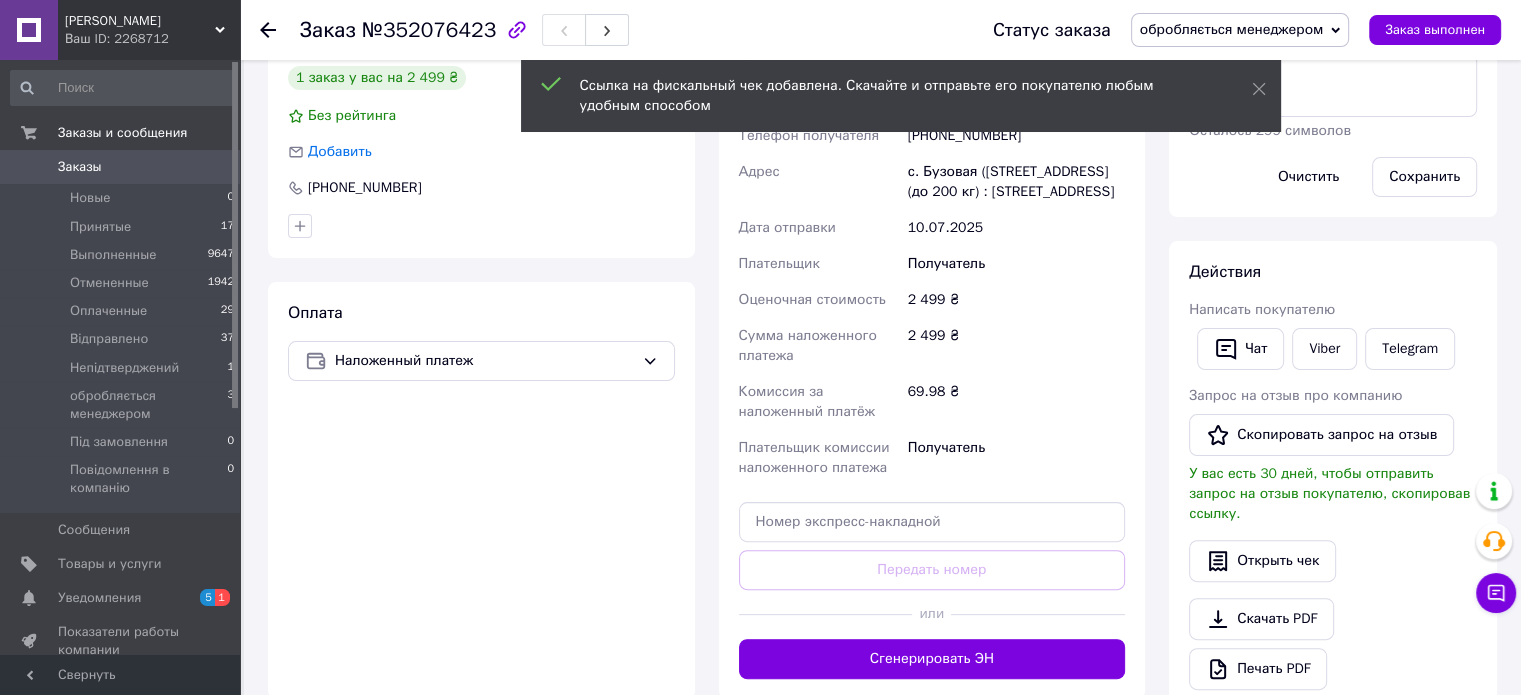 scroll, scrollTop: 200, scrollLeft: 0, axis: vertical 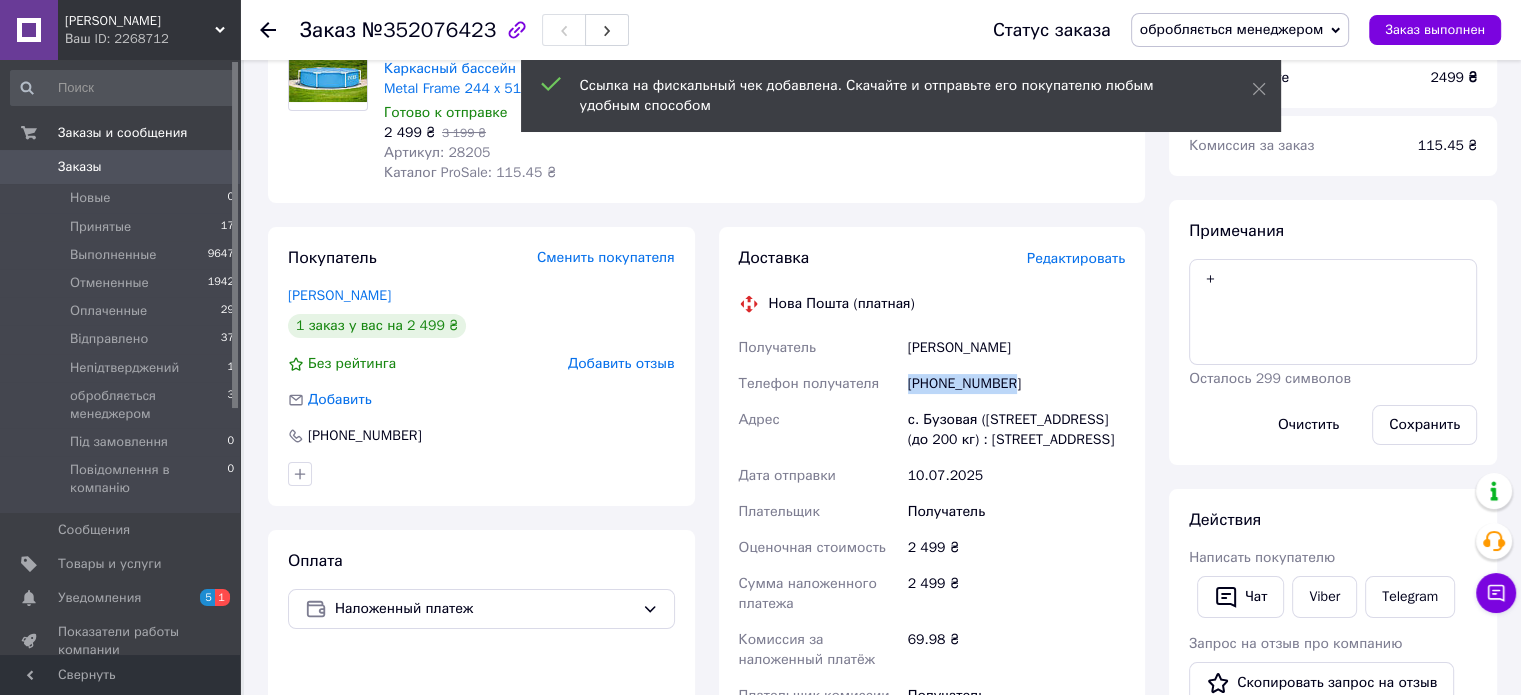 drag, startPoint x: 1016, startPoint y: 386, endPoint x: 908, endPoint y: 385, distance: 108.00463 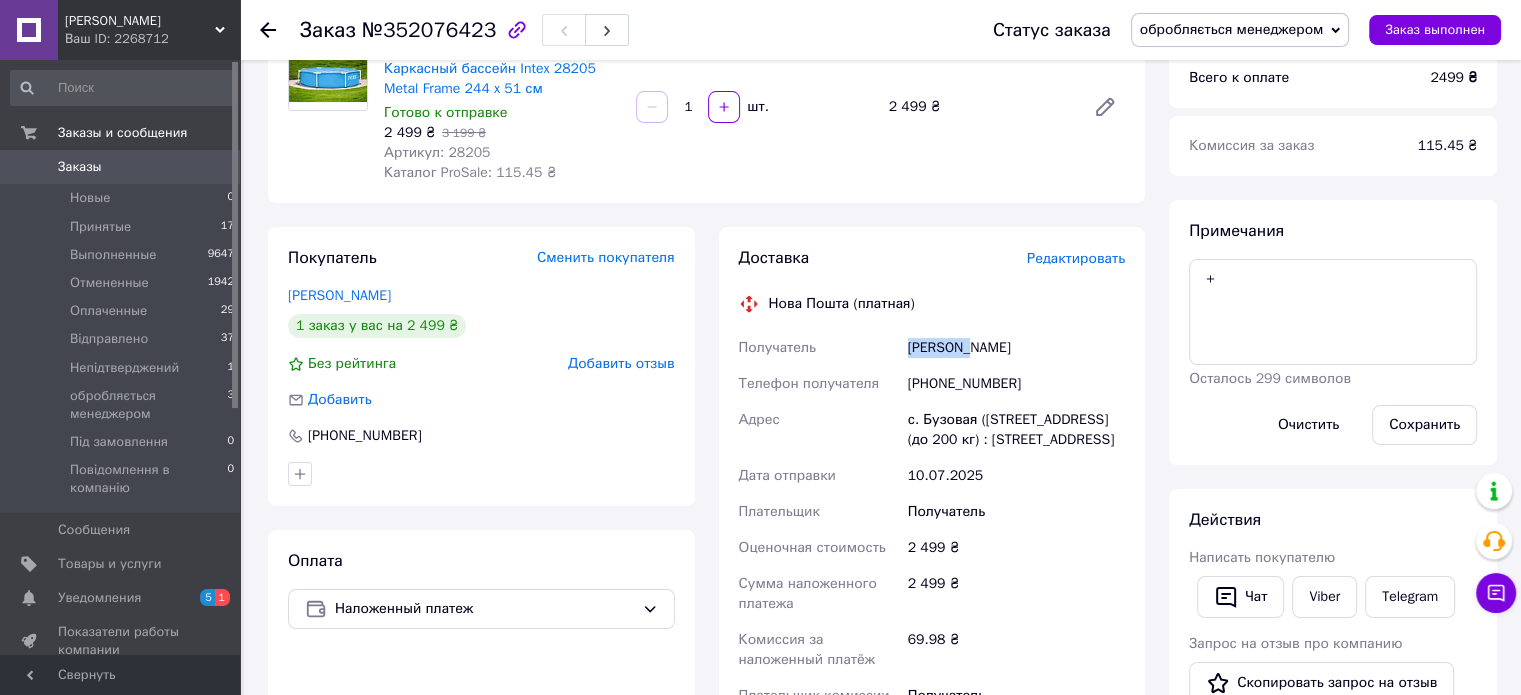 drag, startPoint x: 902, startPoint y: 358, endPoint x: 966, endPoint y: 360, distance: 64.03124 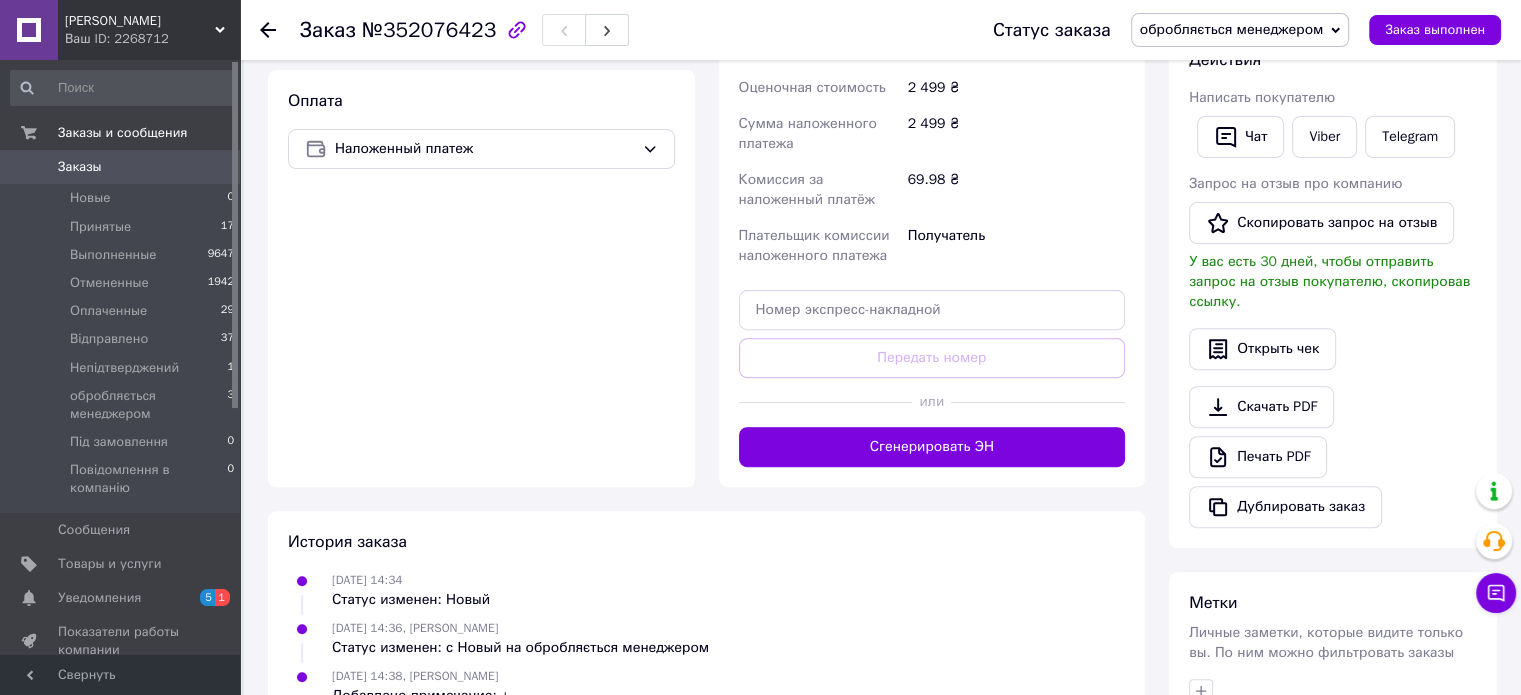 scroll, scrollTop: 700, scrollLeft: 0, axis: vertical 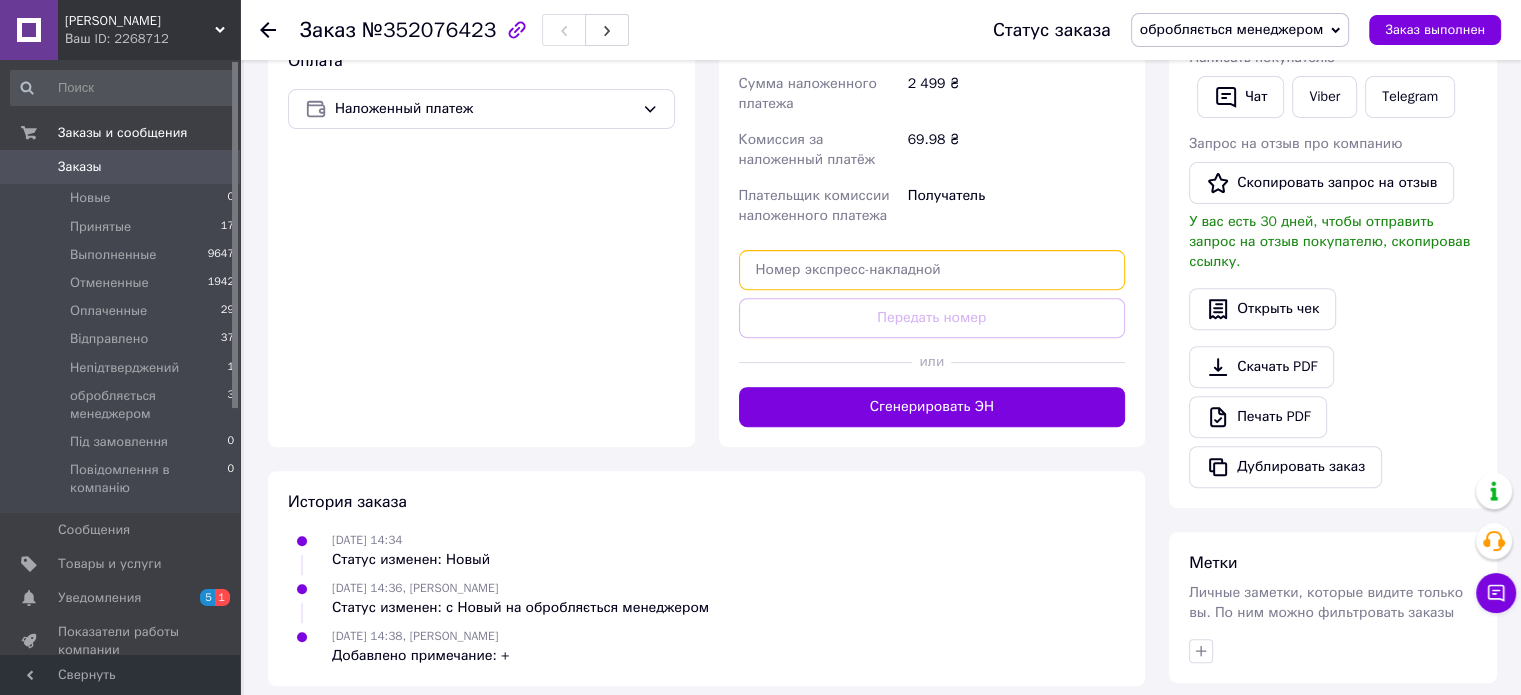 click at bounding box center (932, 270) 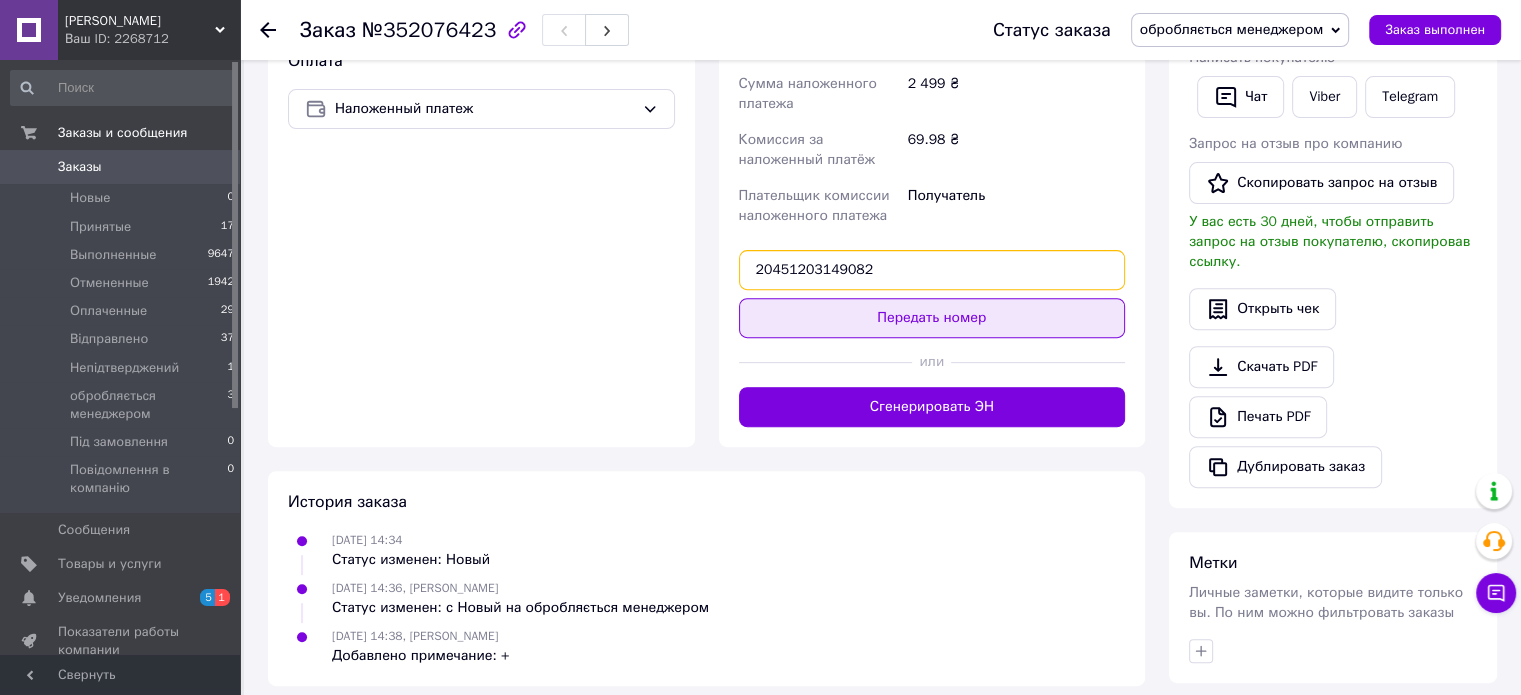 type on "20451203149082" 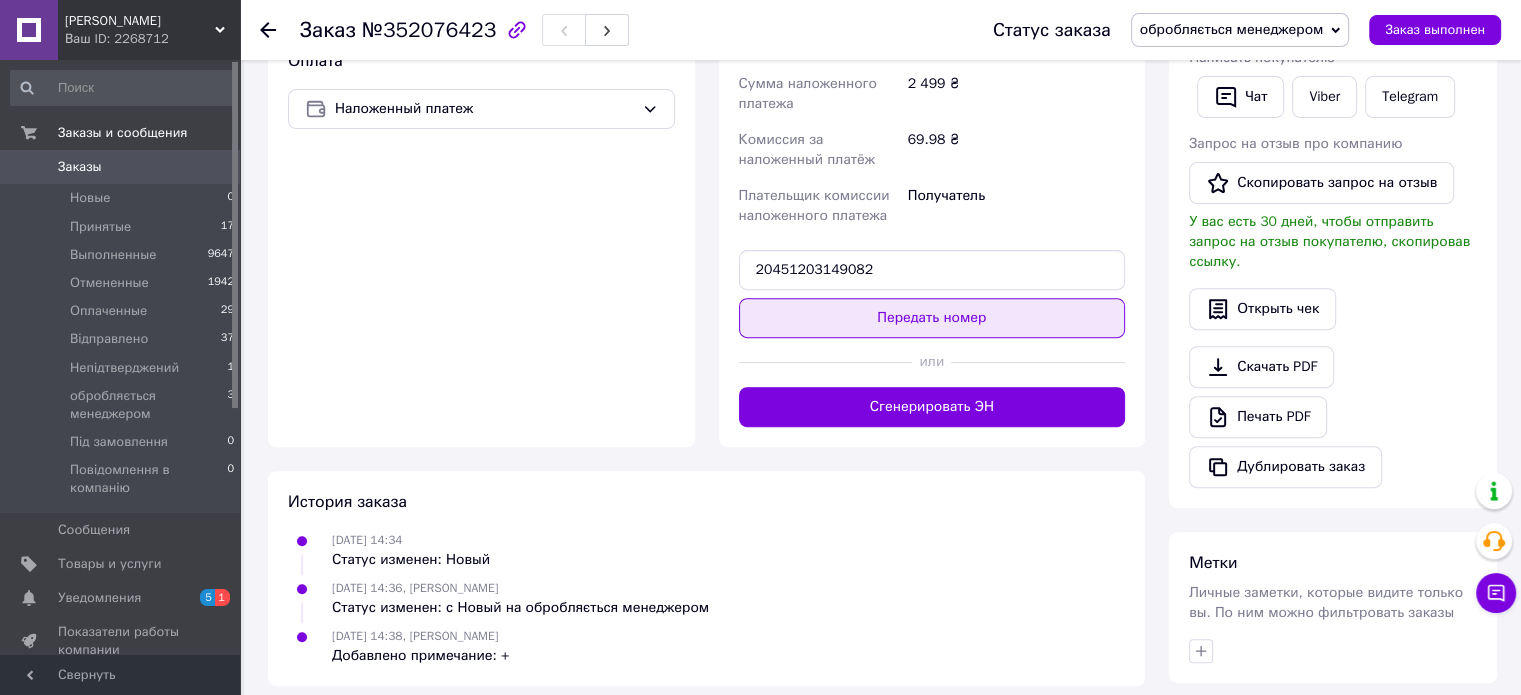 click on "Передать номер" at bounding box center [932, 318] 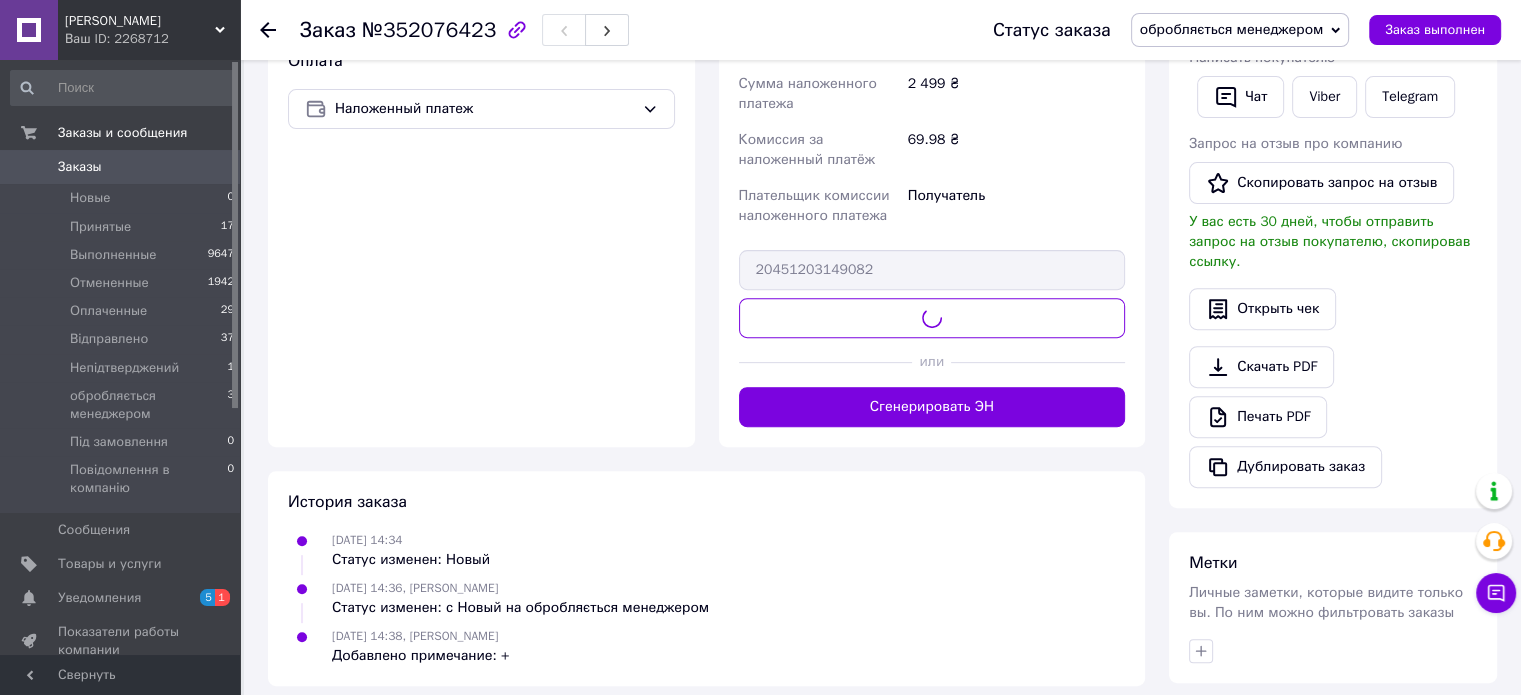 scroll, scrollTop: 689, scrollLeft: 0, axis: vertical 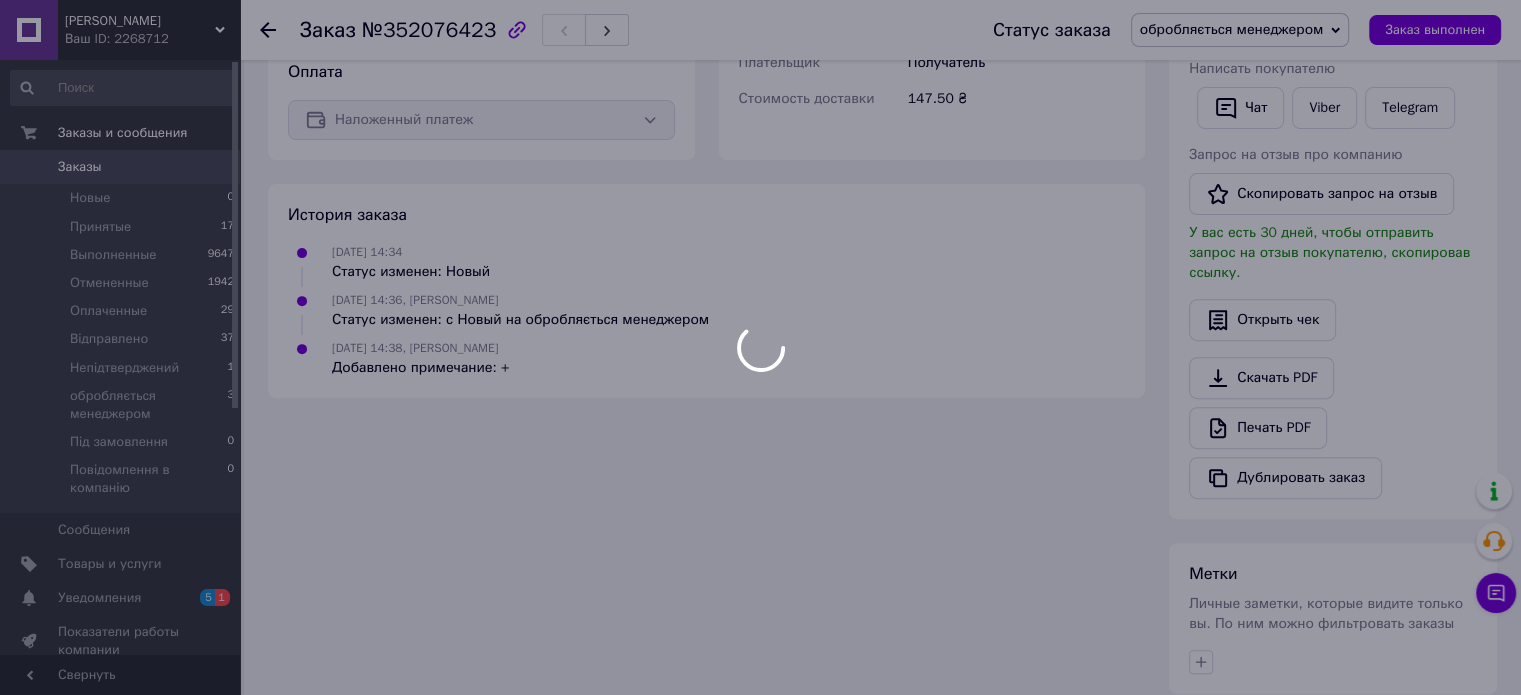 click at bounding box center [760, 347] 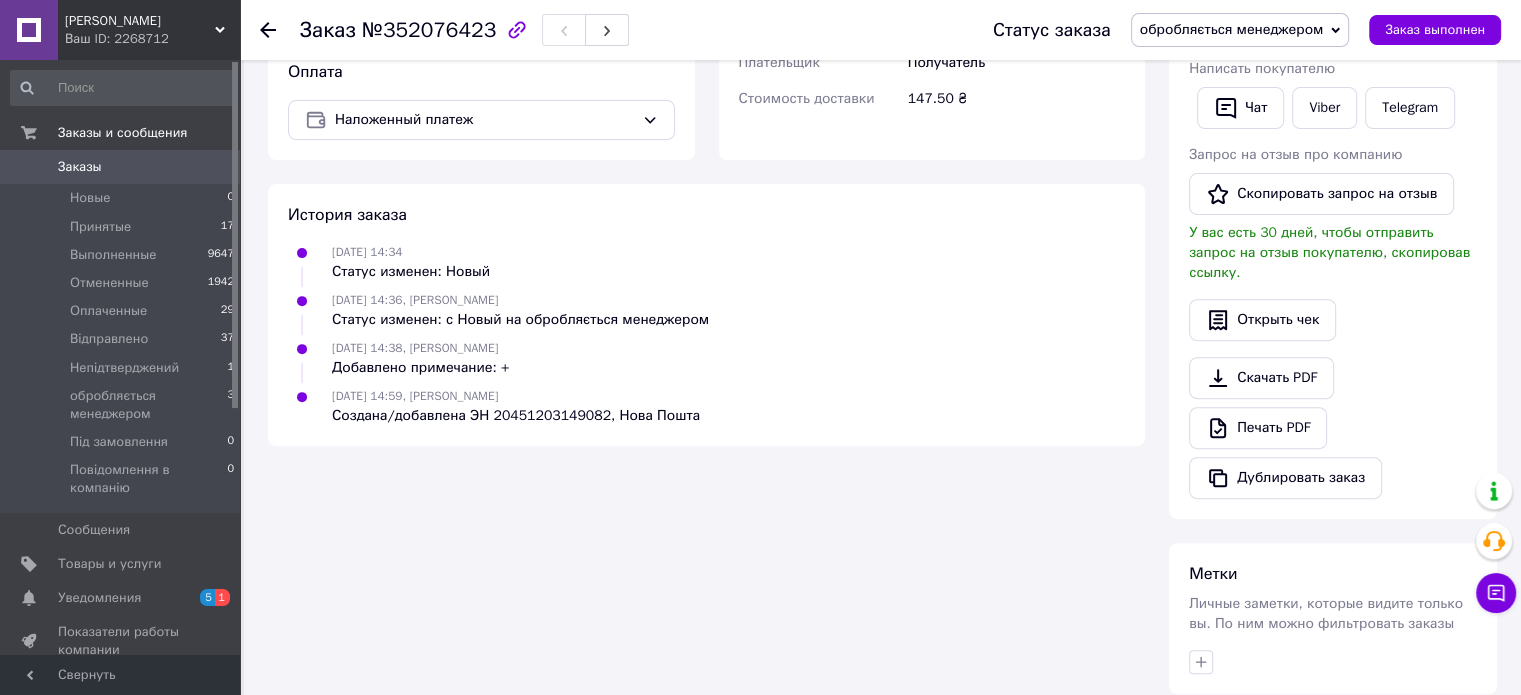 click on "обробляється менеджером" at bounding box center (1240, 30) 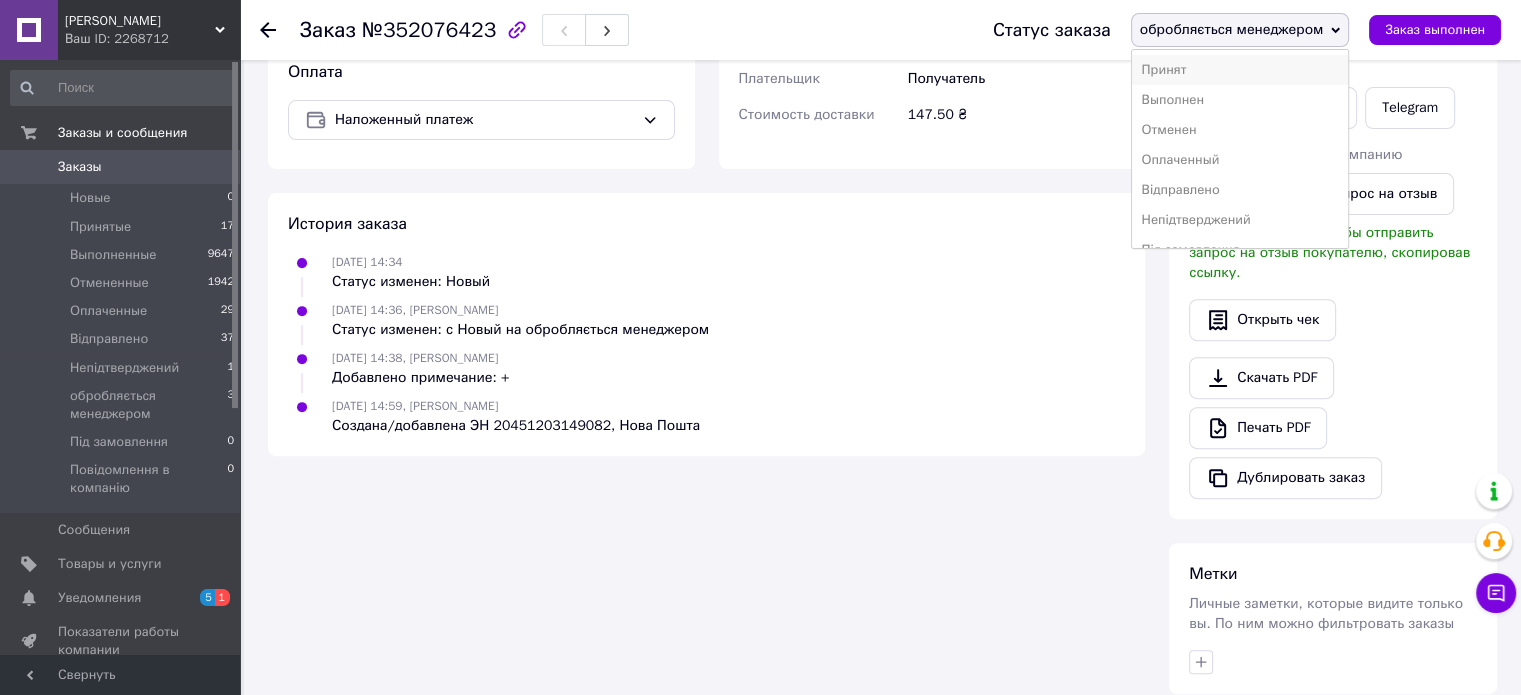 click on "Принят" at bounding box center (1240, 70) 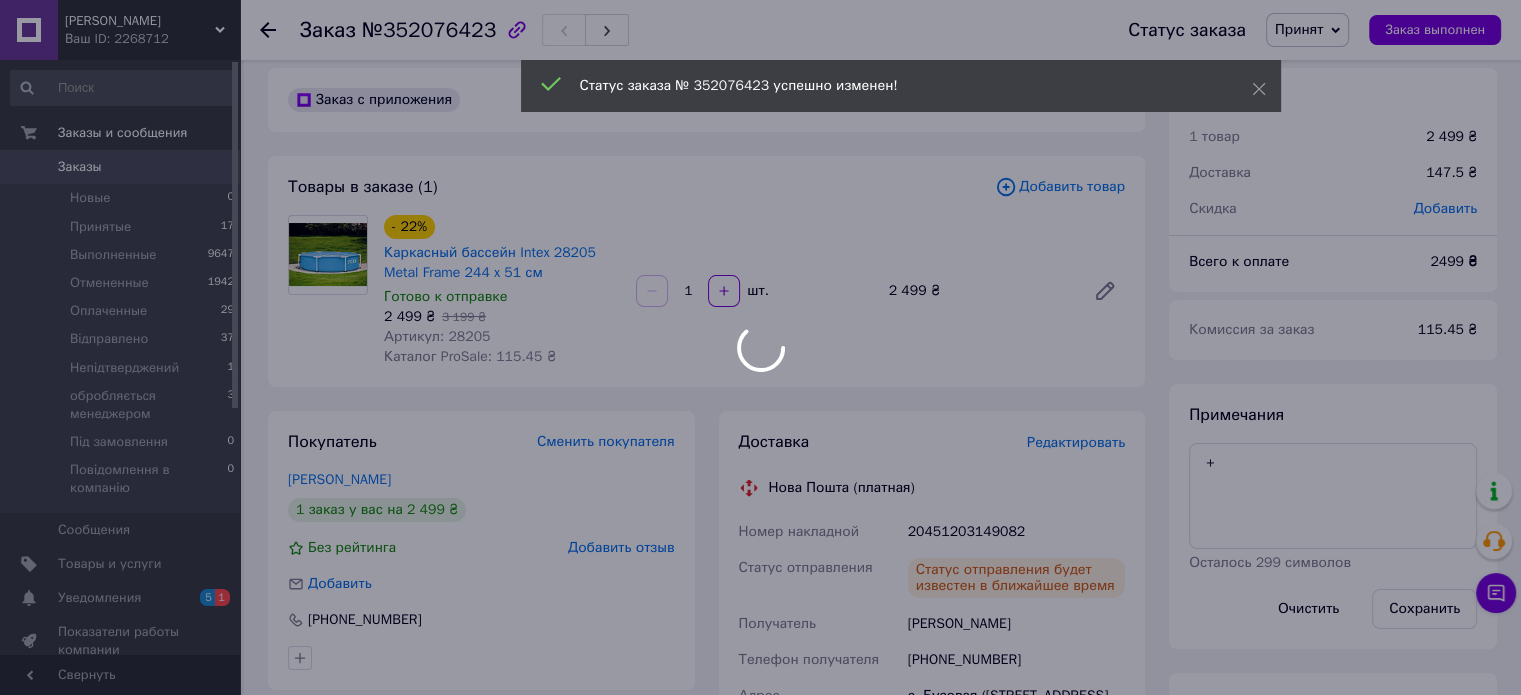 scroll, scrollTop: 0, scrollLeft: 0, axis: both 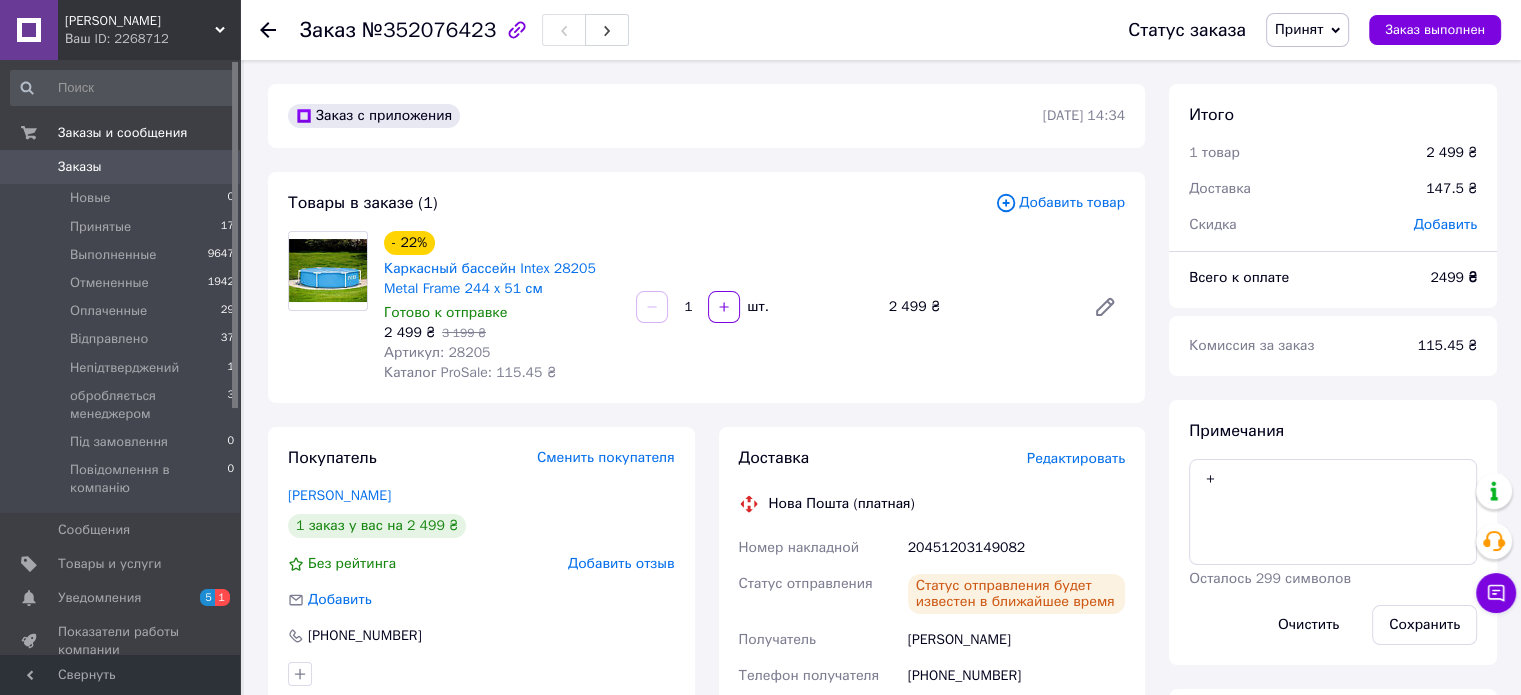 drag, startPoint x: 238, startPoint y: 48, endPoint x: 154, endPoint y: 3, distance: 95.29428 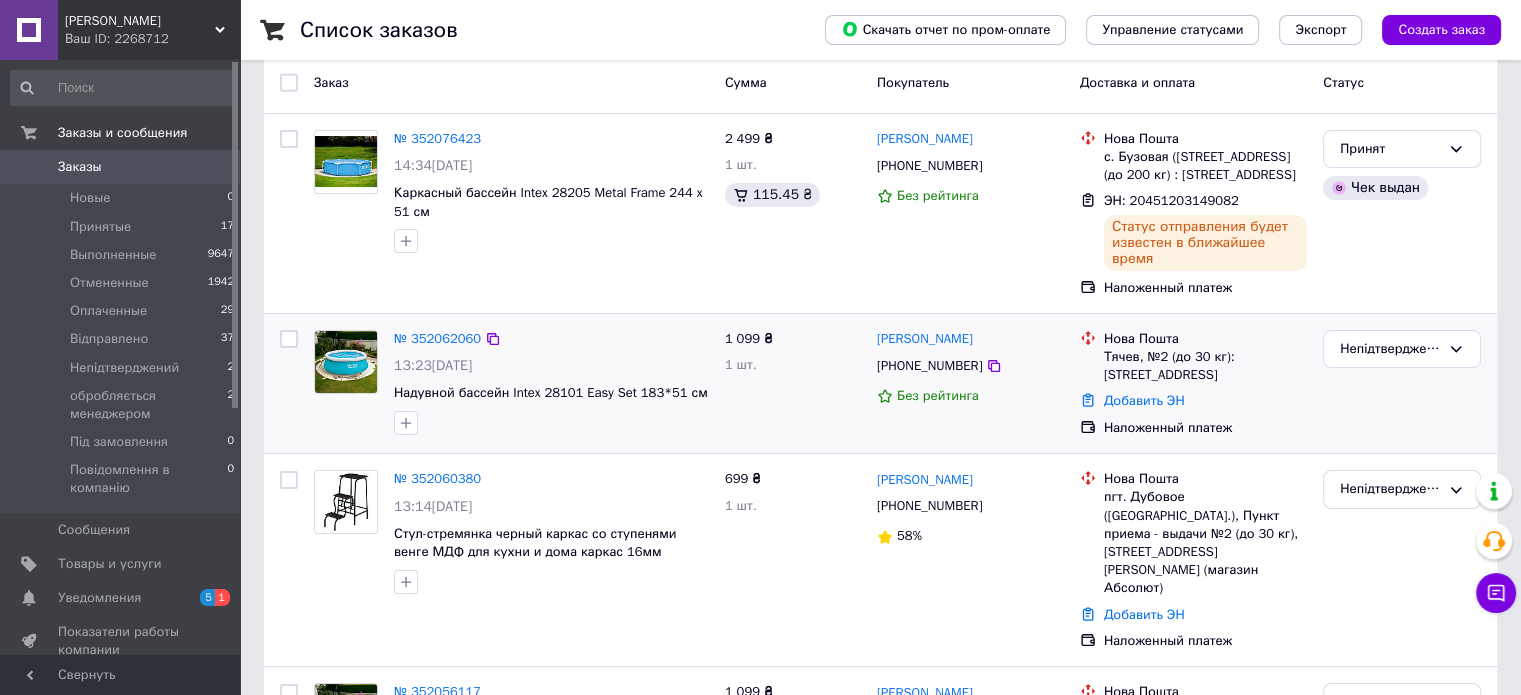 scroll, scrollTop: 200, scrollLeft: 0, axis: vertical 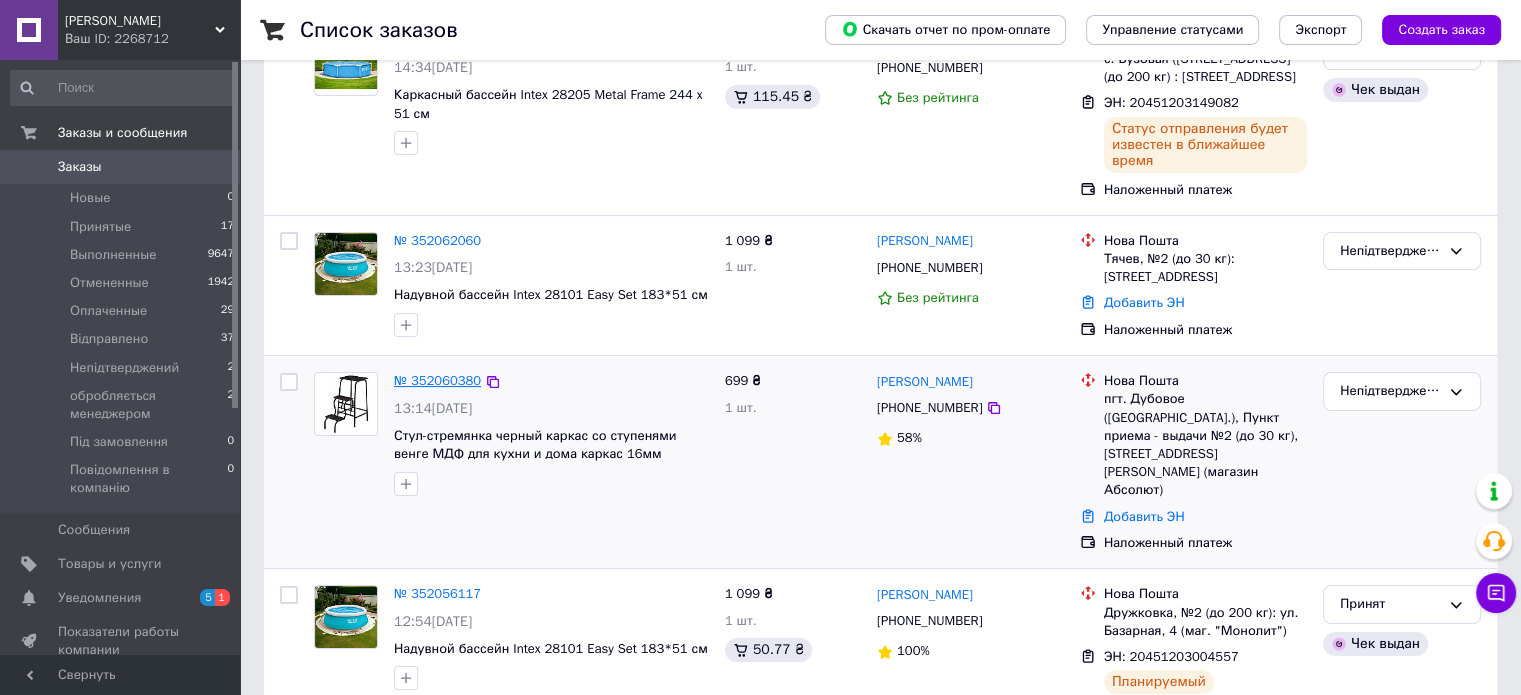 click on "№ 352060380" at bounding box center [437, 380] 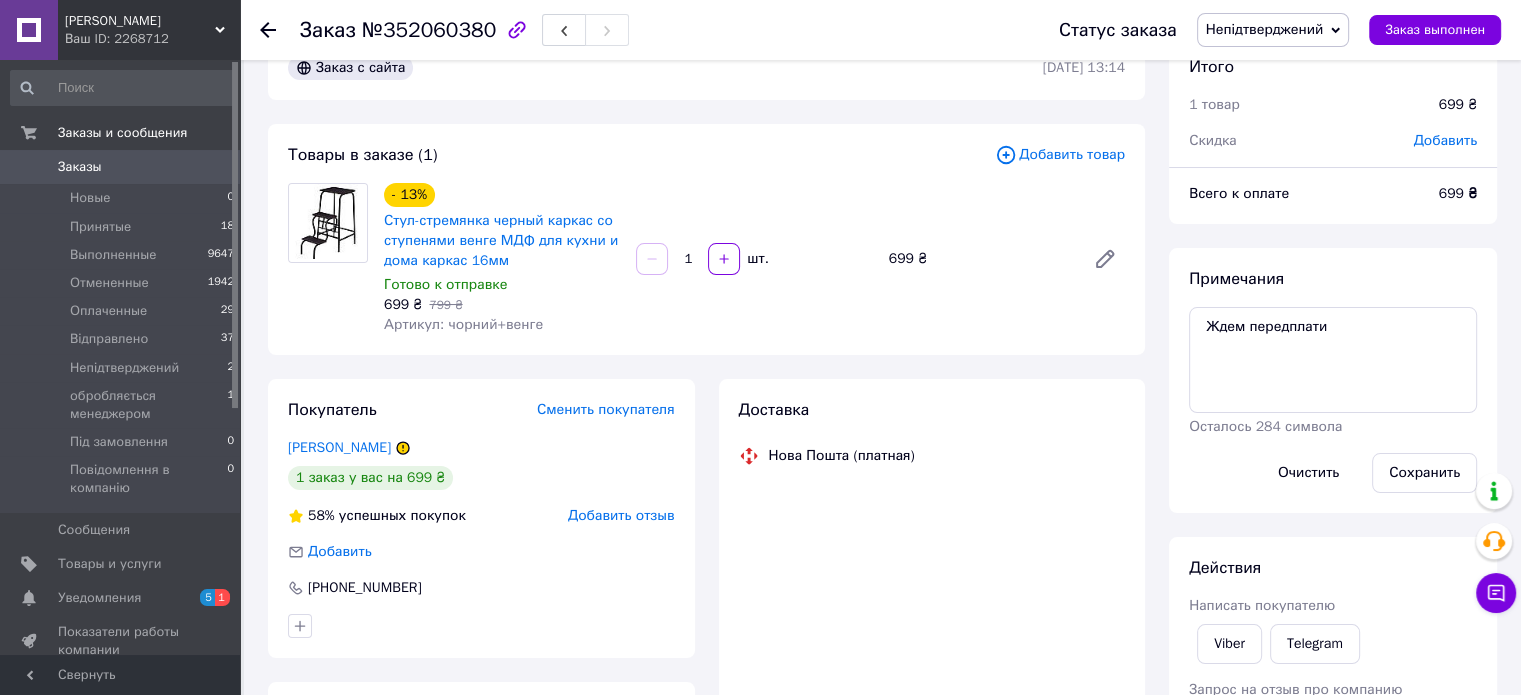 scroll, scrollTop: 0, scrollLeft: 0, axis: both 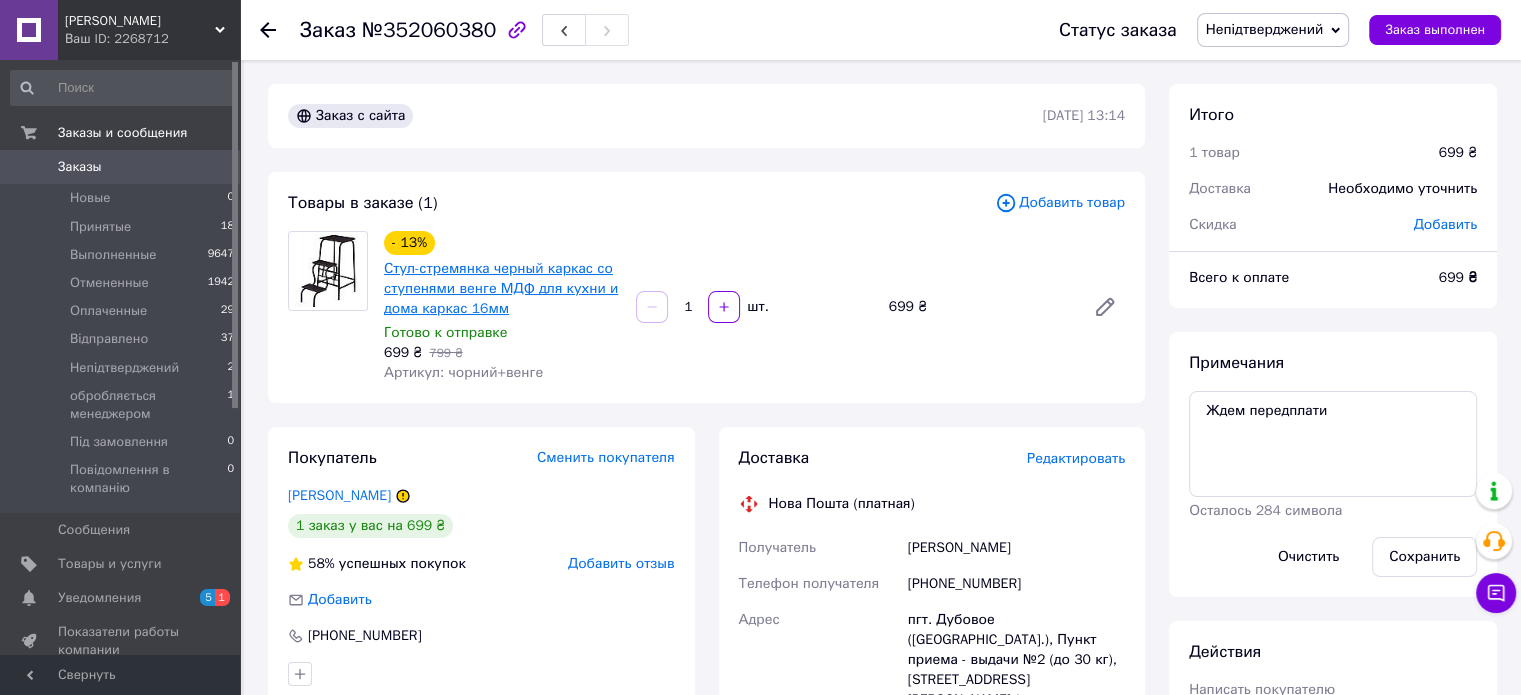 click on "Стул-стремянка черный каркас со ступенями венге МДФ для кухни и дома каркас 16мм" at bounding box center [501, 288] 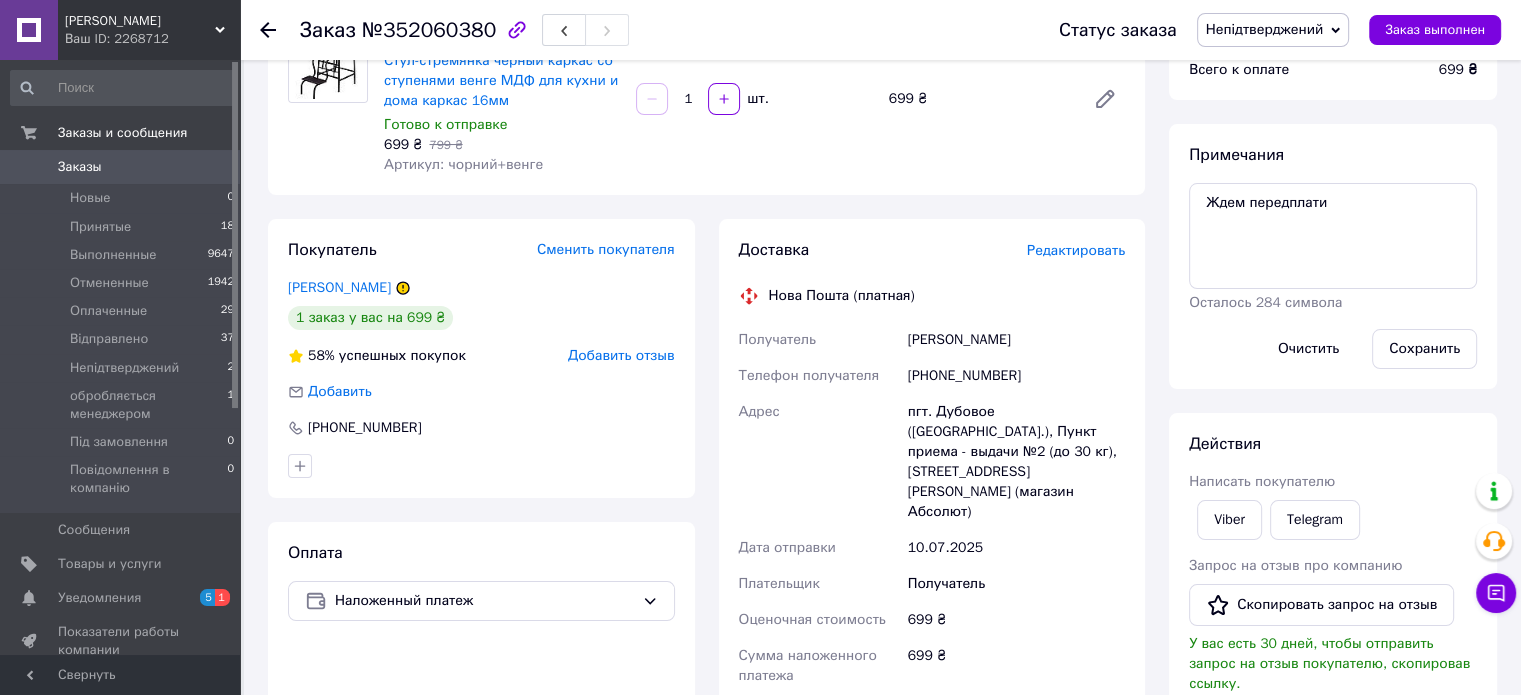 scroll, scrollTop: 200, scrollLeft: 0, axis: vertical 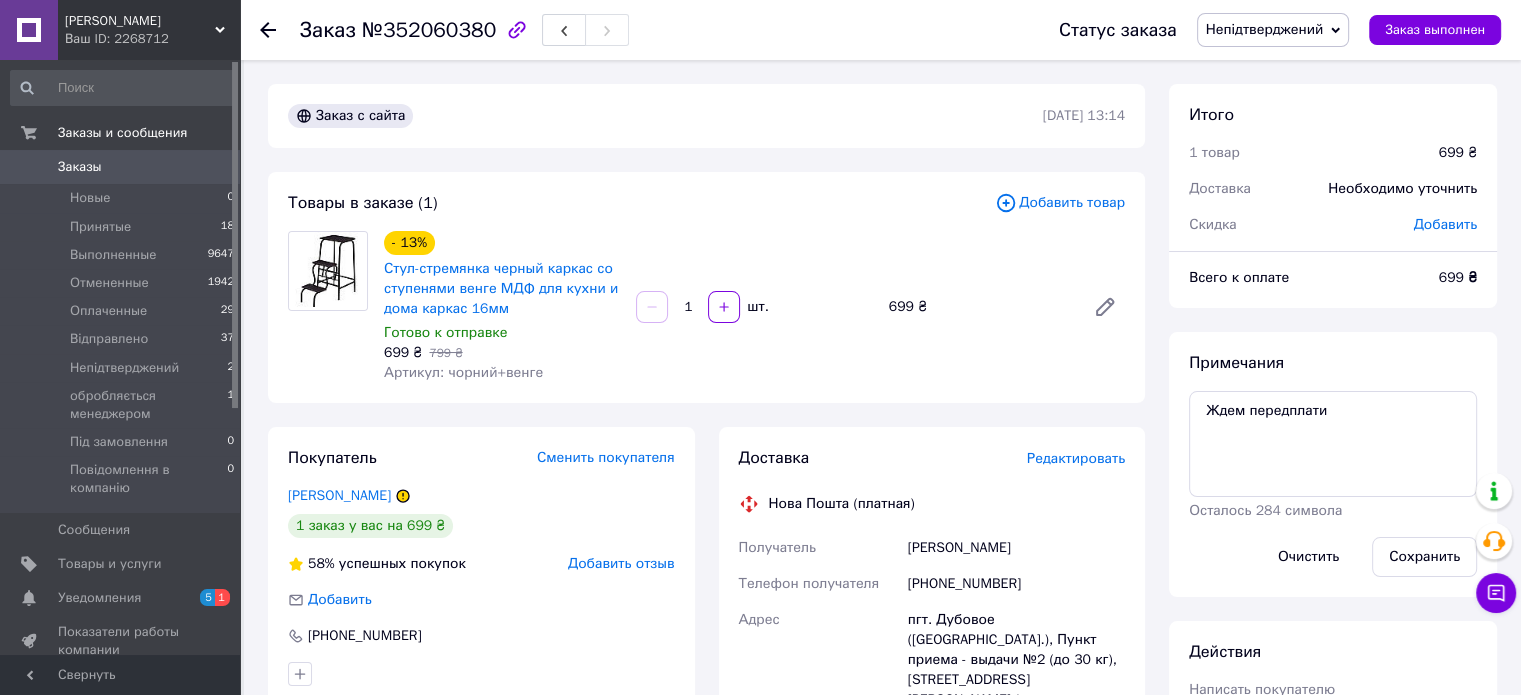 drag, startPoint x: 516, startPoint y: 233, endPoint x: 506, endPoint y: 219, distance: 17.20465 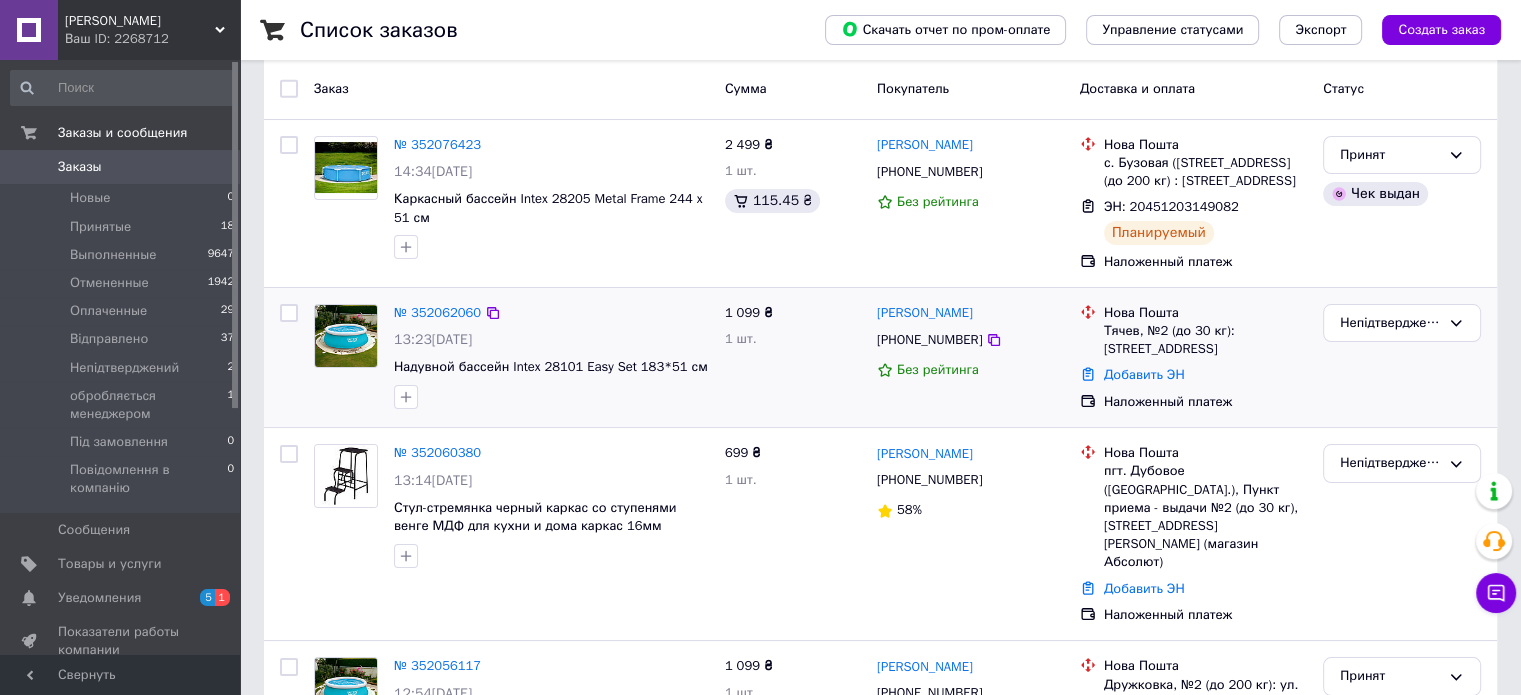 scroll, scrollTop: 100, scrollLeft: 0, axis: vertical 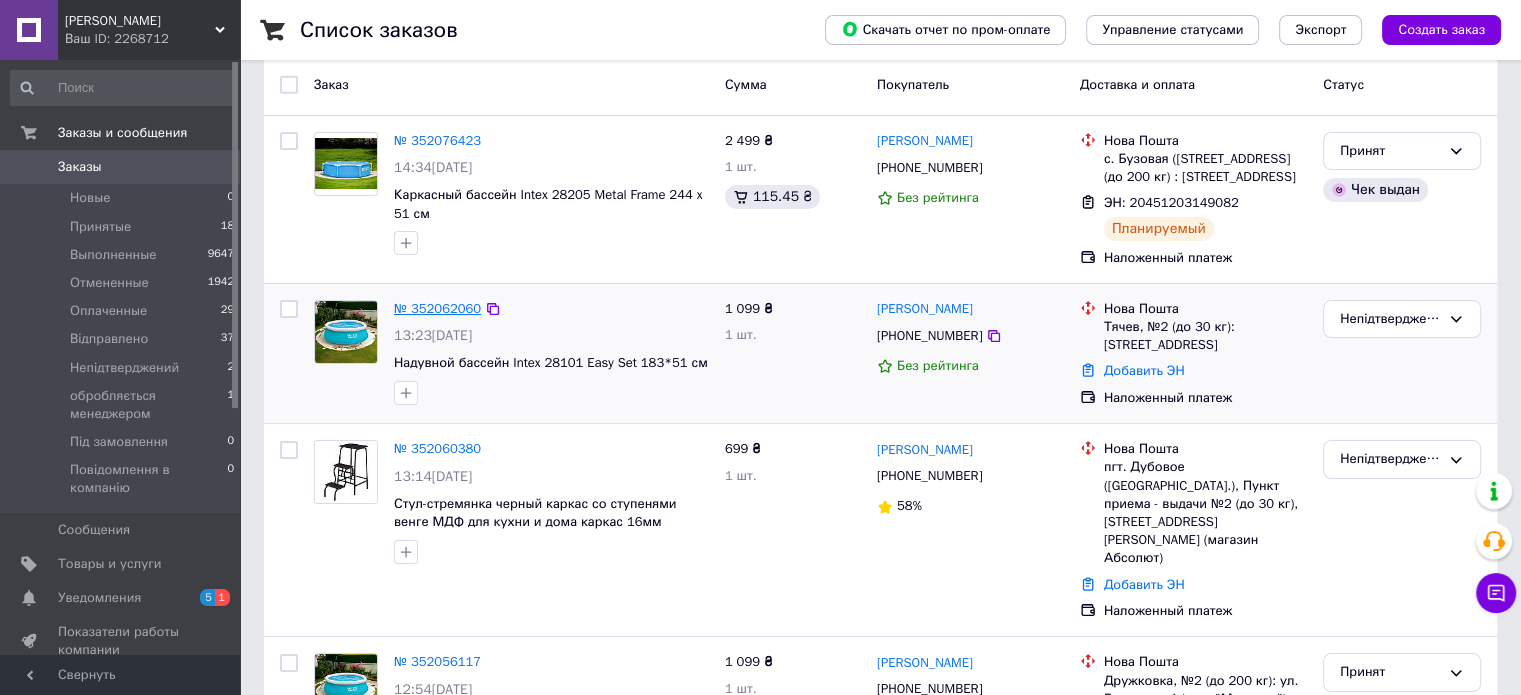 click on "№ 352062060" at bounding box center (437, 308) 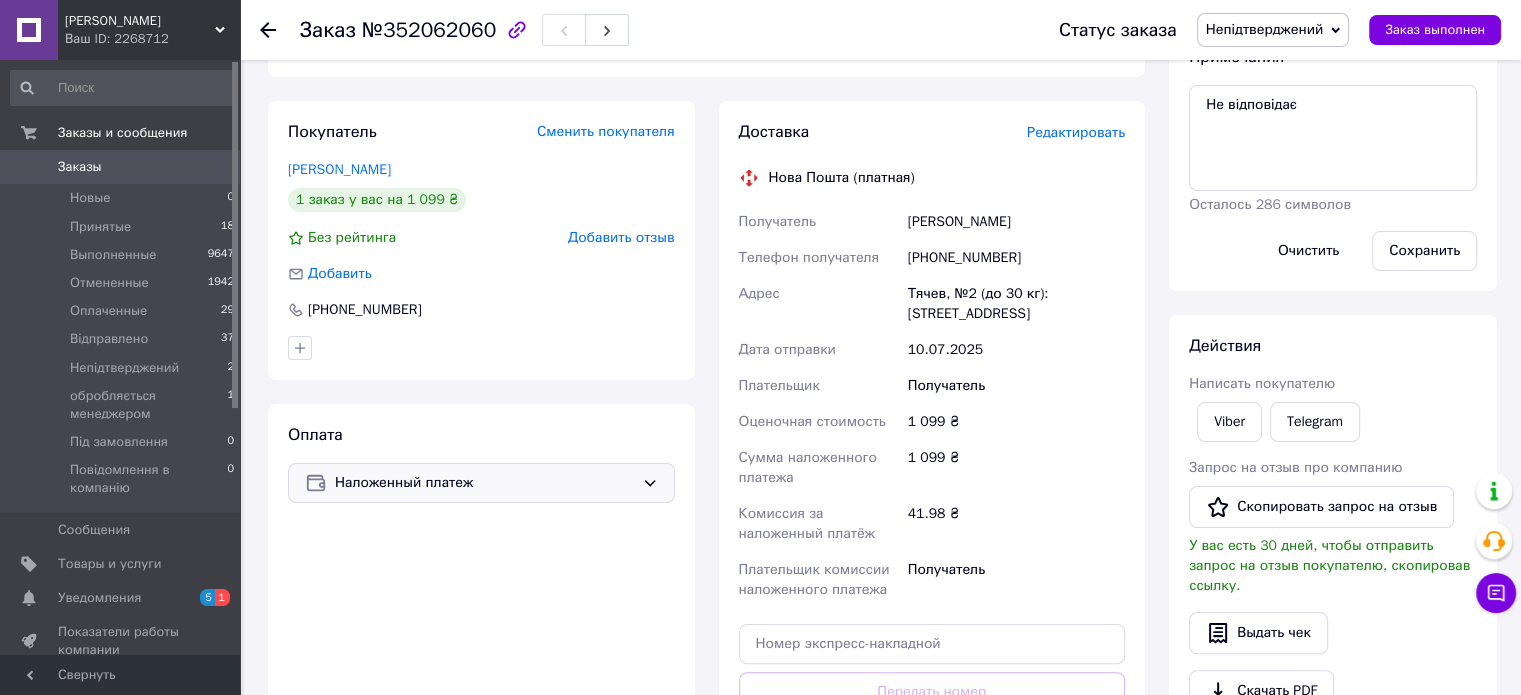 scroll, scrollTop: 300, scrollLeft: 0, axis: vertical 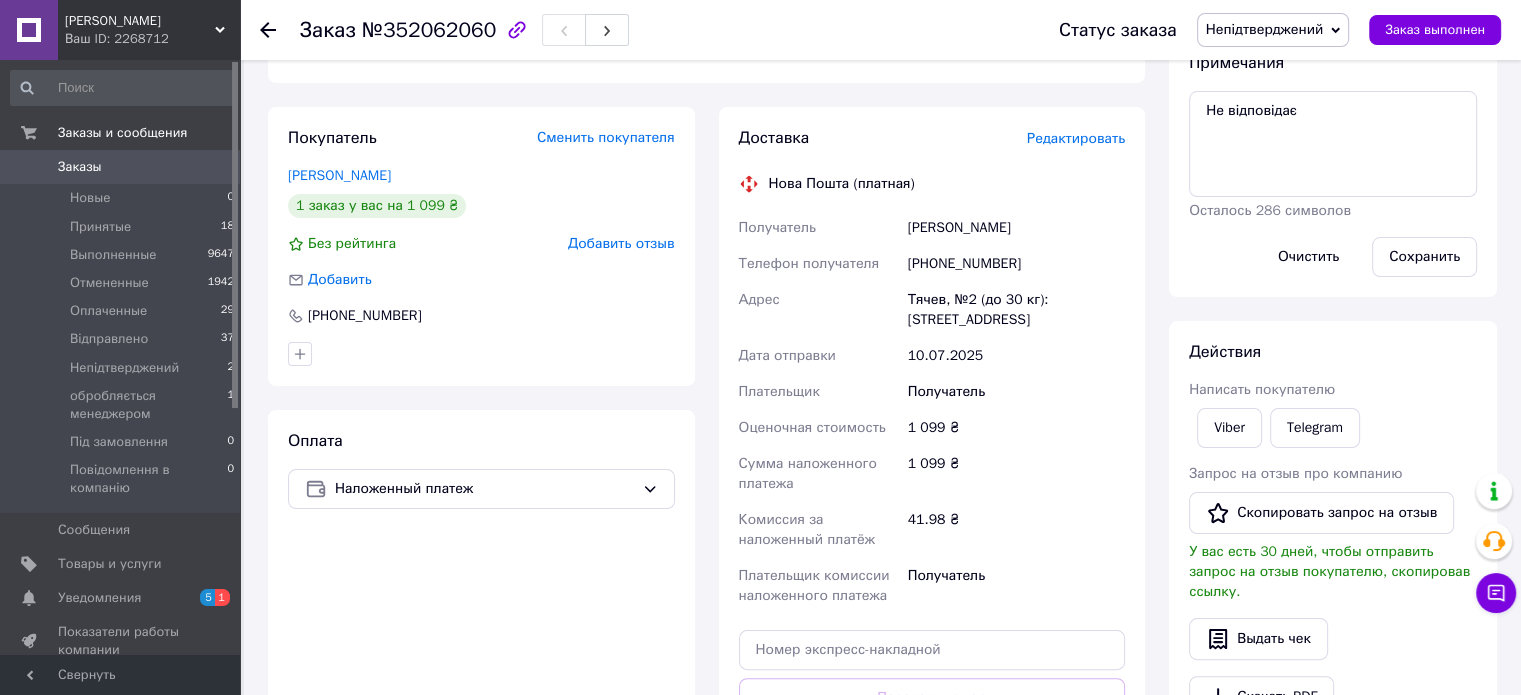 click on "Уведомления 5 1" at bounding box center (123, 598) 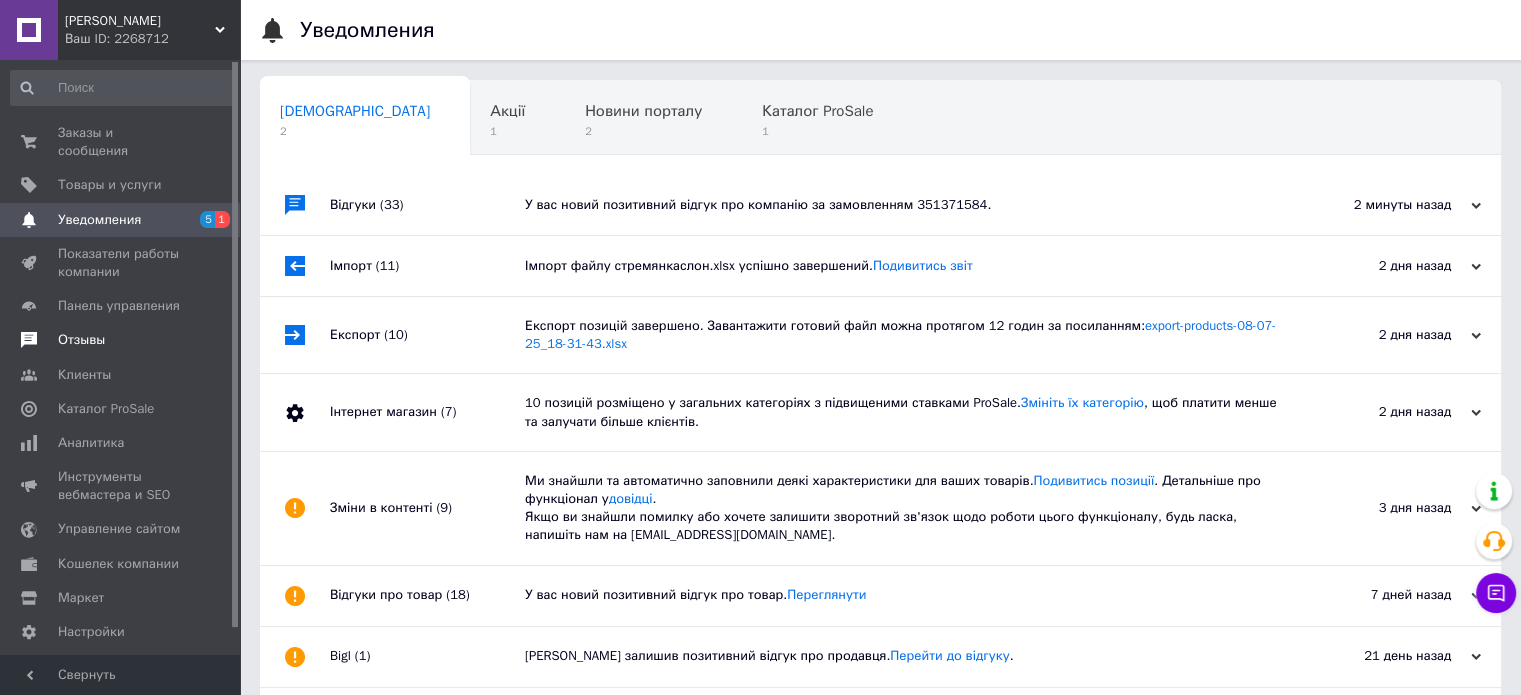 click on "Отзывы" at bounding box center [81, 340] 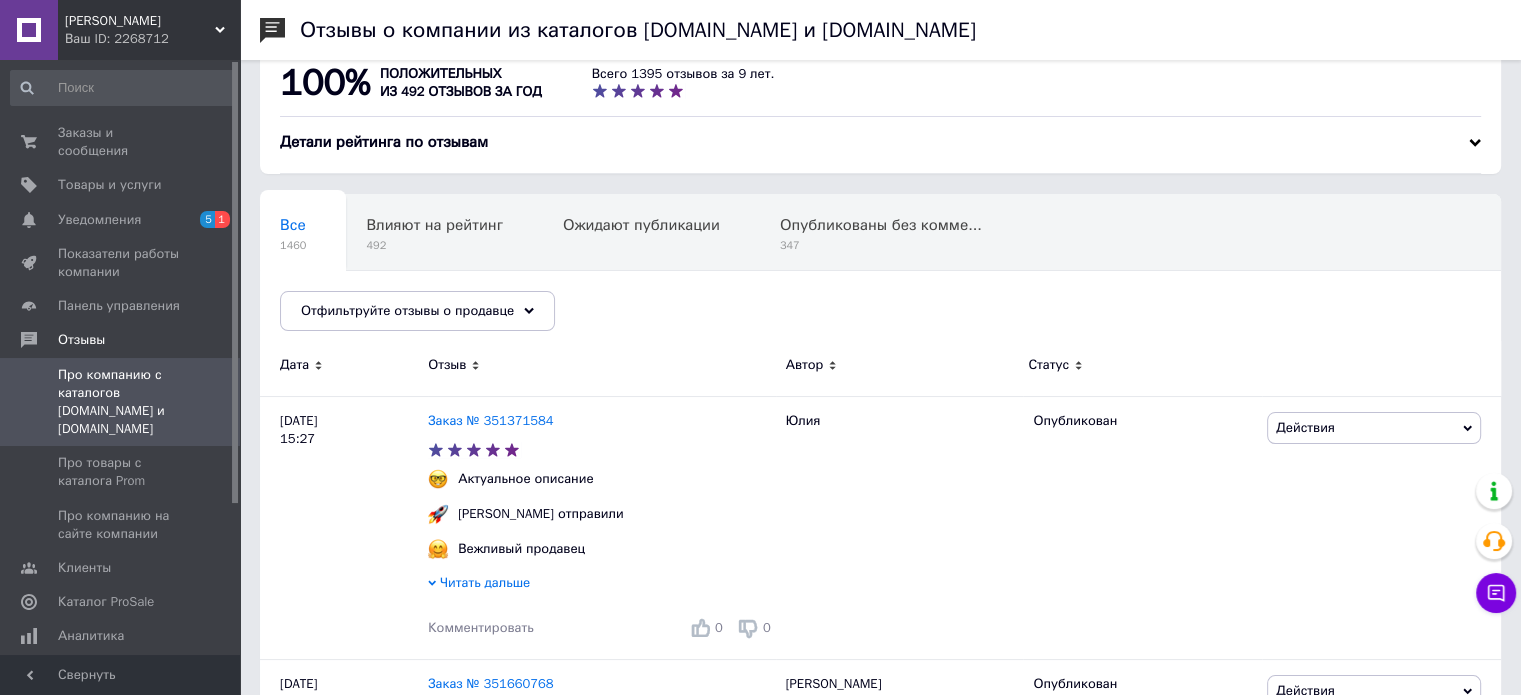 scroll, scrollTop: 200, scrollLeft: 0, axis: vertical 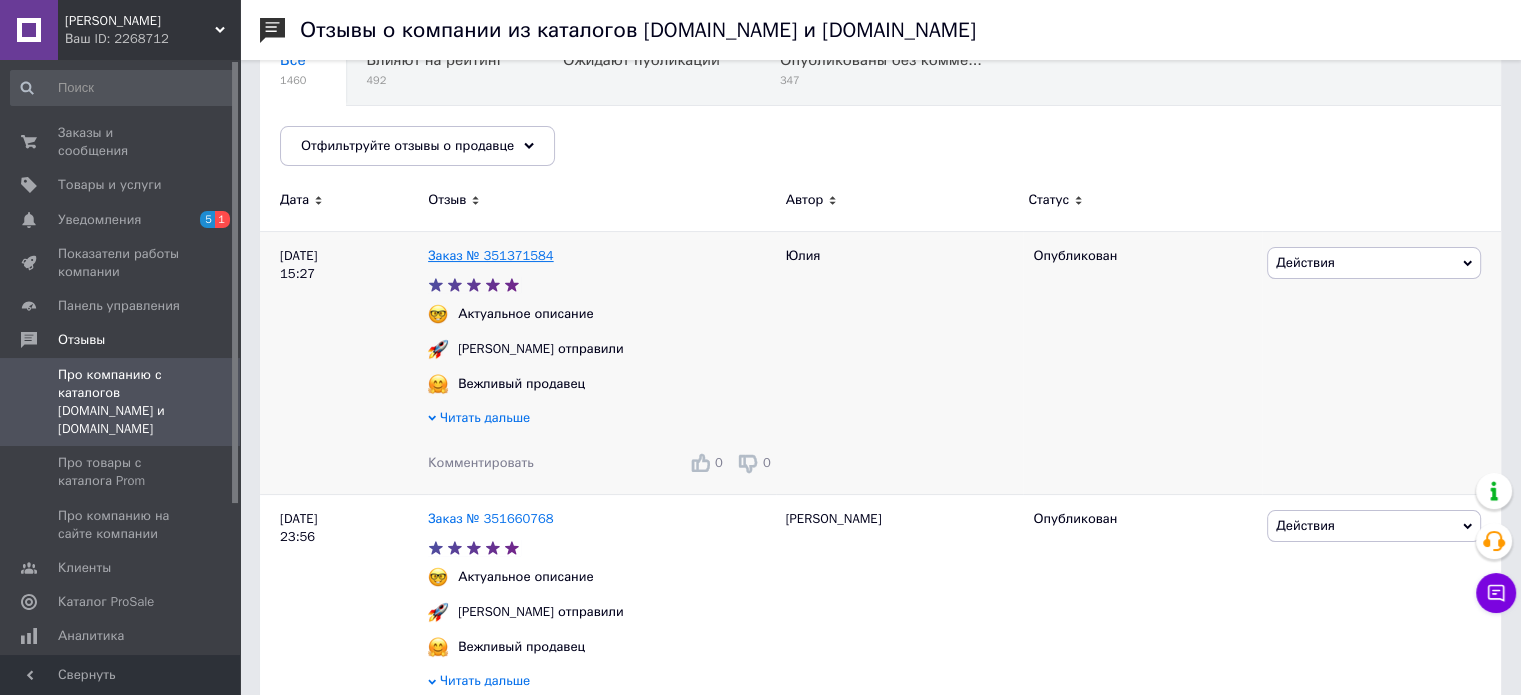 click on "Заказ № 351371584" at bounding box center (491, 255) 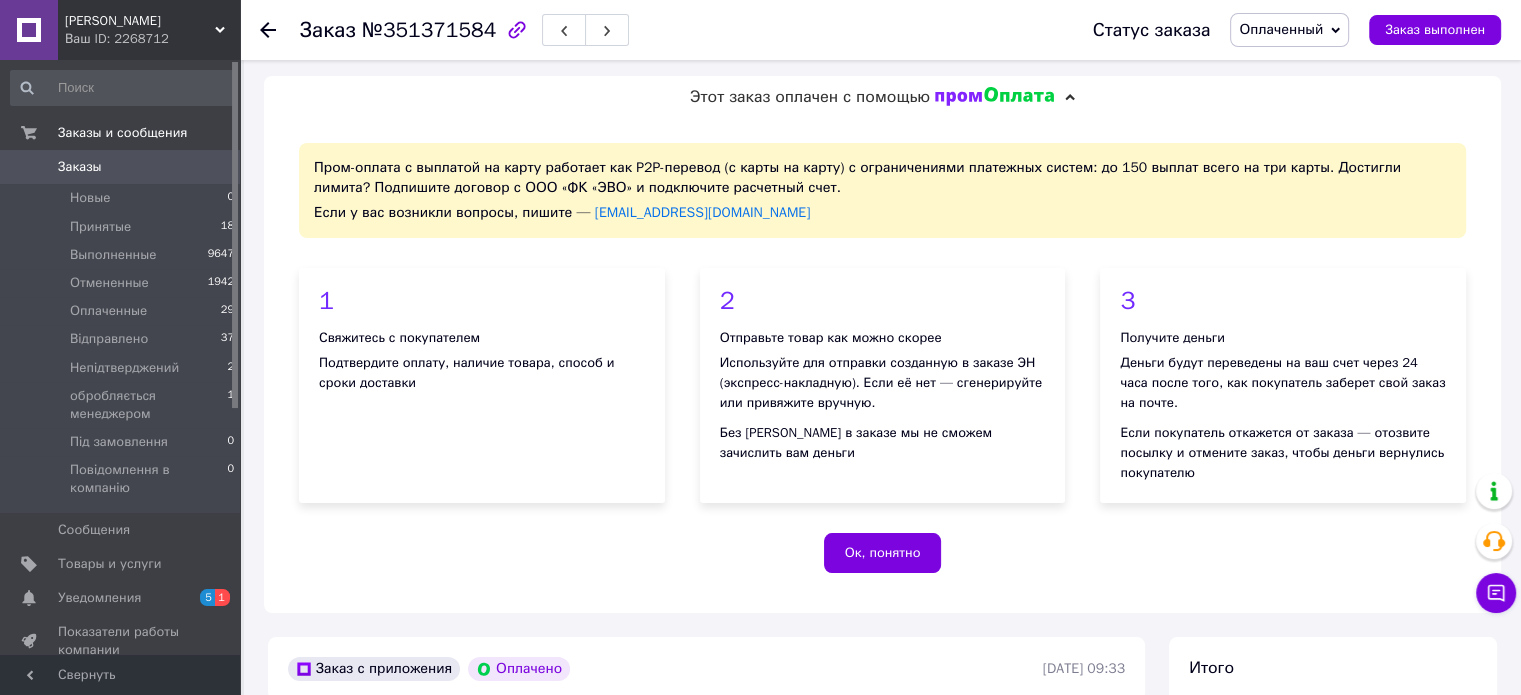 scroll, scrollTop: 0, scrollLeft: 0, axis: both 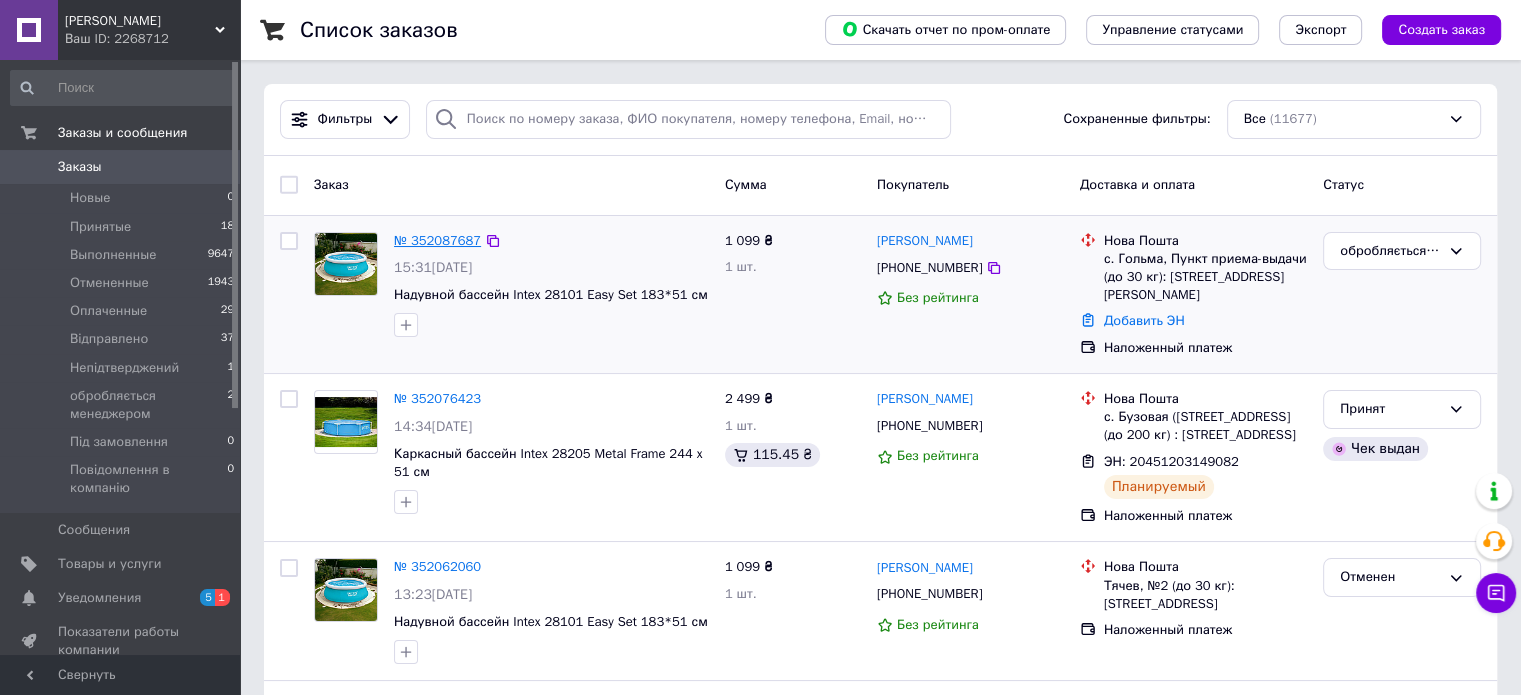 click on "№ 352087687" at bounding box center (437, 240) 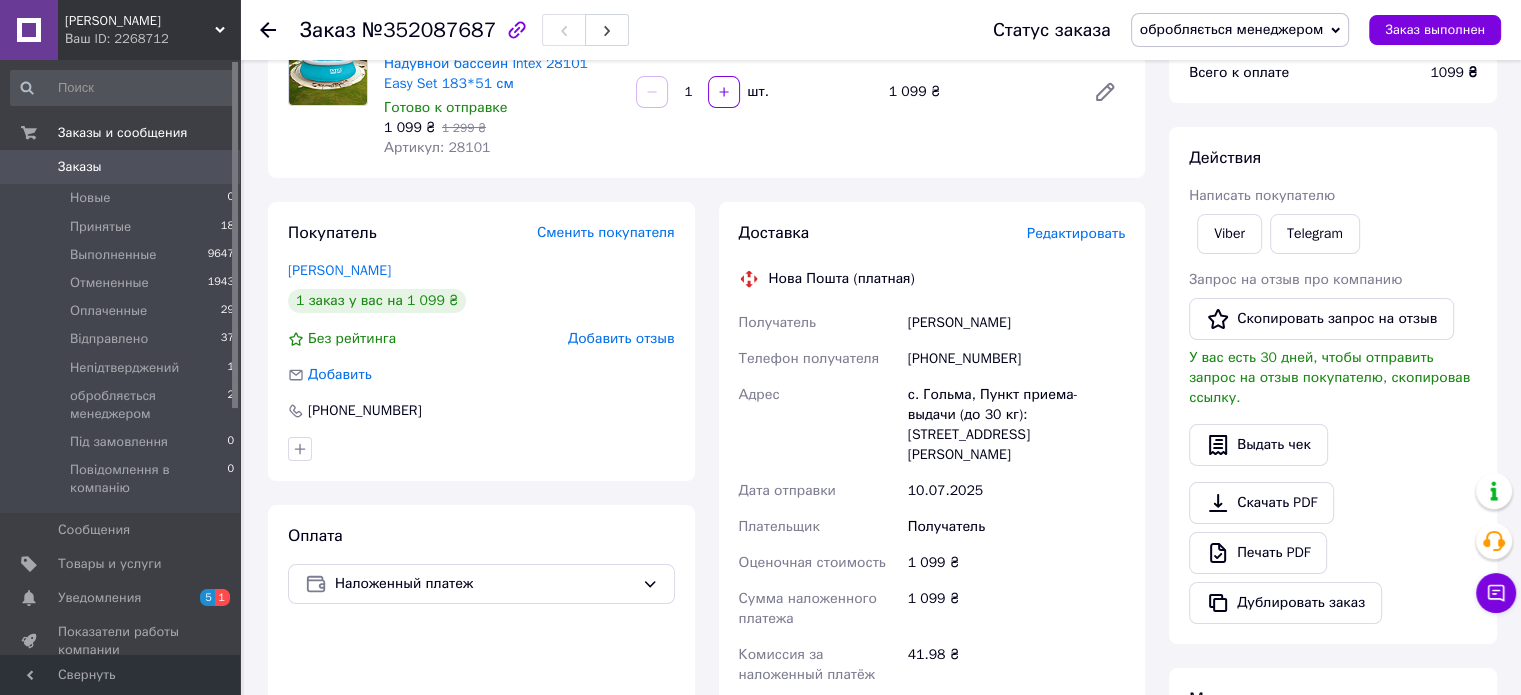 scroll, scrollTop: 300, scrollLeft: 0, axis: vertical 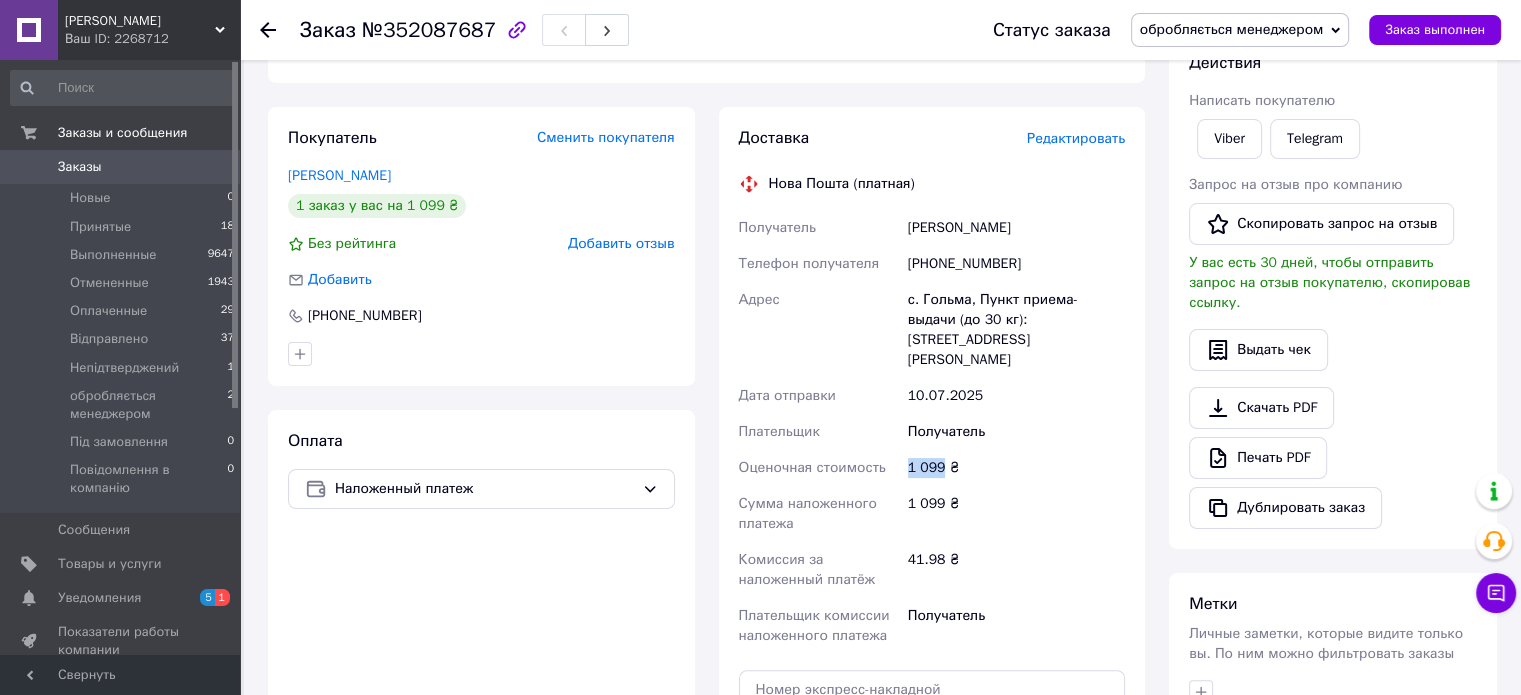 drag, startPoint x: 907, startPoint y: 420, endPoint x: 941, endPoint y: 428, distance: 34.928497 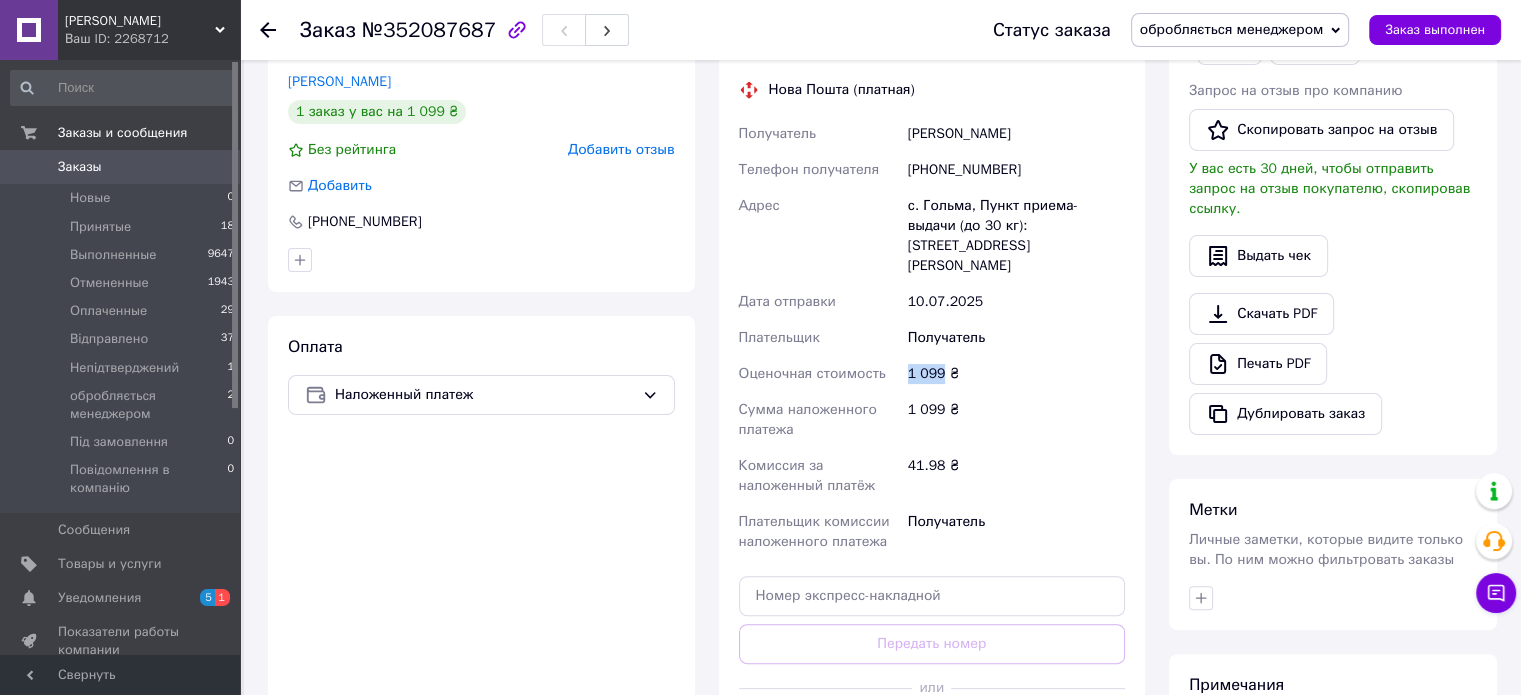 scroll, scrollTop: 400, scrollLeft: 0, axis: vertical 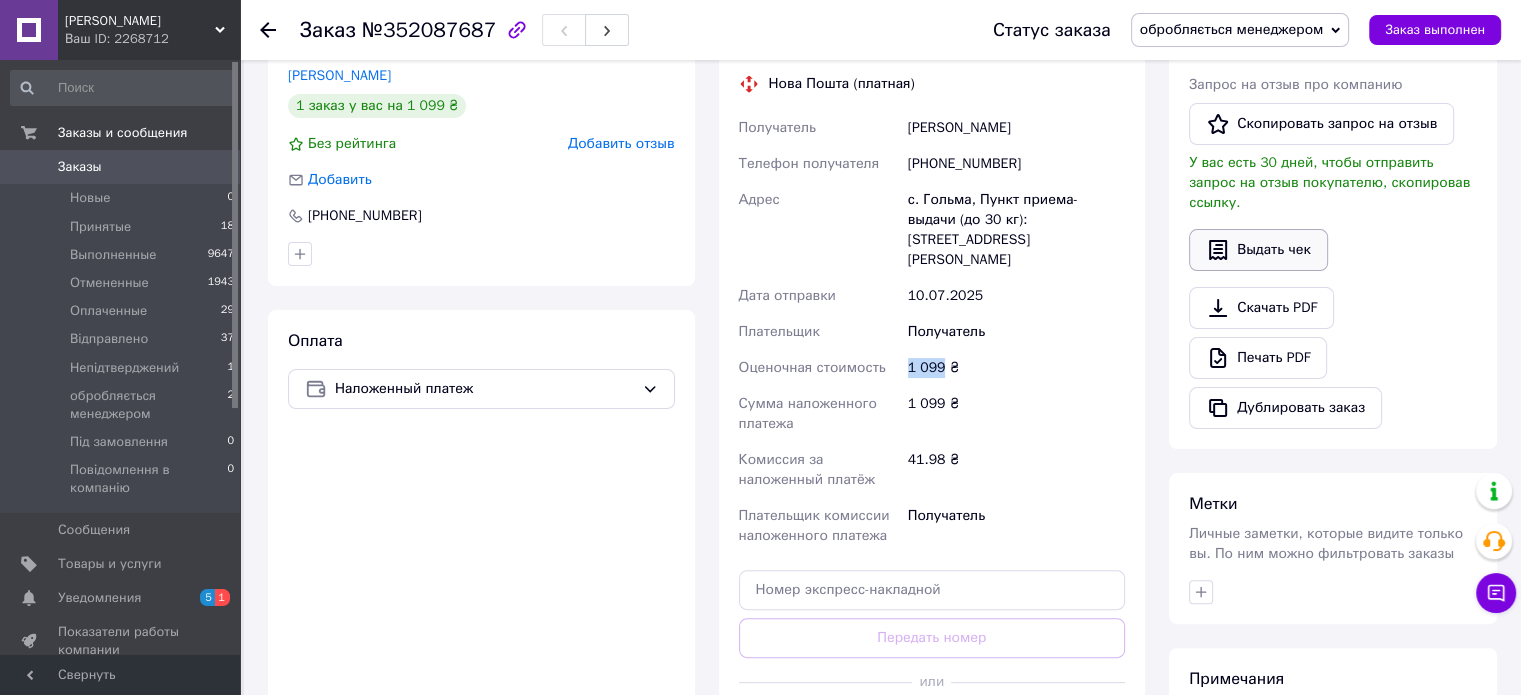 click on "Выдать чек" at bounding box center [1258, 250] 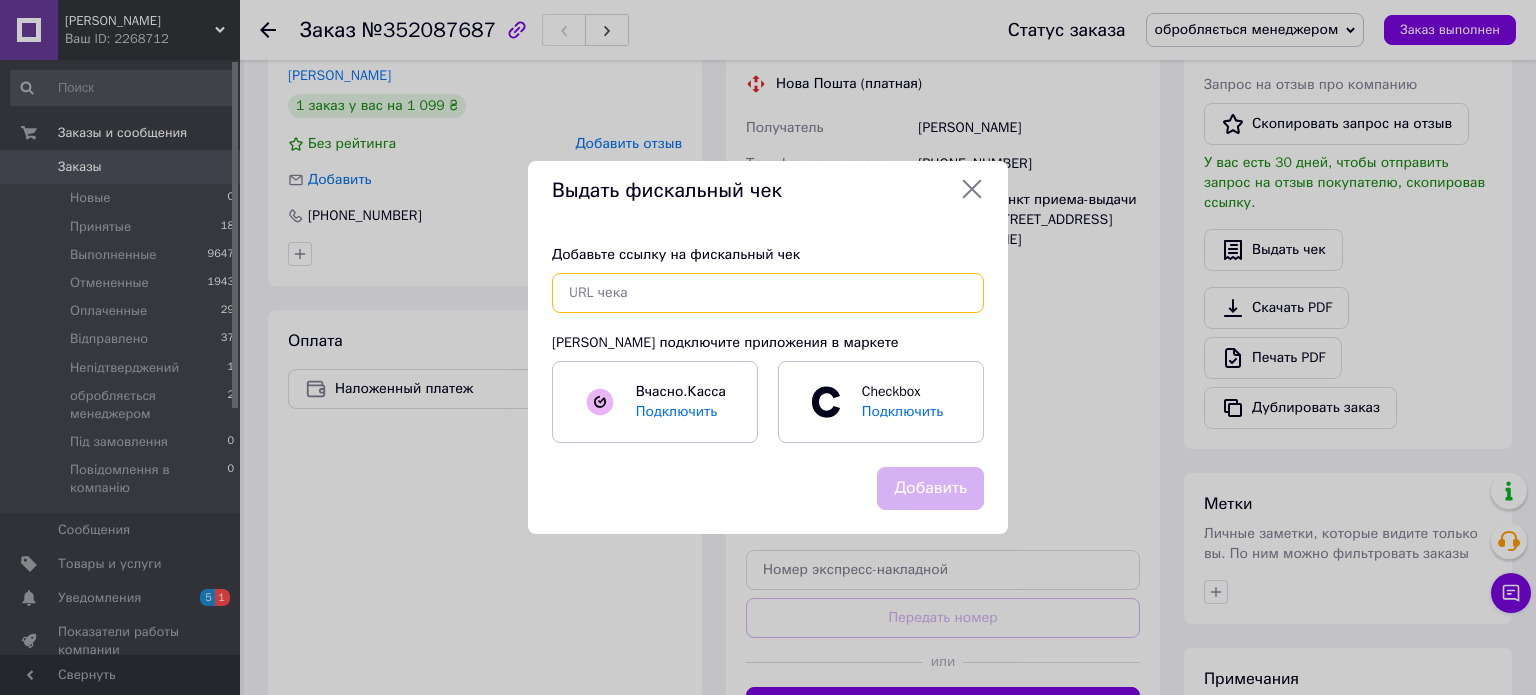 click at bounding box center [768, 293] 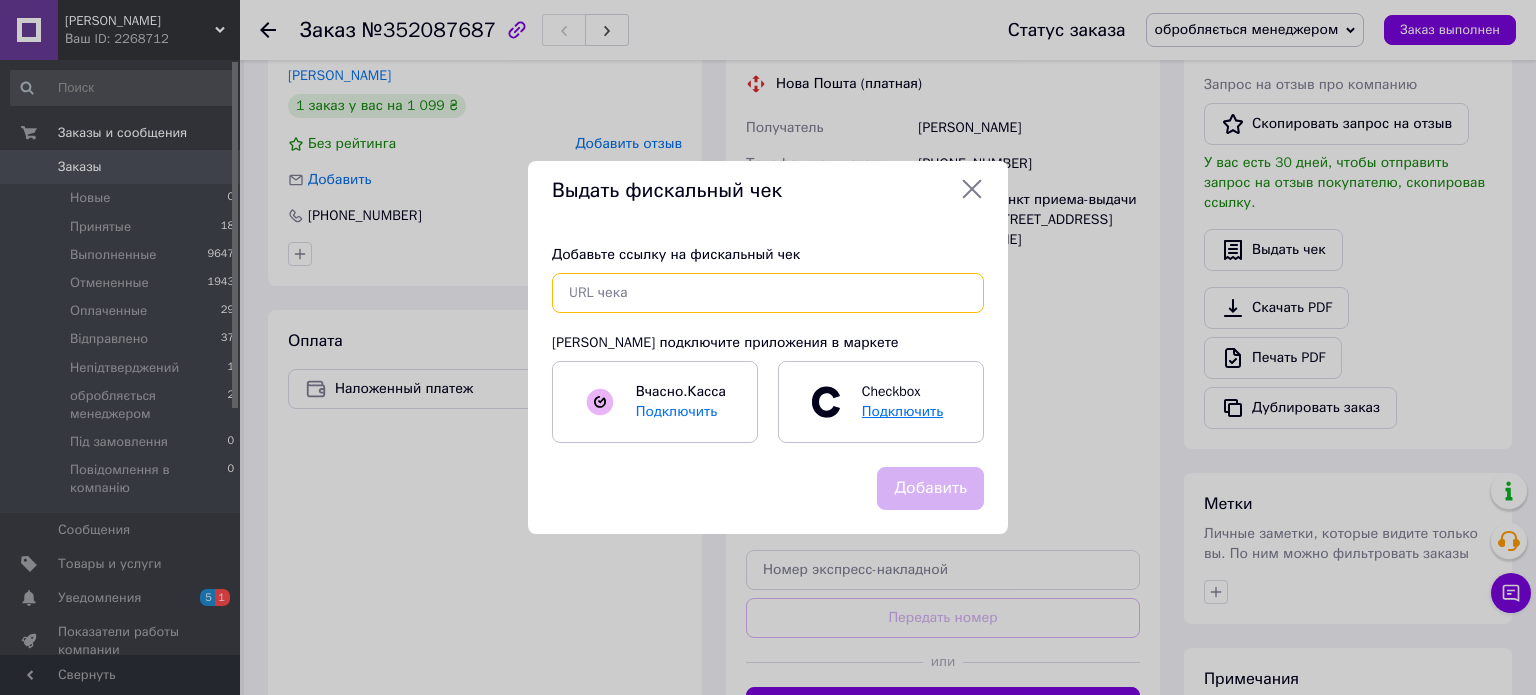 paste on "https://kasa.vchasno.ua/check-viewer/xW3d2x6mTRA" 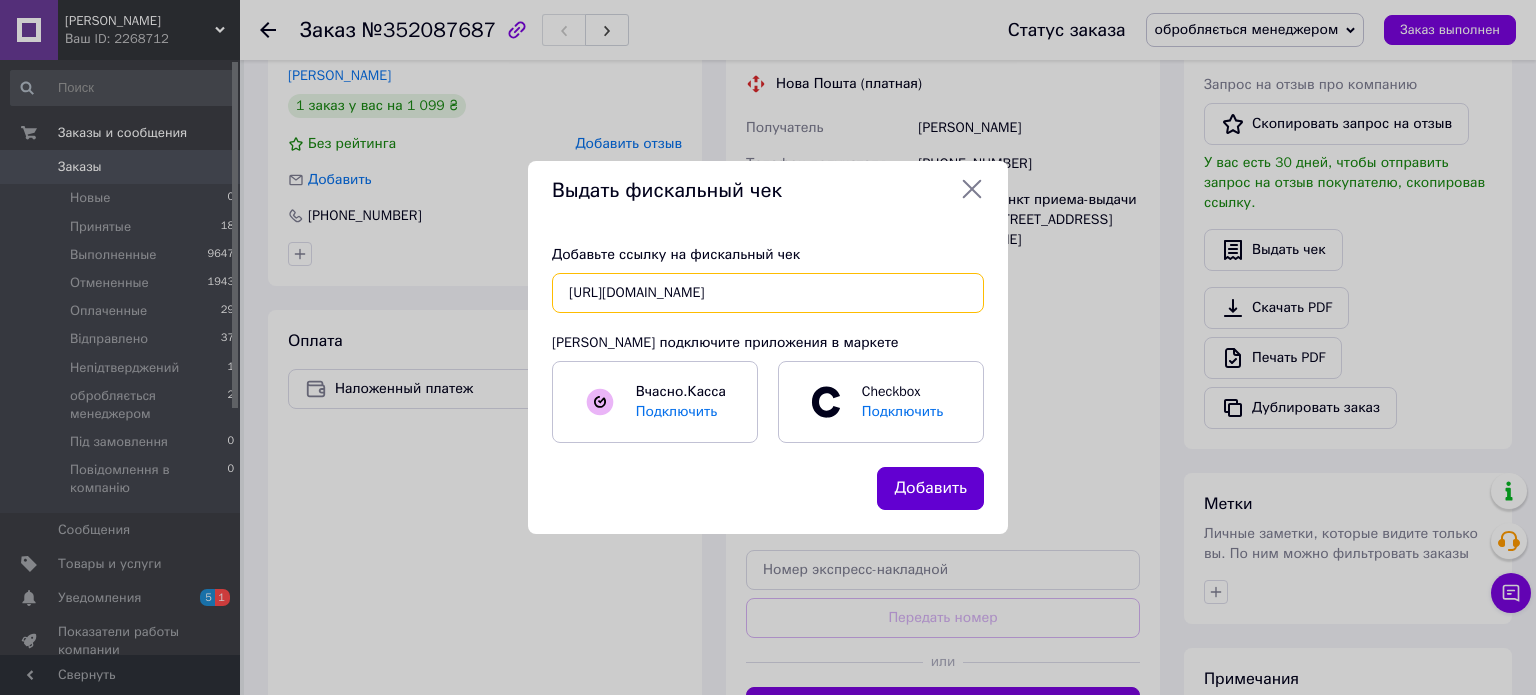 type on "https://kasa.vchasno.ua/check-viewer/xW3d2x6mTRA" 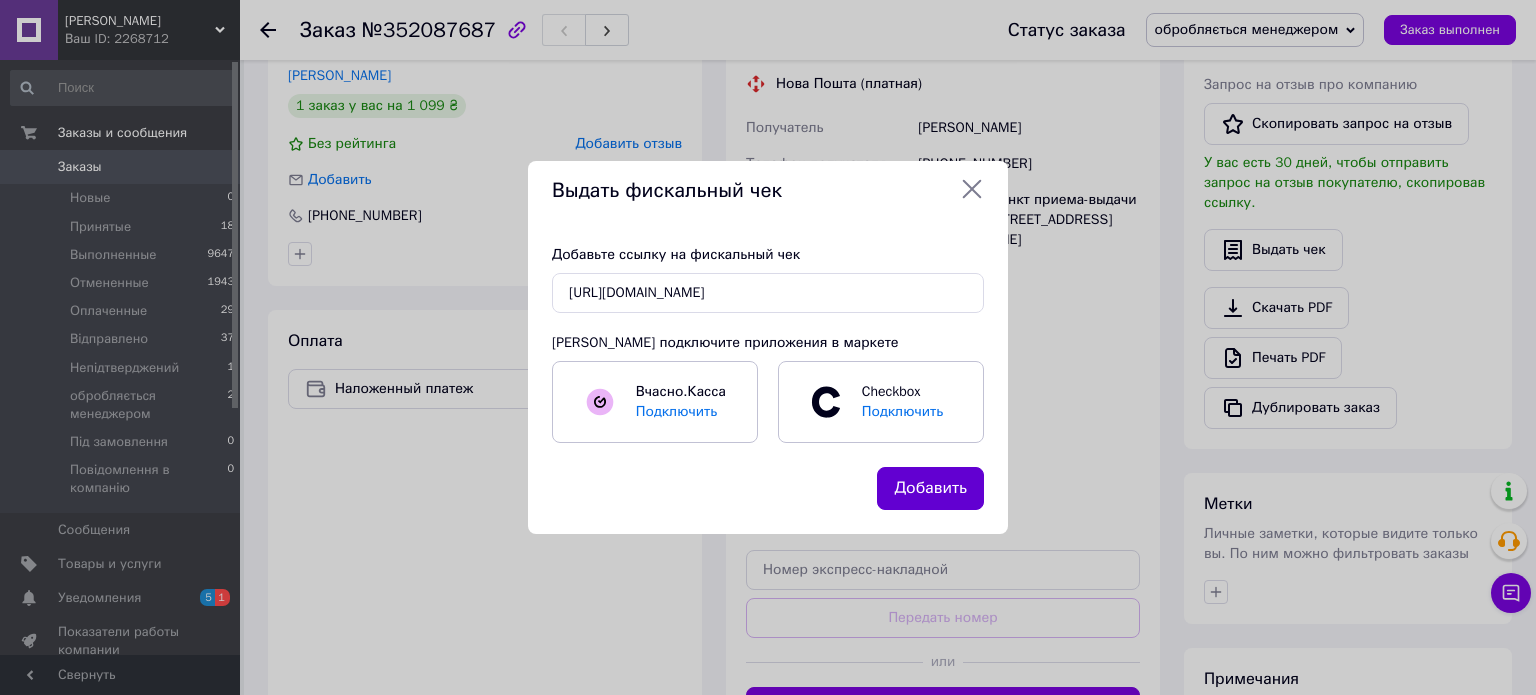 click on "Добавить" at bounding box center [930, 488] 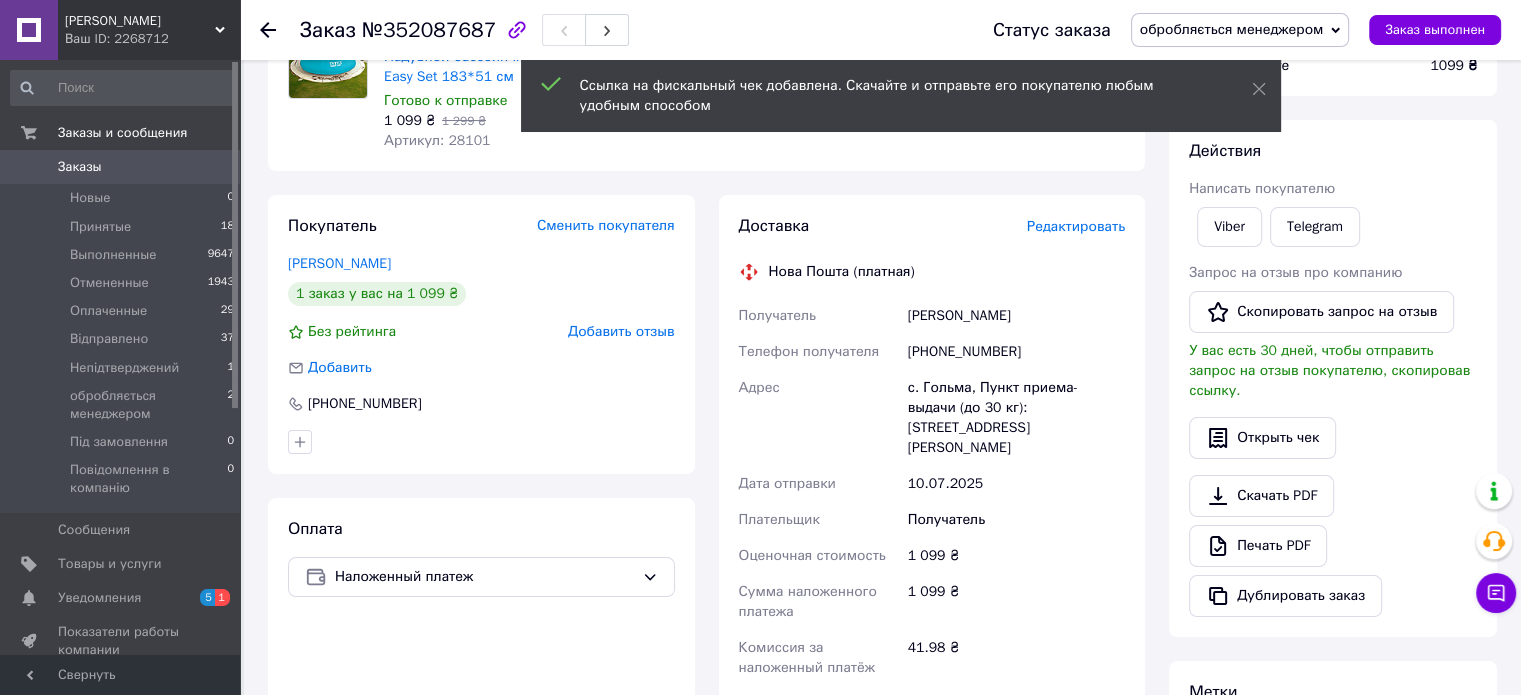 scroll, scrollTop: 200, scrollLeft: 0, axis: vertical 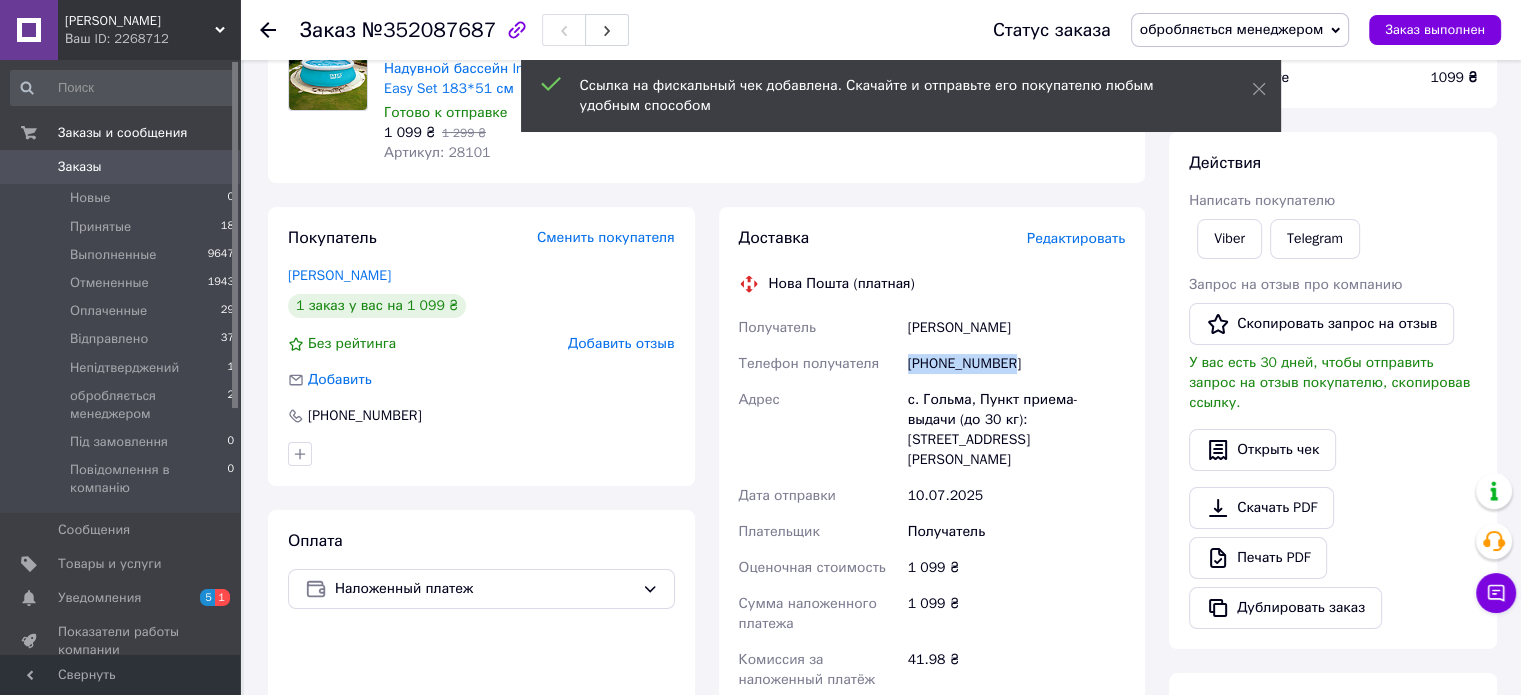 drag, startPoint x: 1028, startPoint y: 373, endPoint x: 899, endPoint y: 374, distance: 129.00388 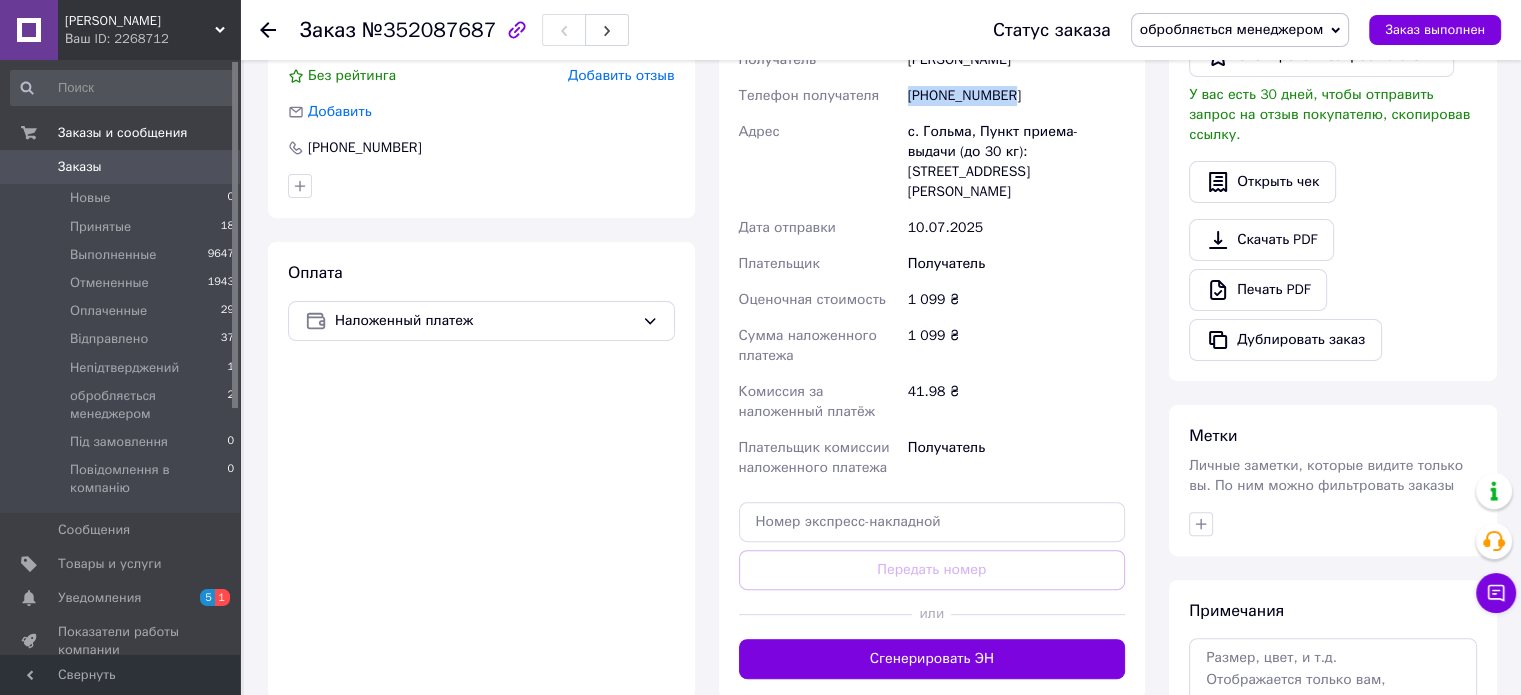 scroll, scrollTop: 500, scrollLeft: 0, axis: vertical 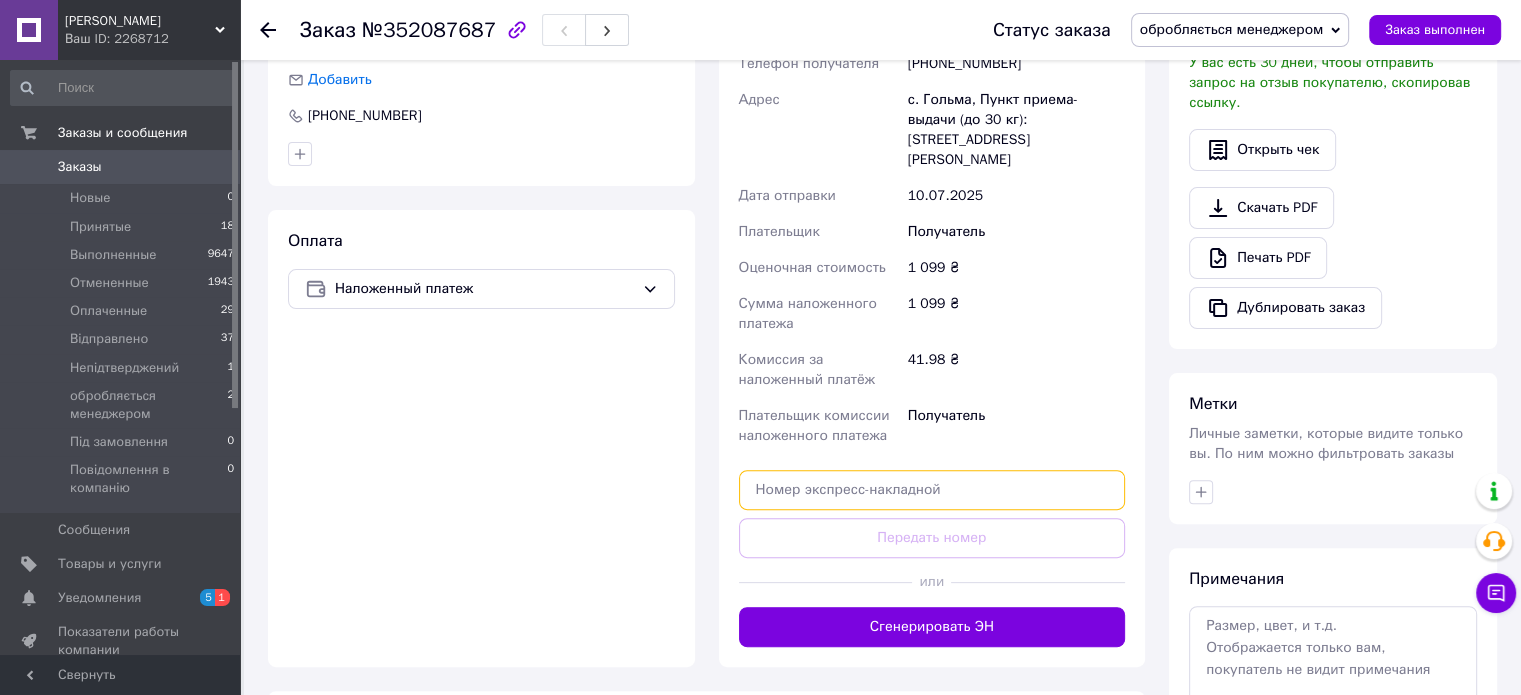 click at bounding box center [932, 490] 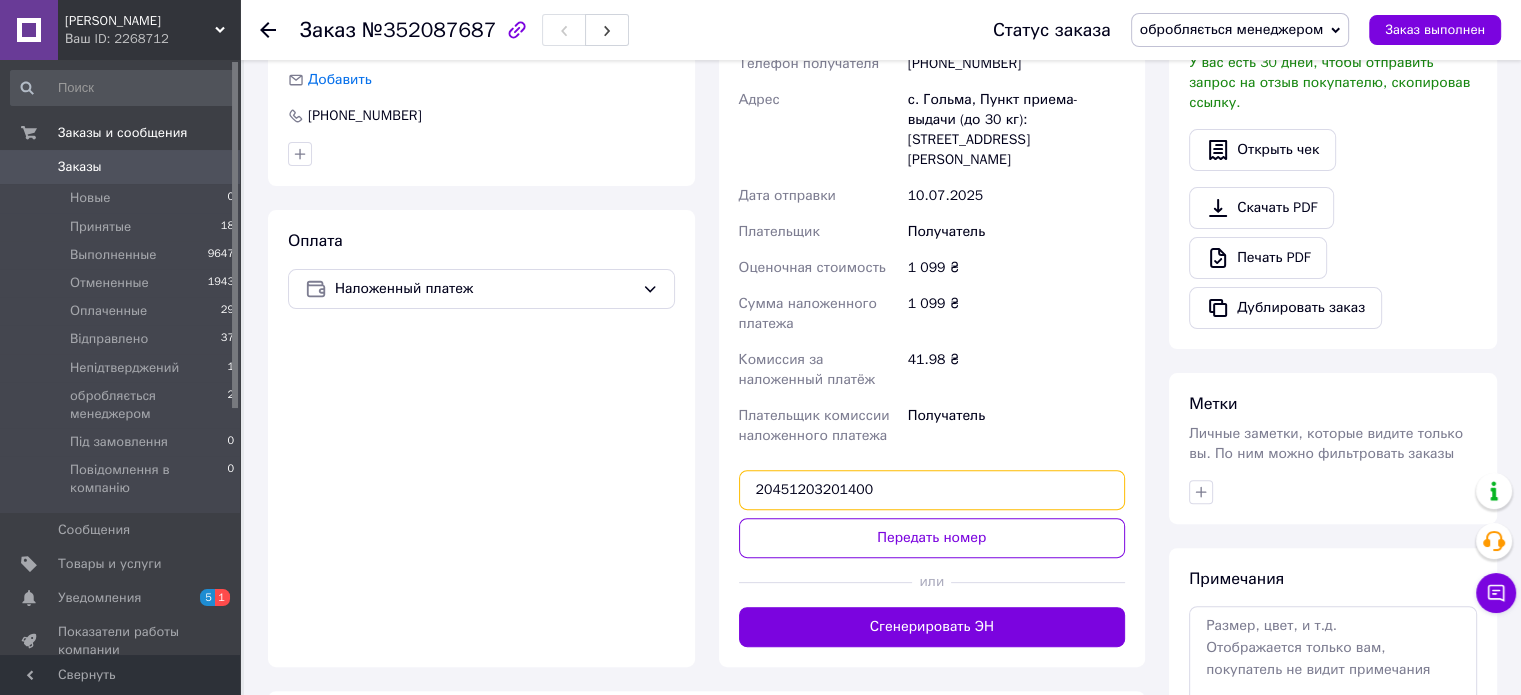 type on "20451203201400" 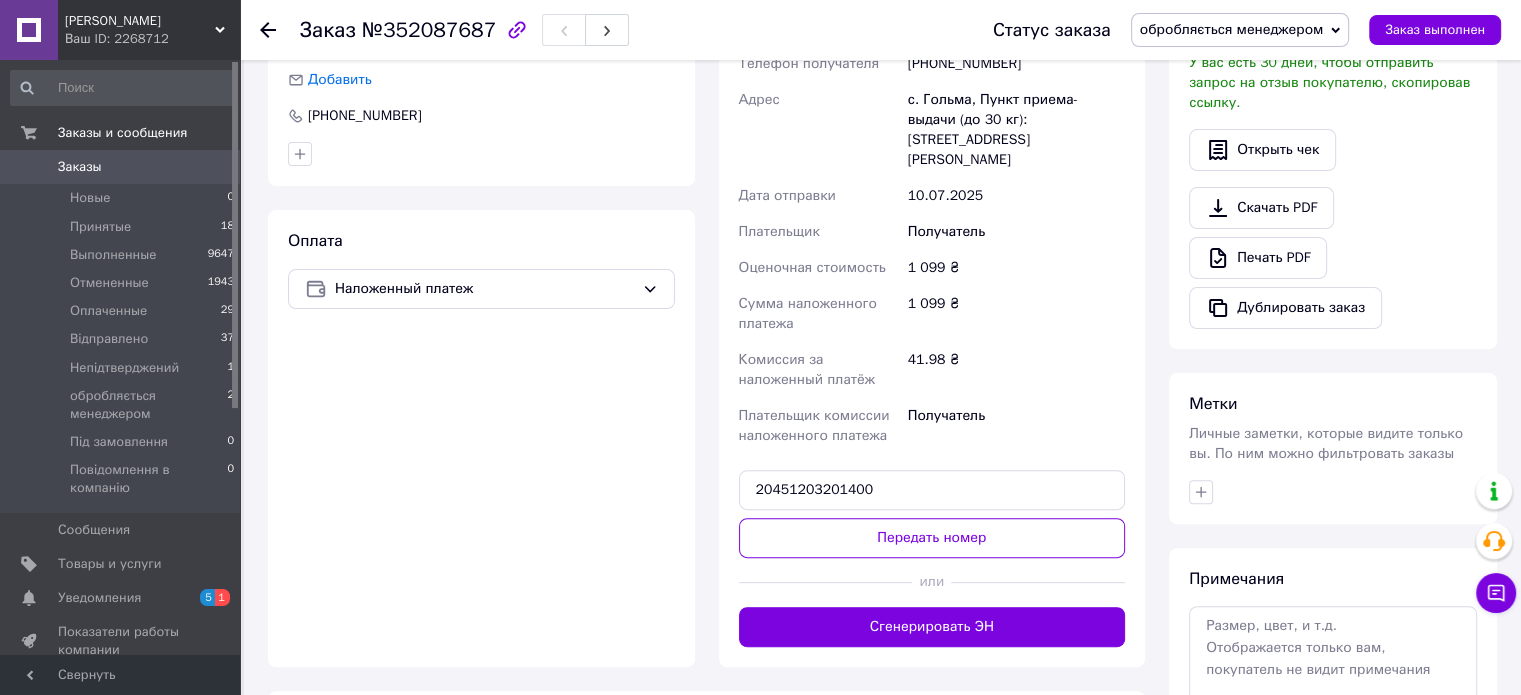 click on "Передать номер" at bounding box center (932, 538) 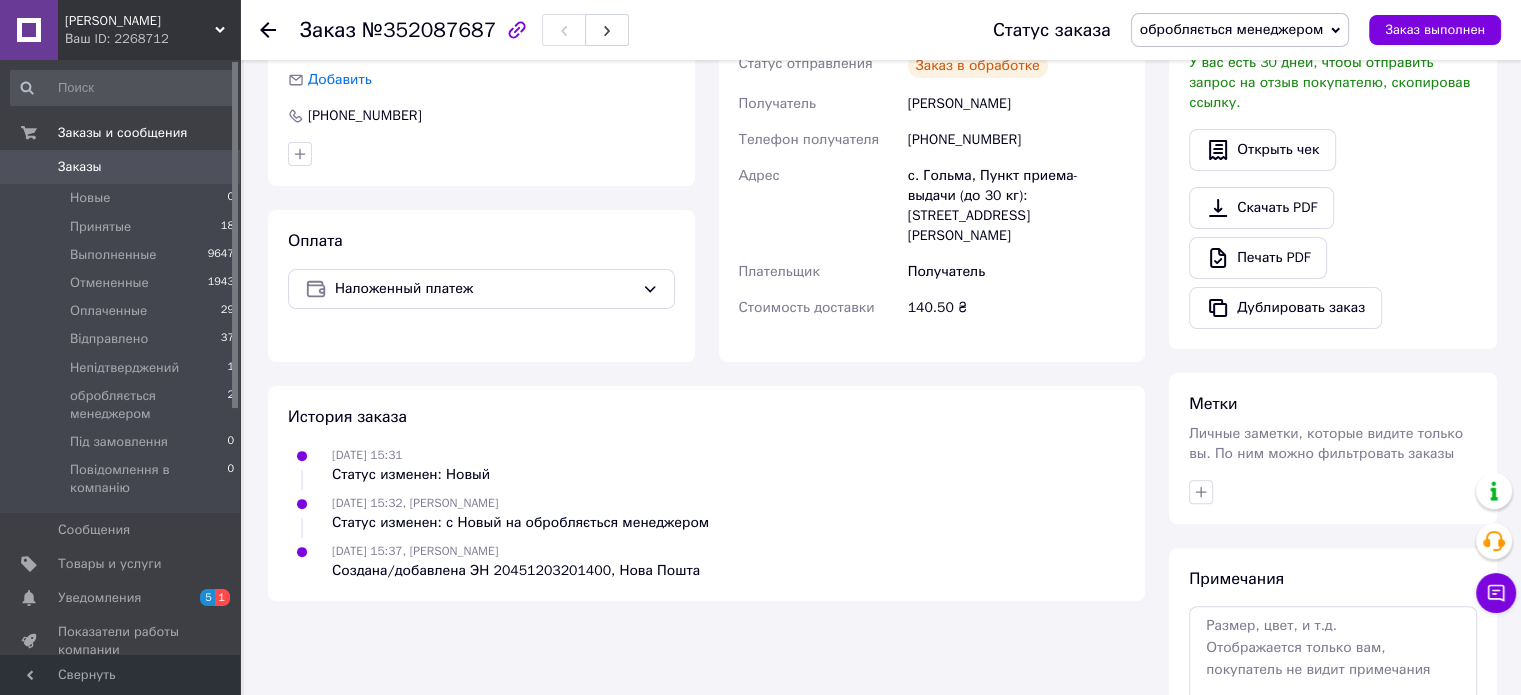 click on "обробляється менеджером" at bounding box center [1232, 29] 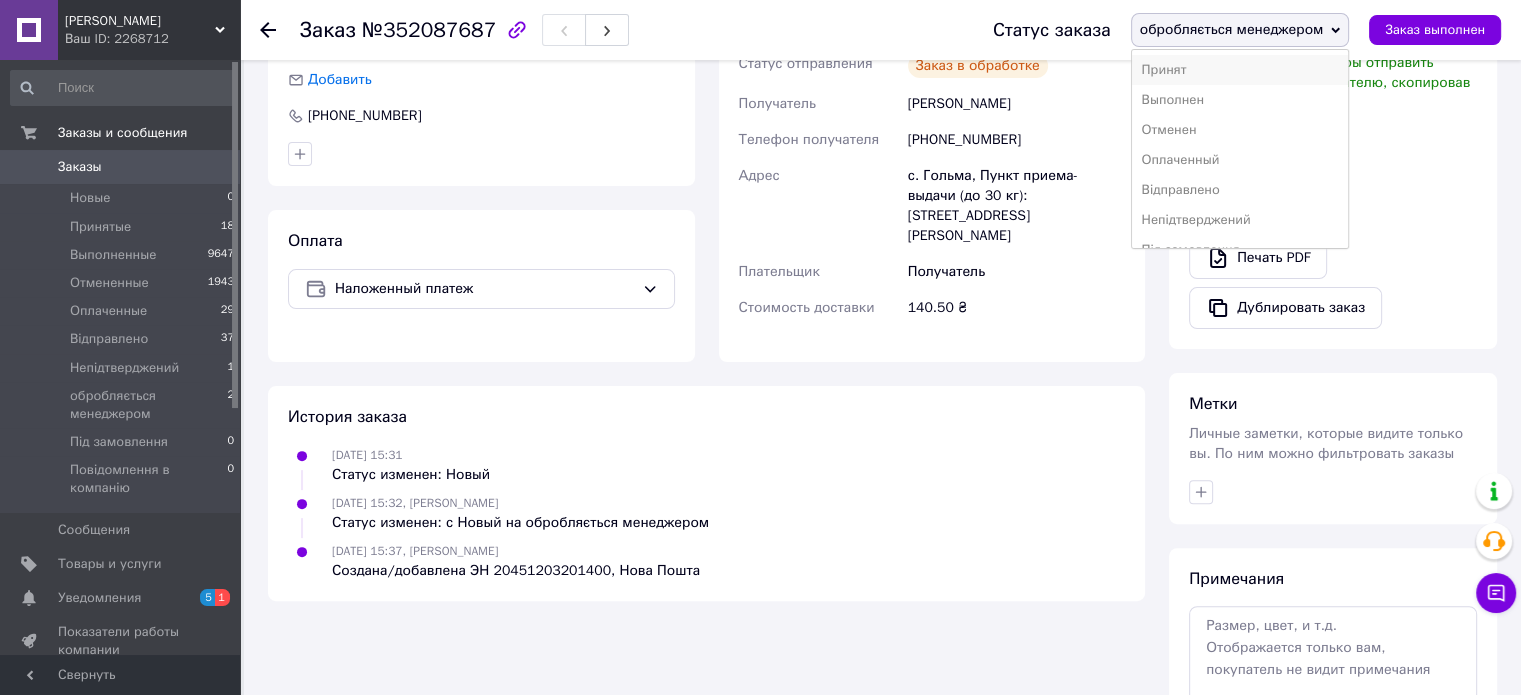 click on "Принят" at bounding box center (1240, 70) 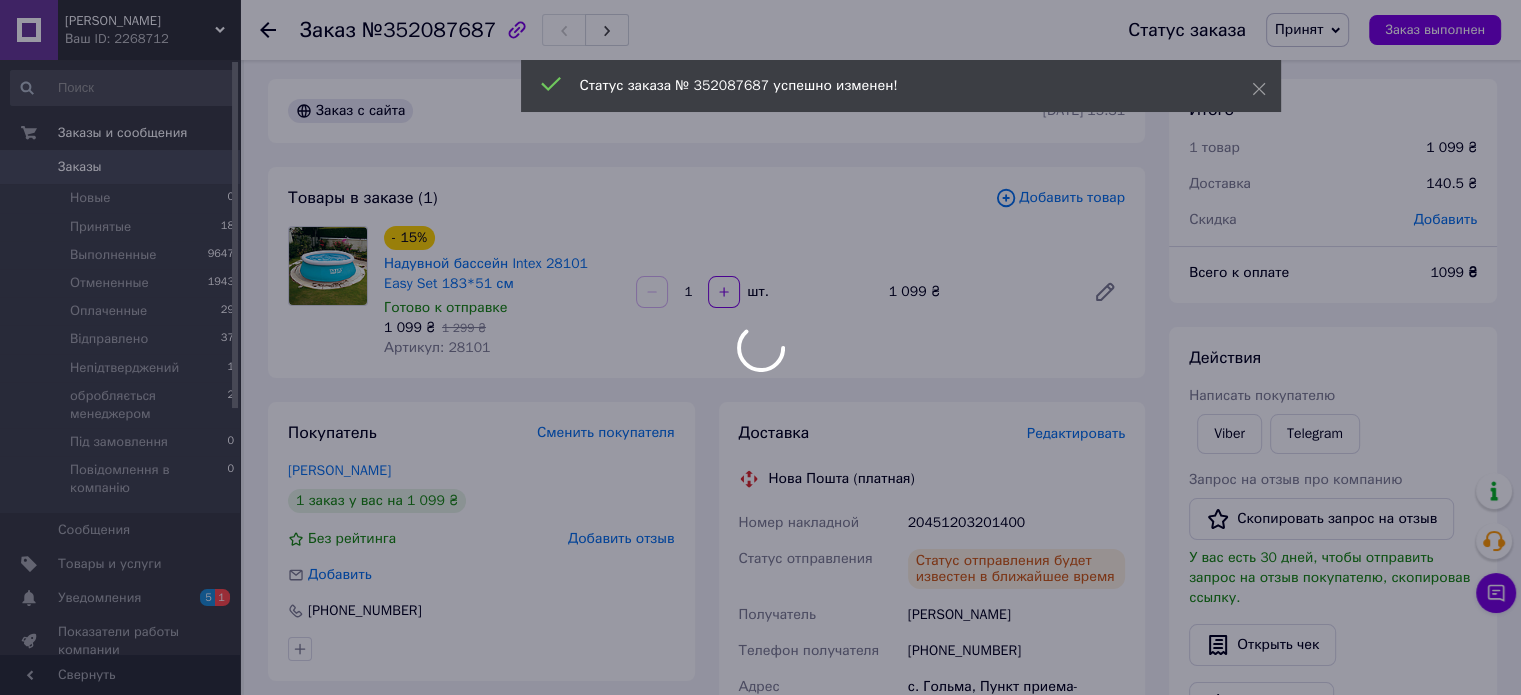 scroll, scrollTop: 0, scrollLeft: 0, axis: both 